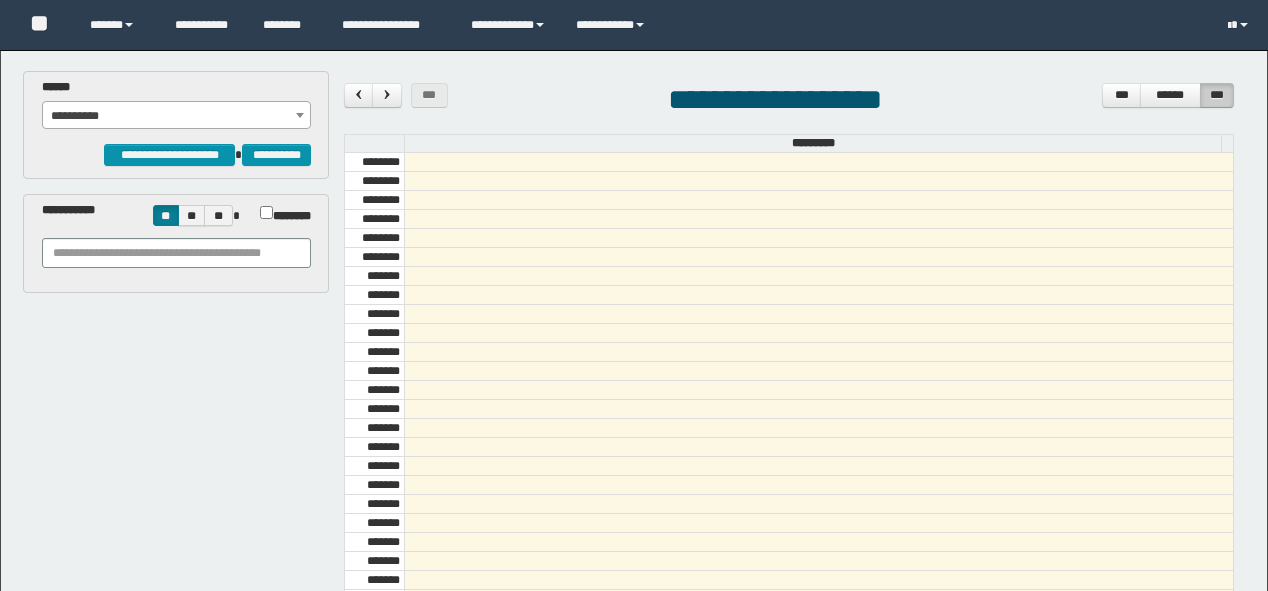 scroll, scrollTop: 0, scrollLeft: 0, axis: both 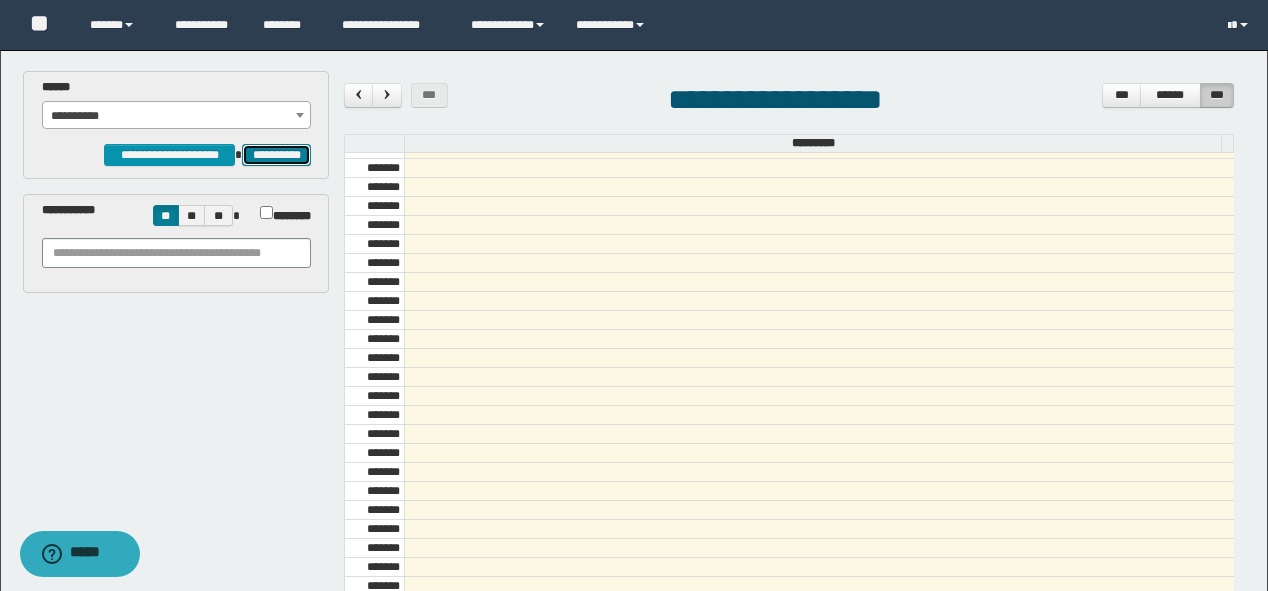 click on "**********" at bounding box center (276, 155) 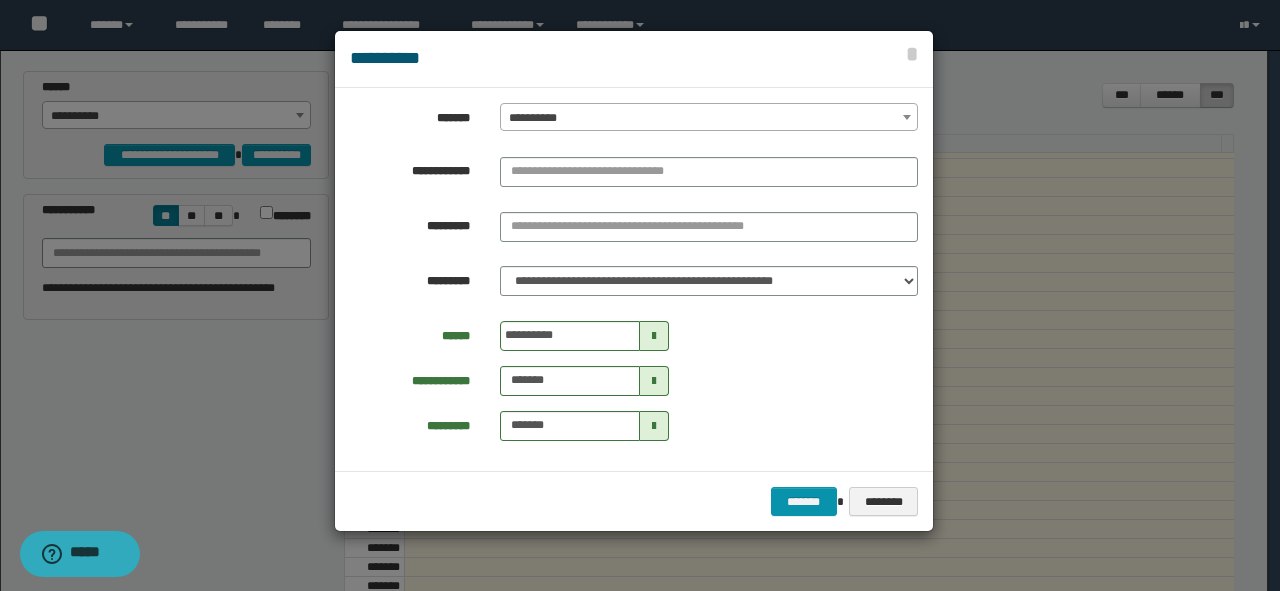 click on "**********" at bounding box center [709, 118] 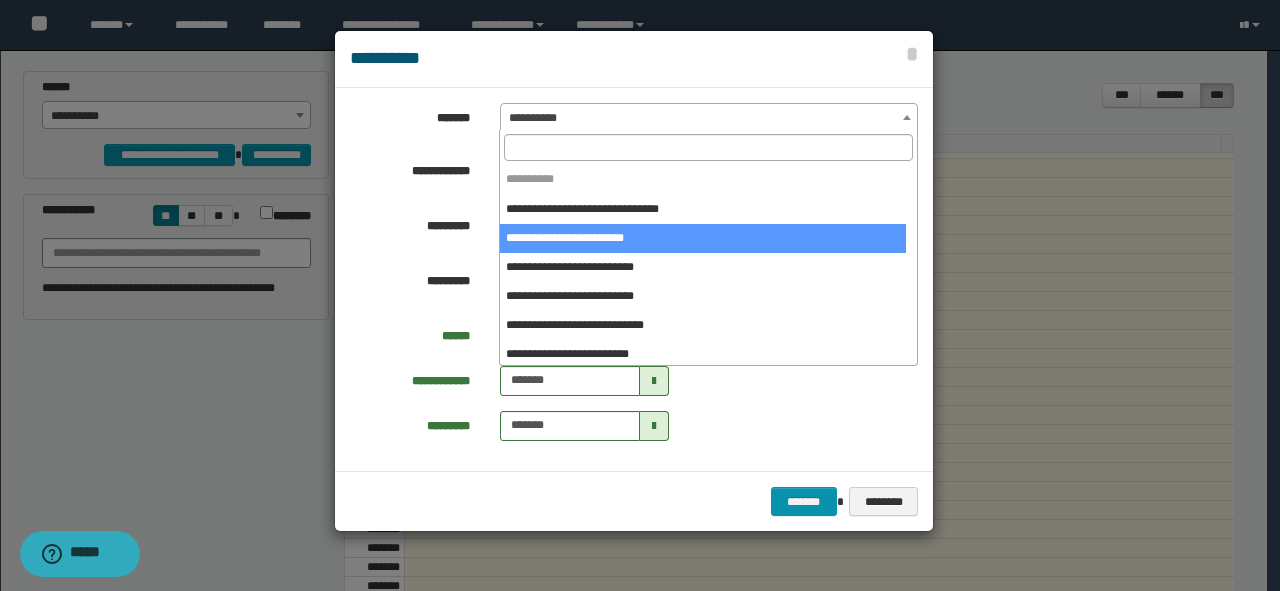 select on "*****" 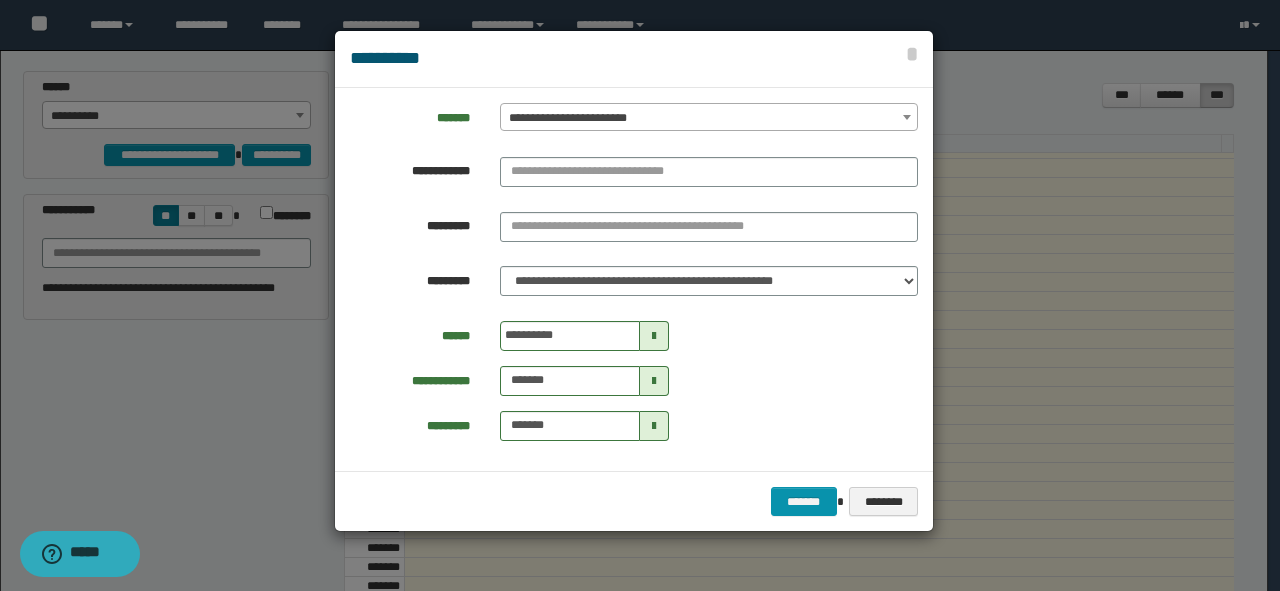 click at bounding box center (709, 176) 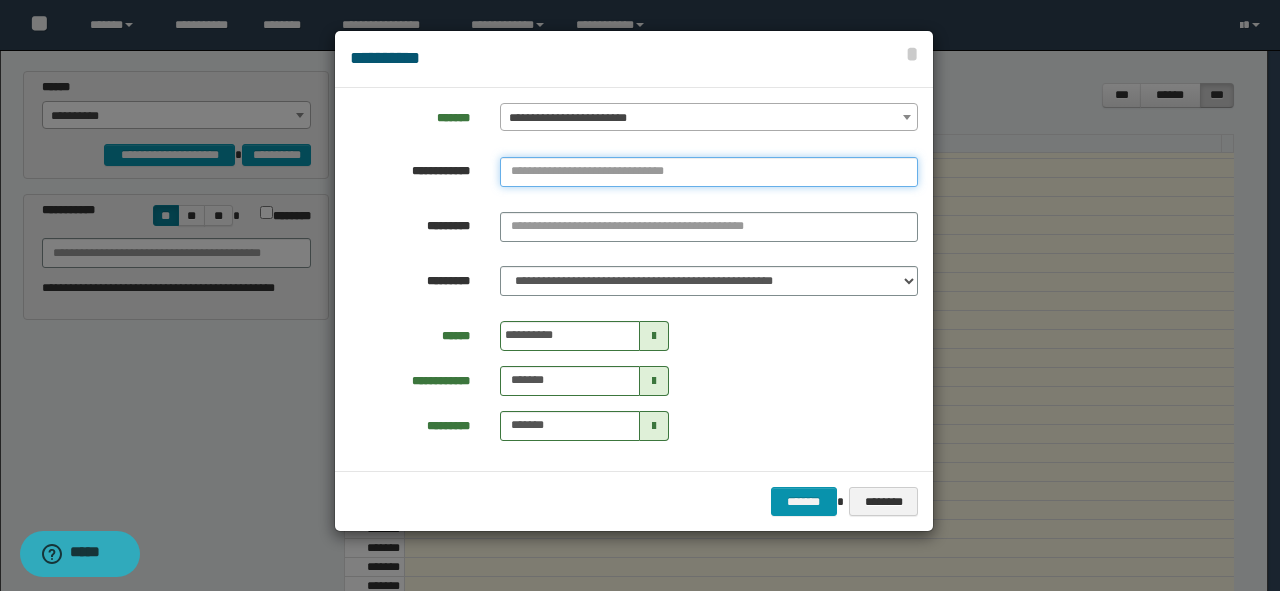 click at bounding box center (709, 172) 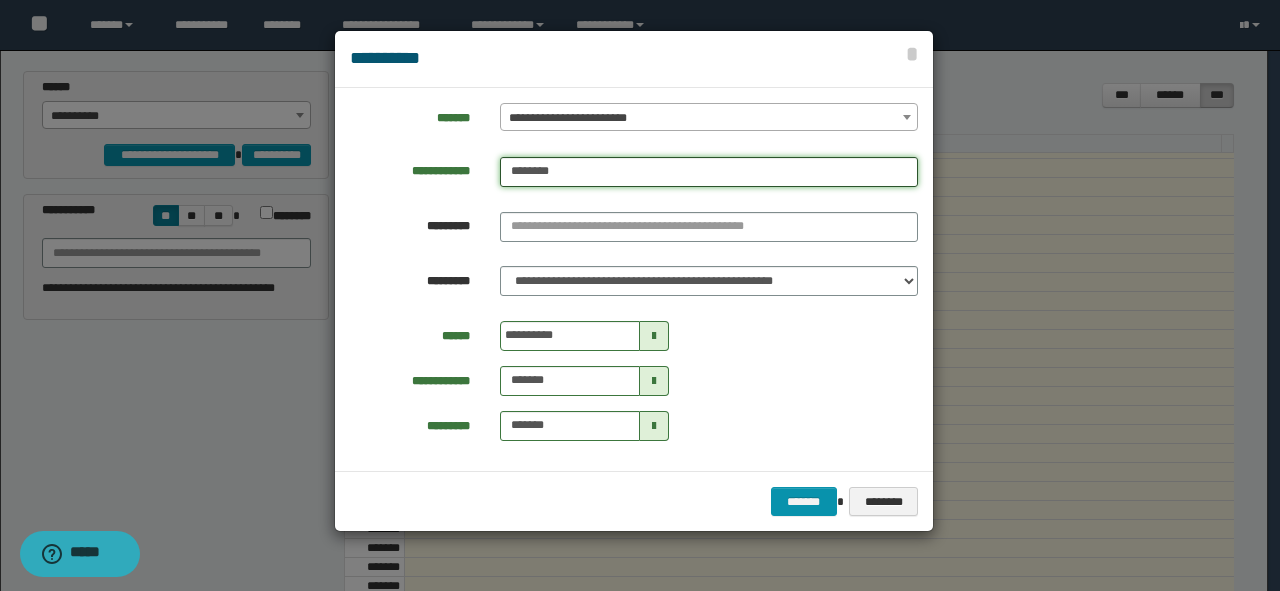 type on "********" 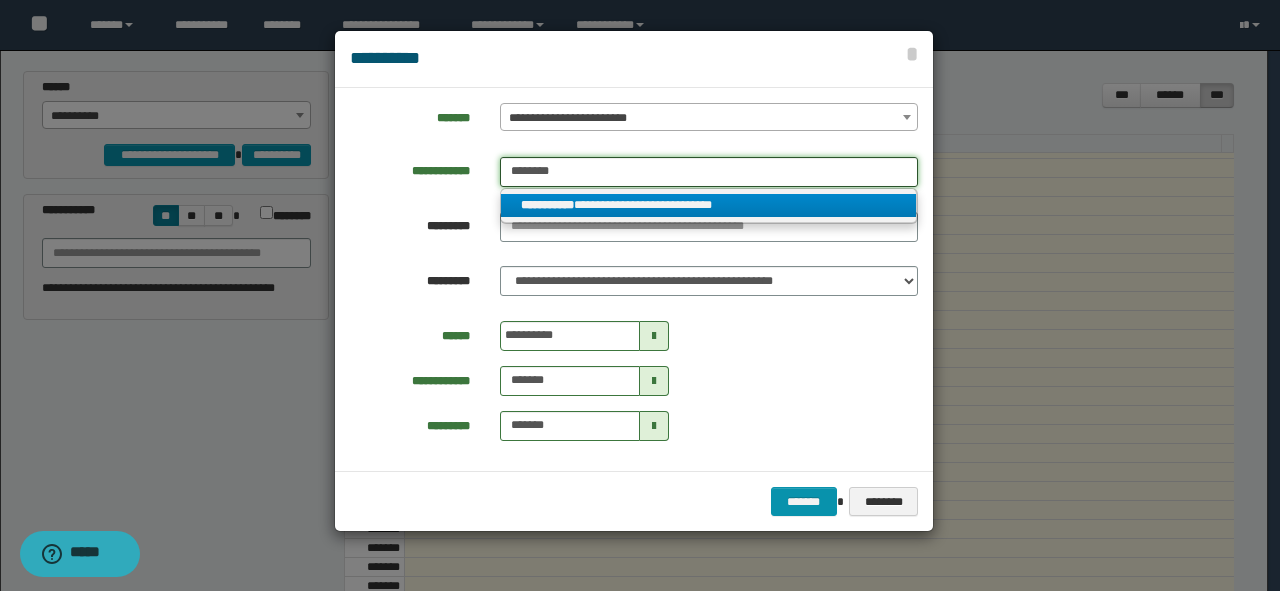 type on "********" 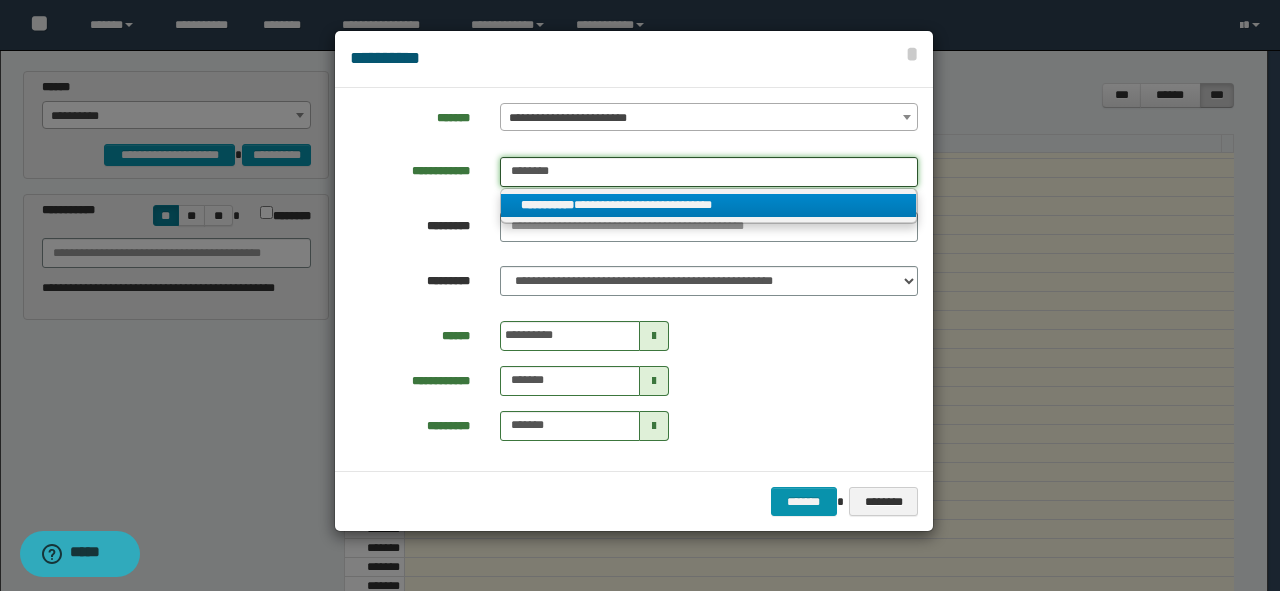 type on "**********" 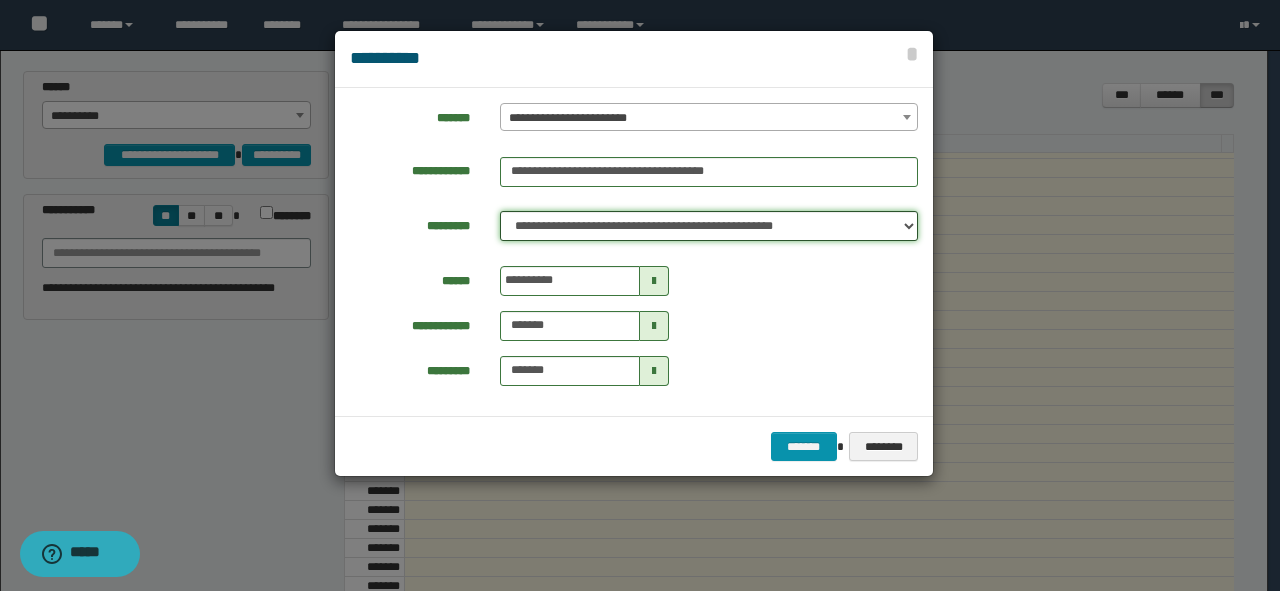 click on "**********" at bounding box center (709, 226) 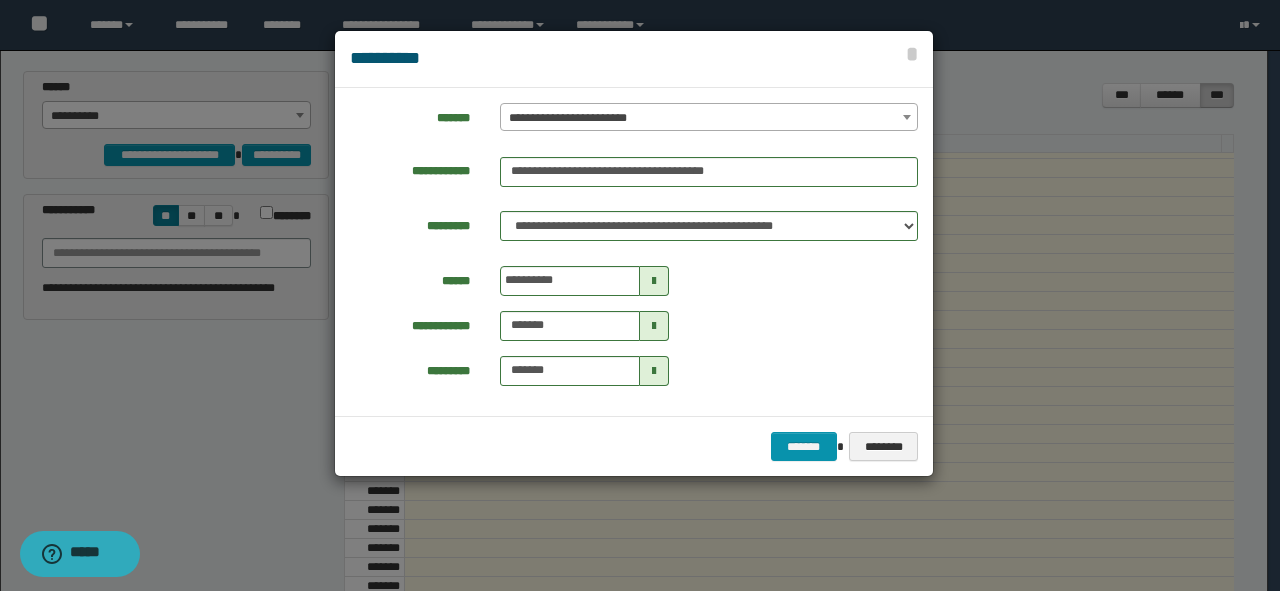 click on "**********" at bounding box center (634, 326) 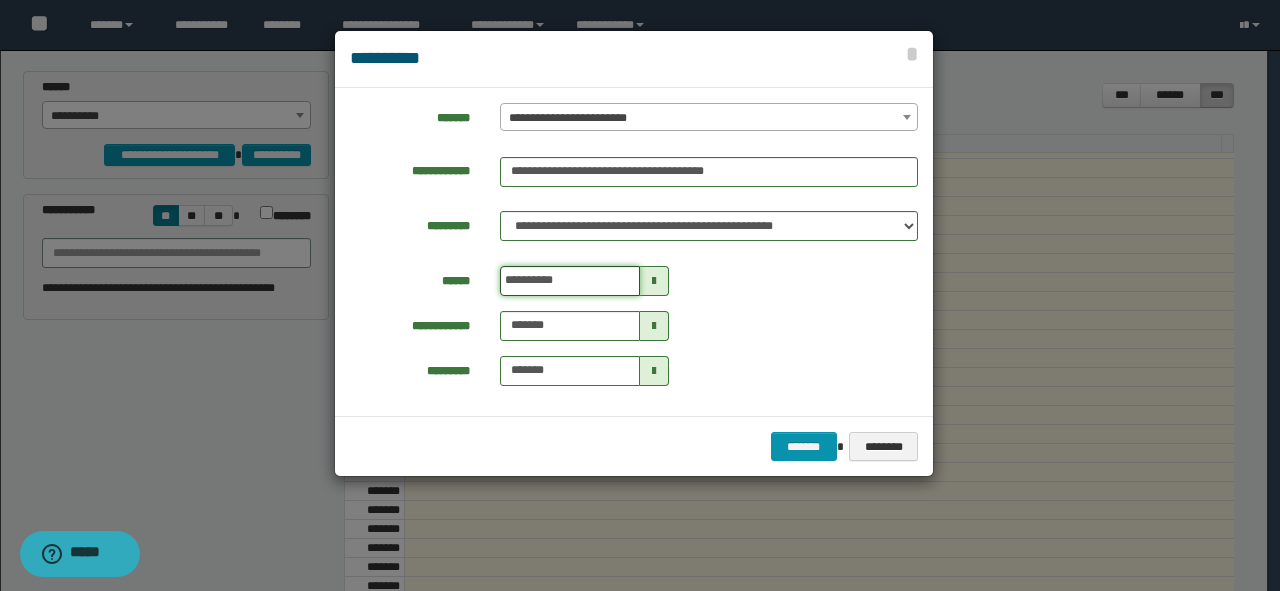 click on "**********" at bounding box center [570, 281] 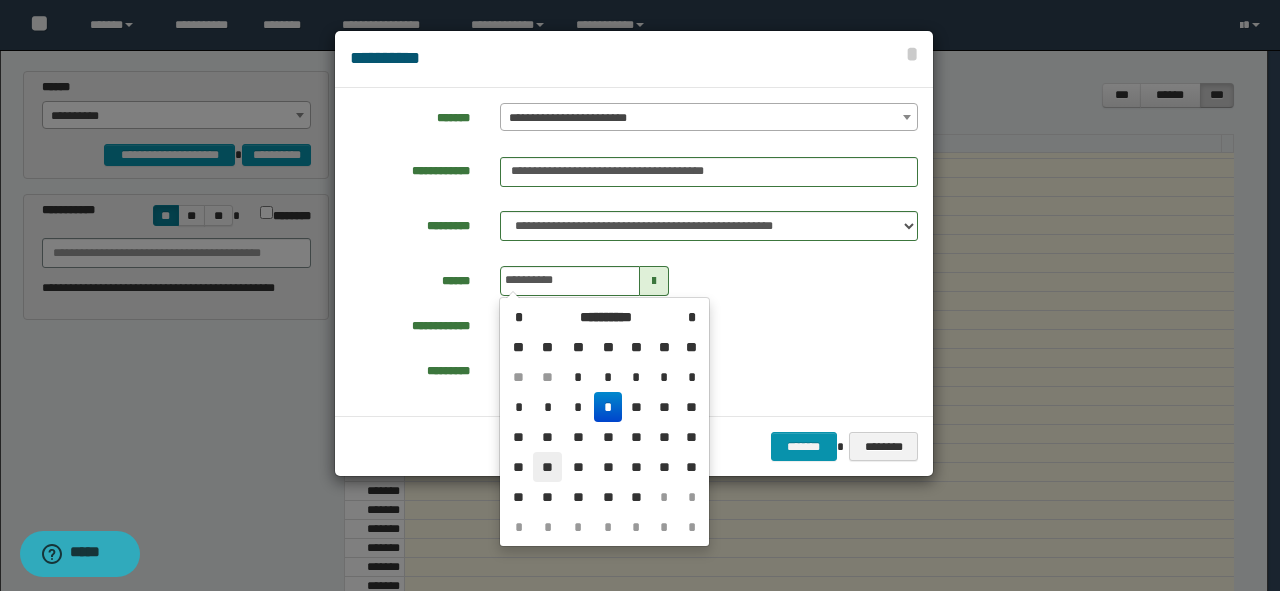 click on "**" at bounding box center [547, 467] 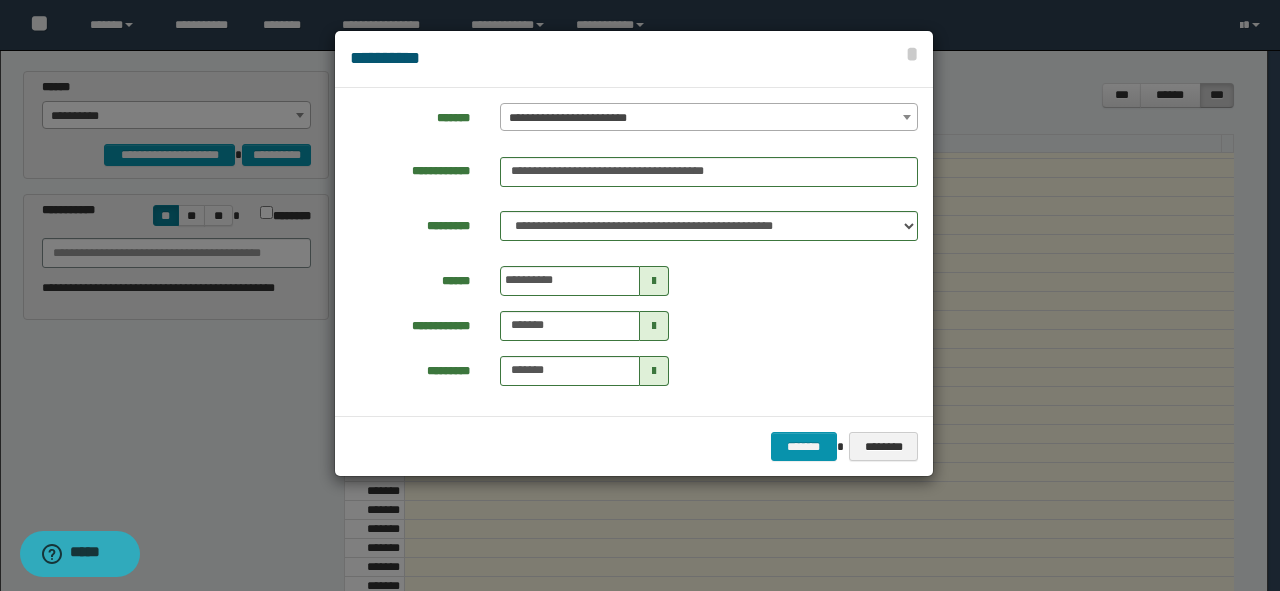 click on "**********" at bounding box center [634, 252] 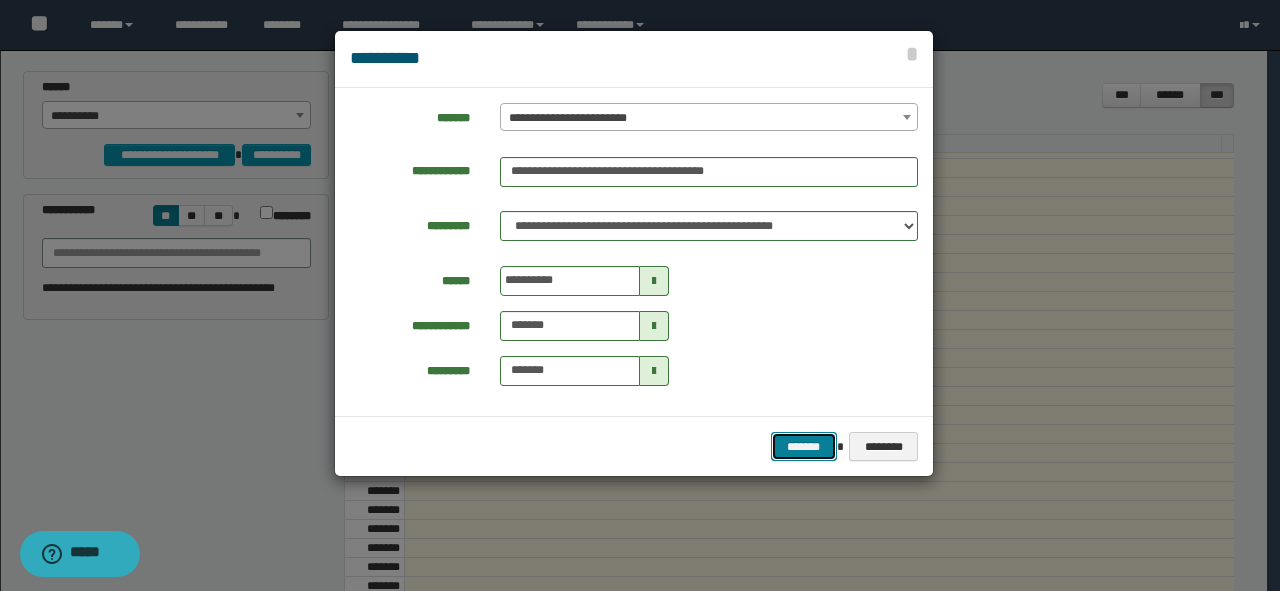 click on "*******" at bounding box center [804, 447] 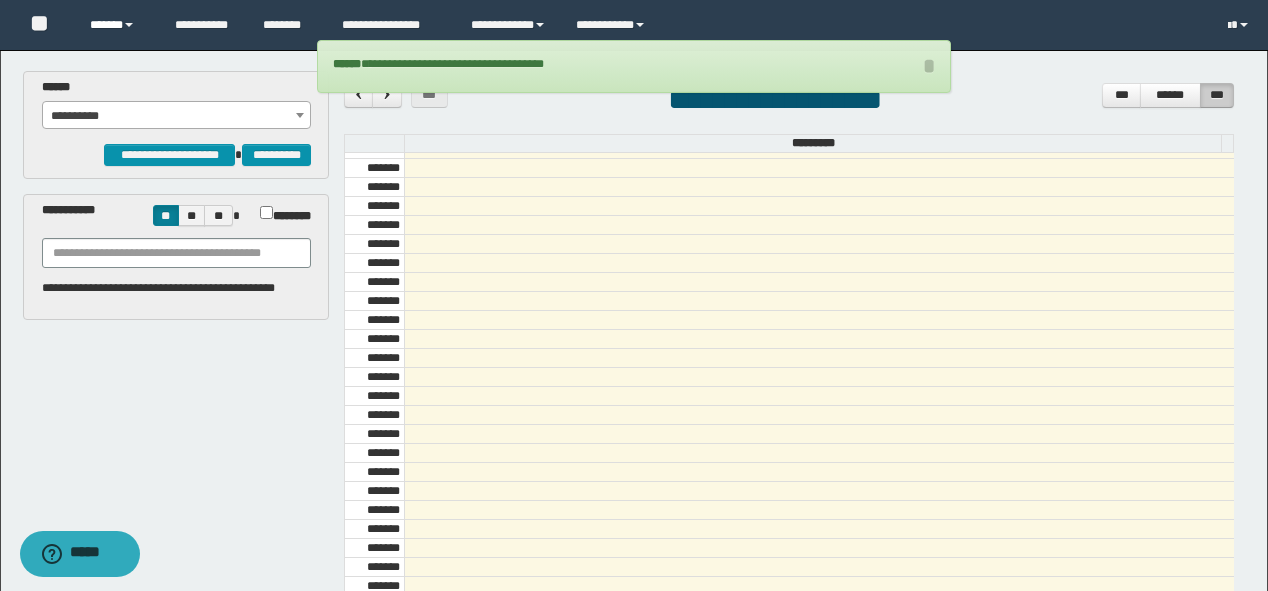 click on "******" at bounding box center [117, 25] 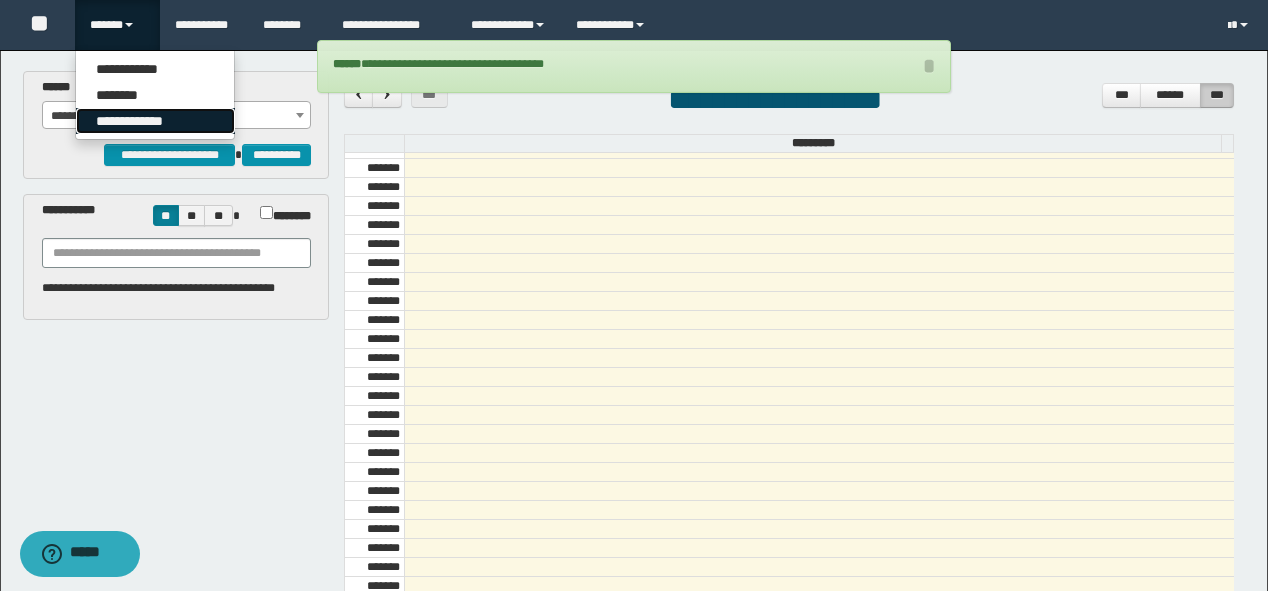 click on "**********" at bounding box center [155, 121] 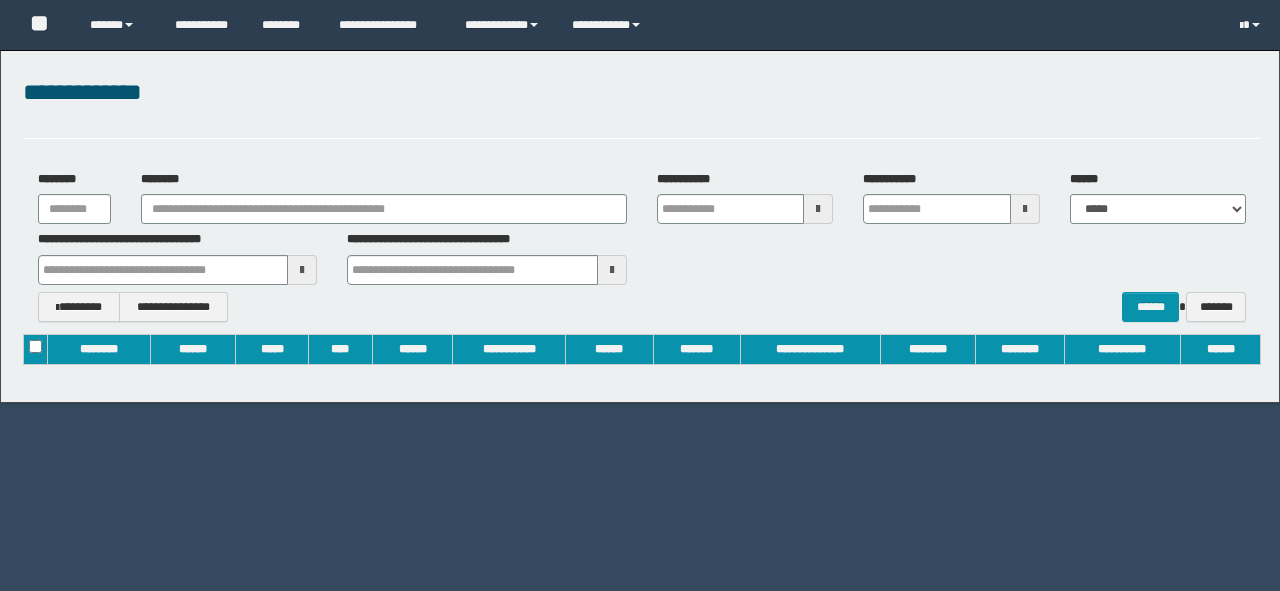 type on "**********" 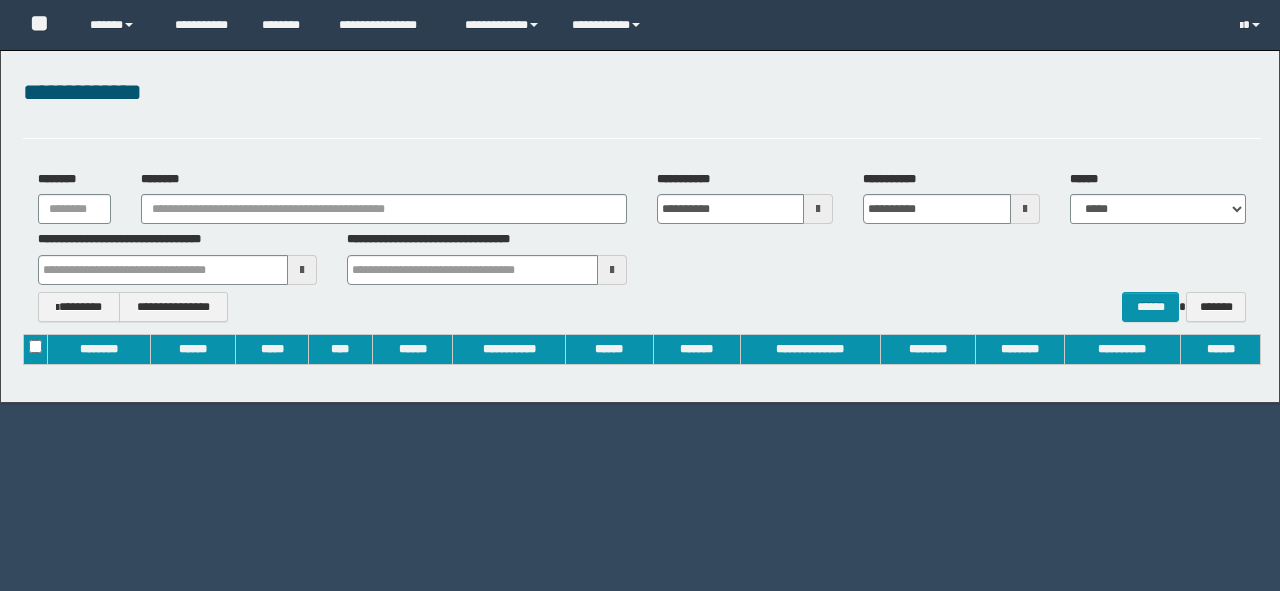 scroll, scrollTop: 0, scrollLeft: 0, axis: both 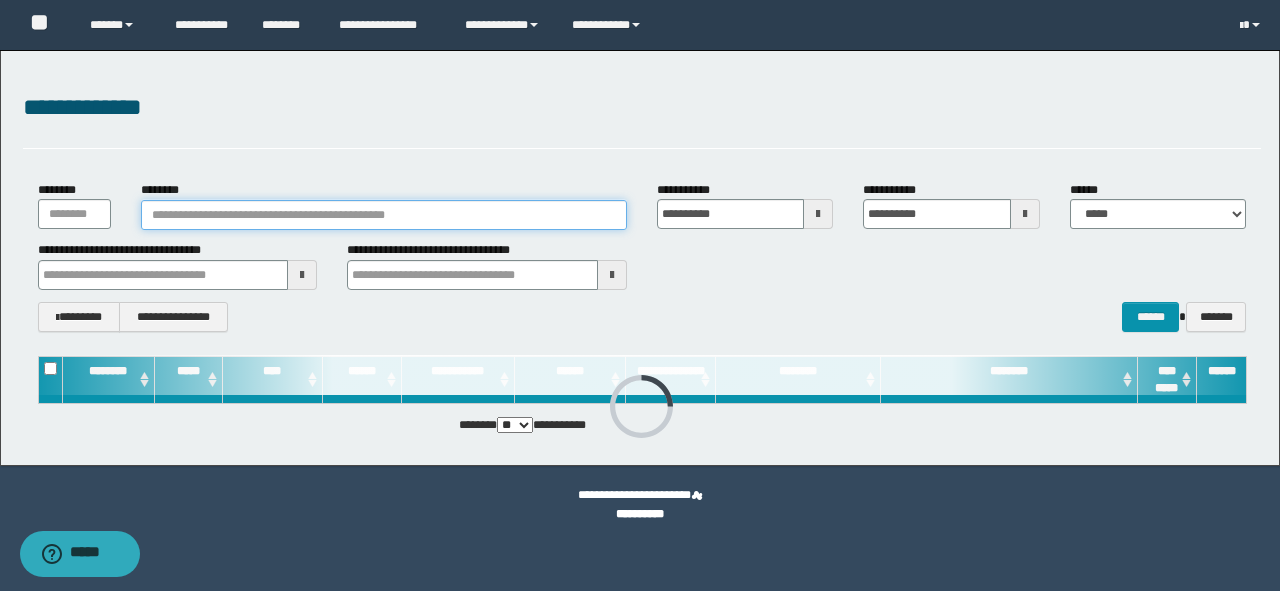 click on "********" at bounding box center [384, 215] 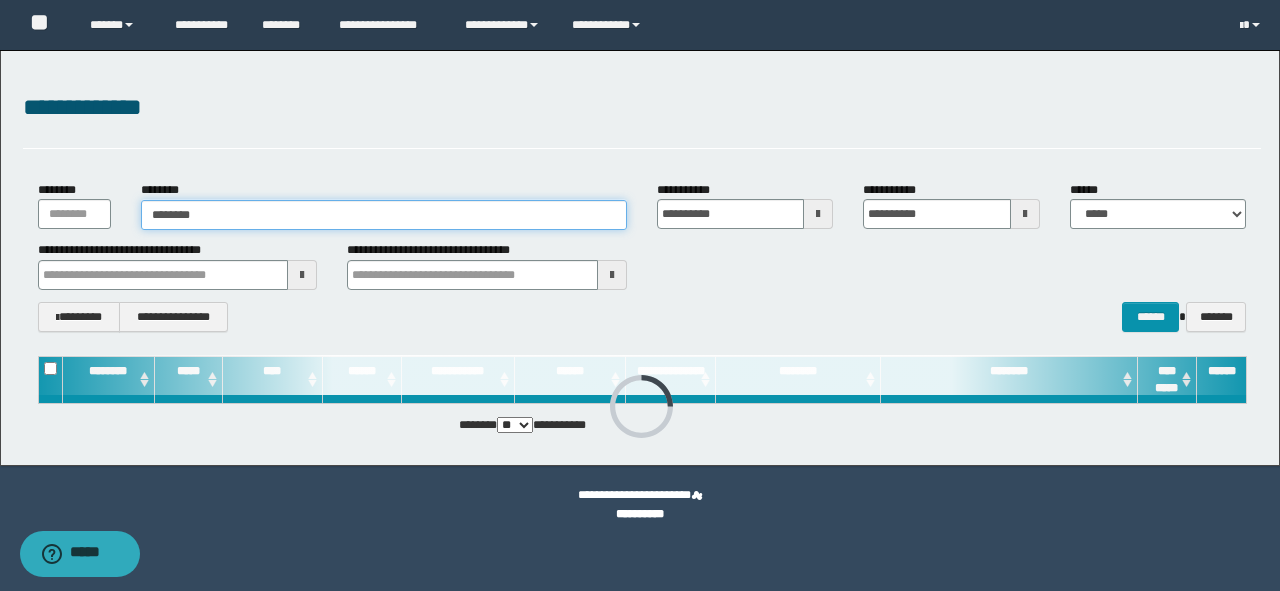 type on "********" 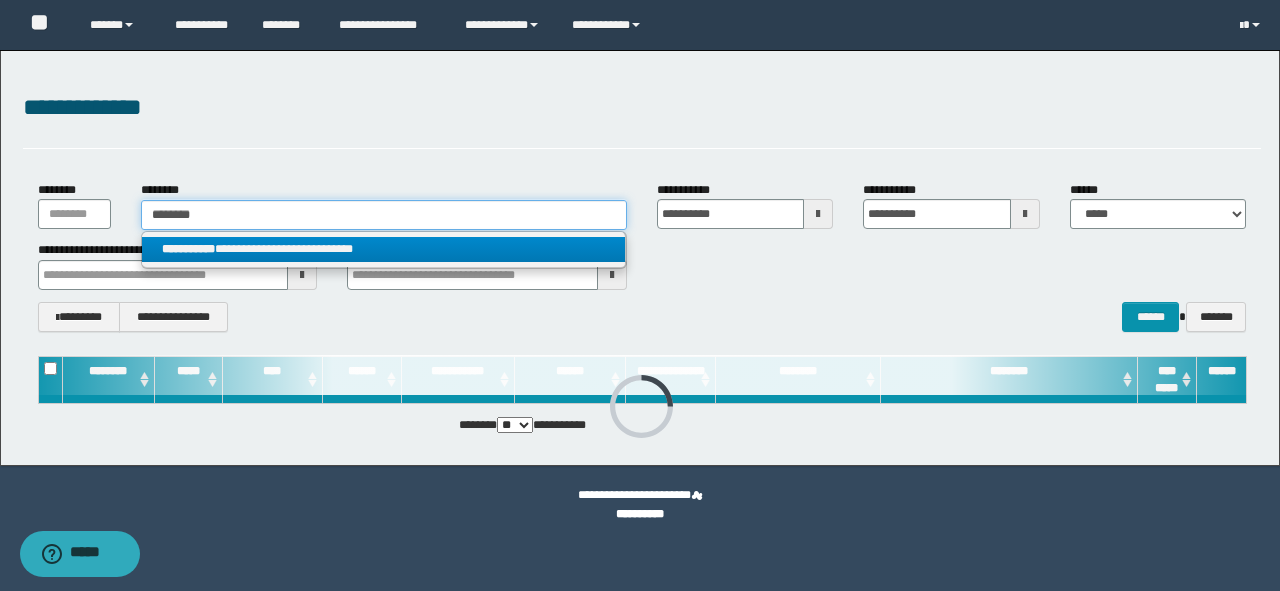 type on "********" 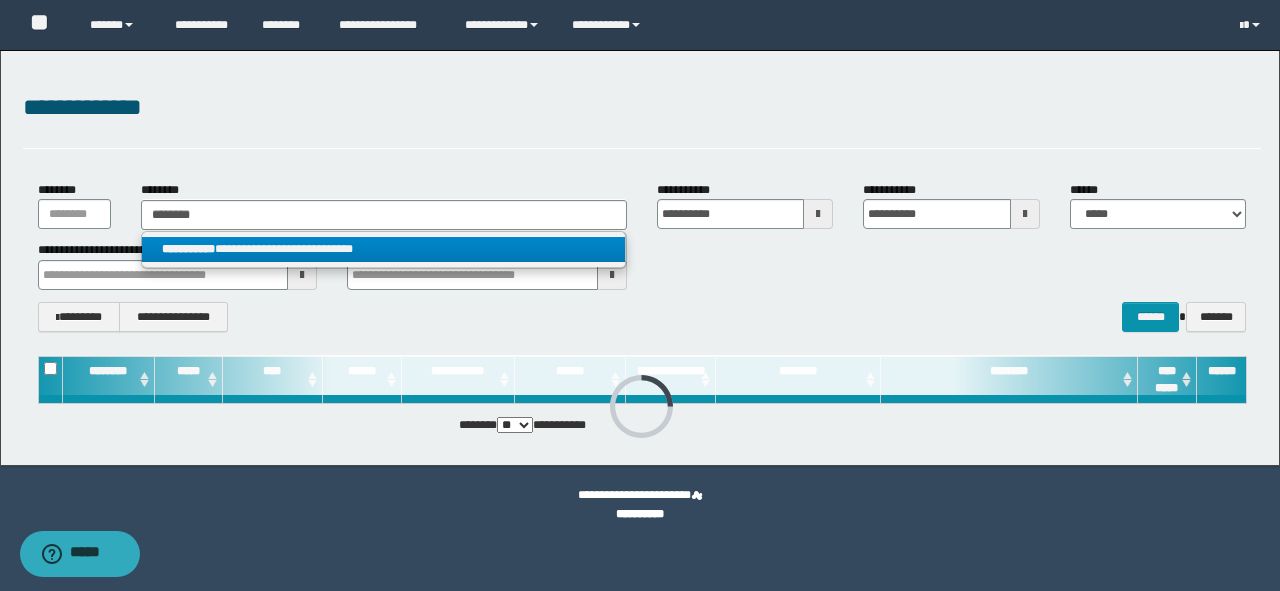 click on "**********" at bounding box center [384, 249] 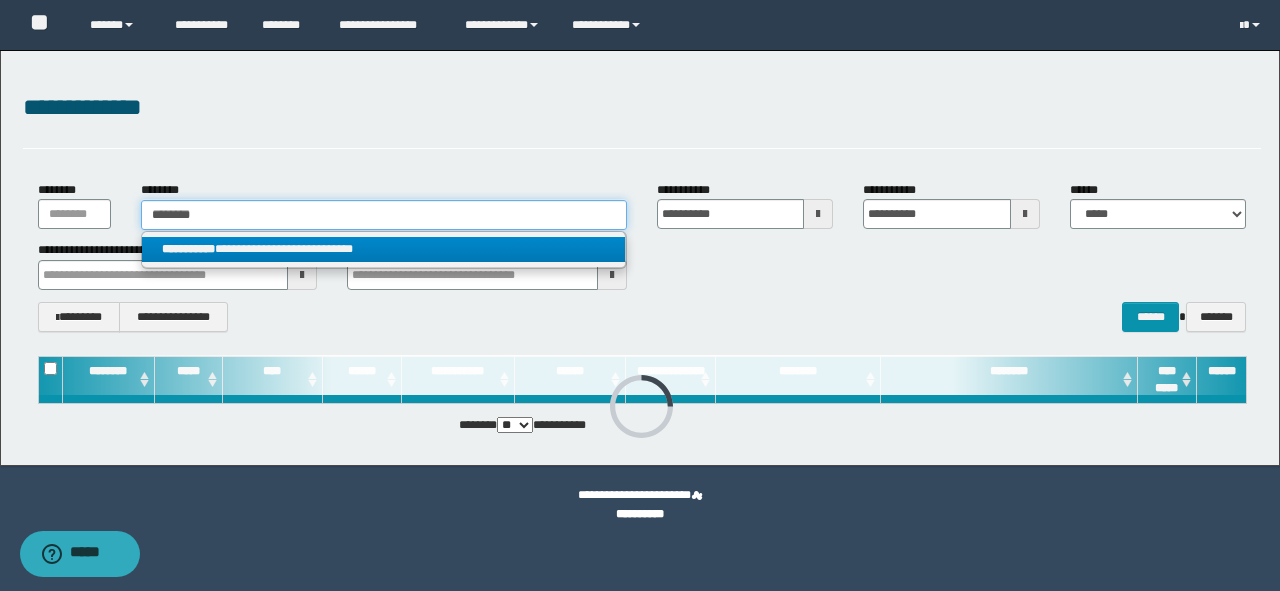 type 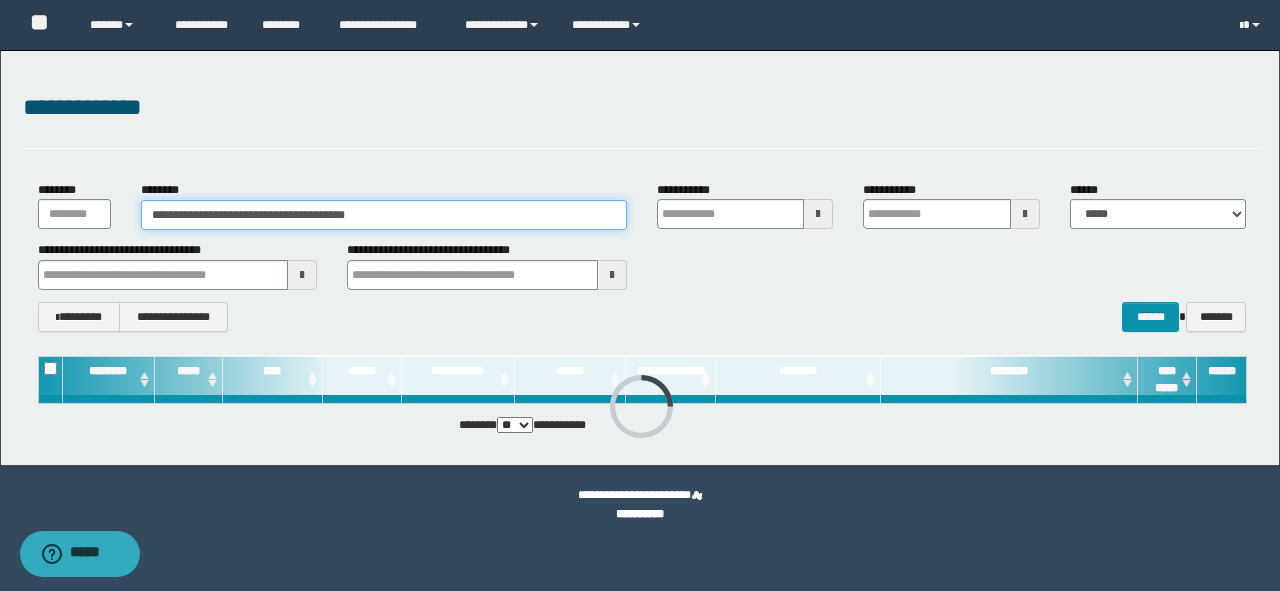 type 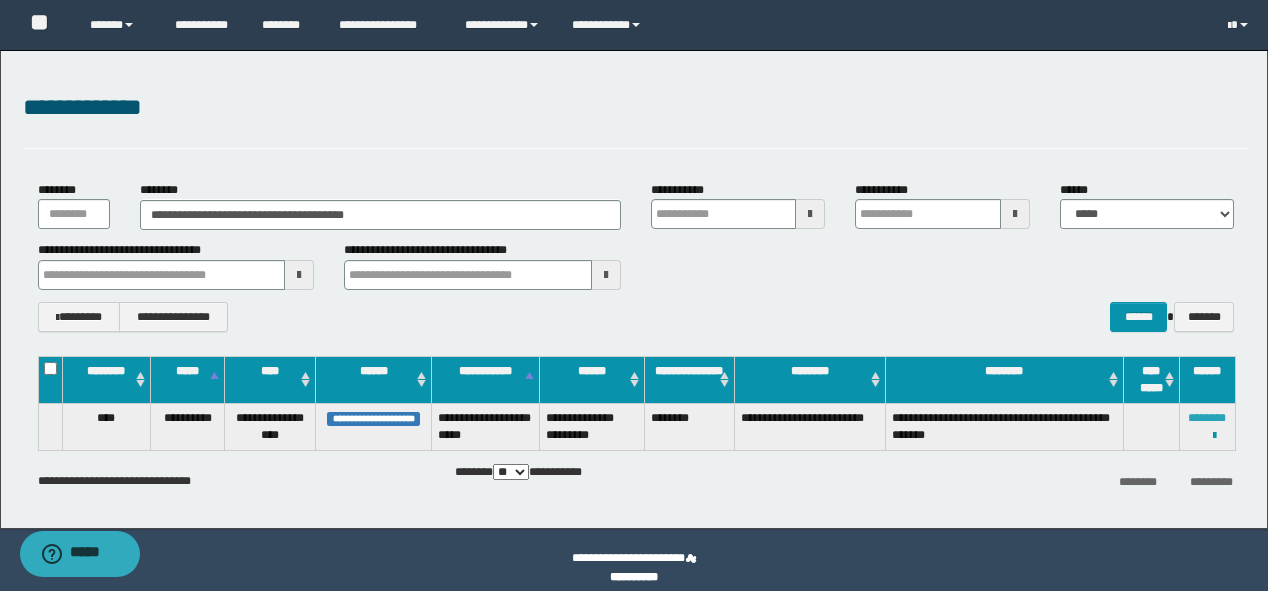 click on "********" at bounding box center [1207, 418] 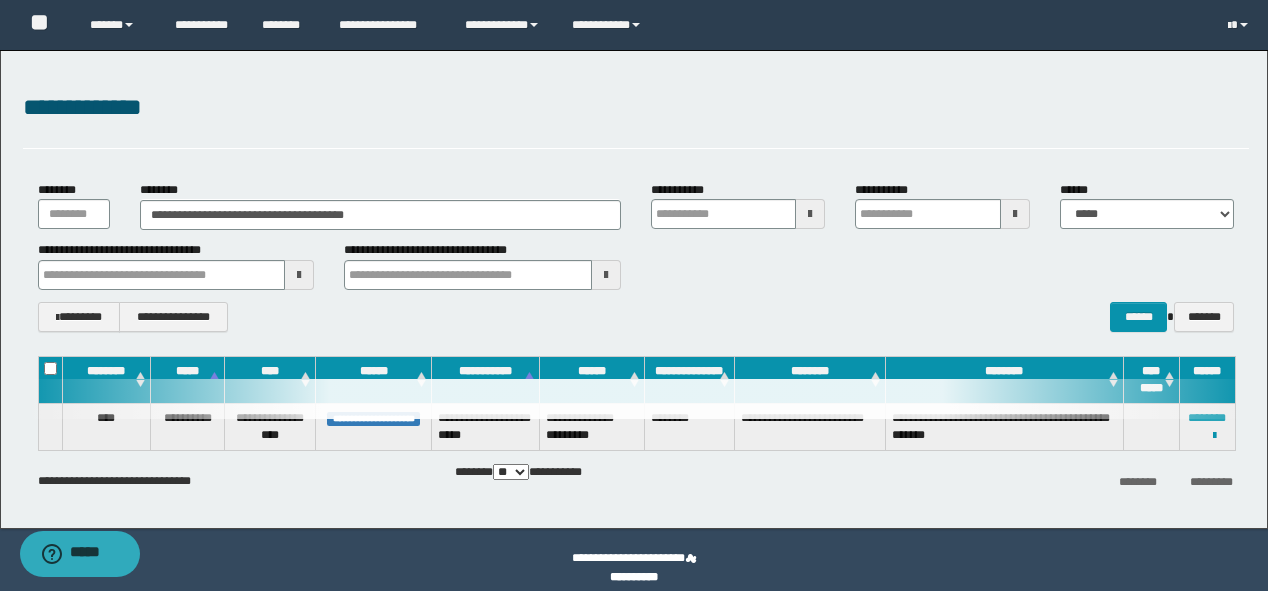 type 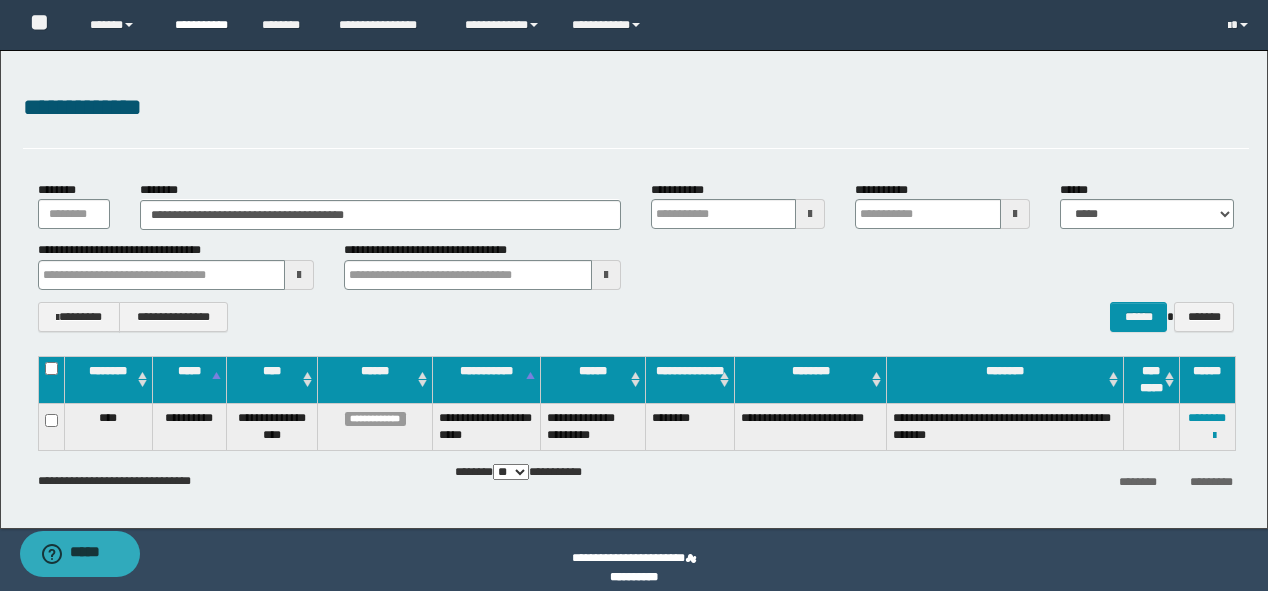 type 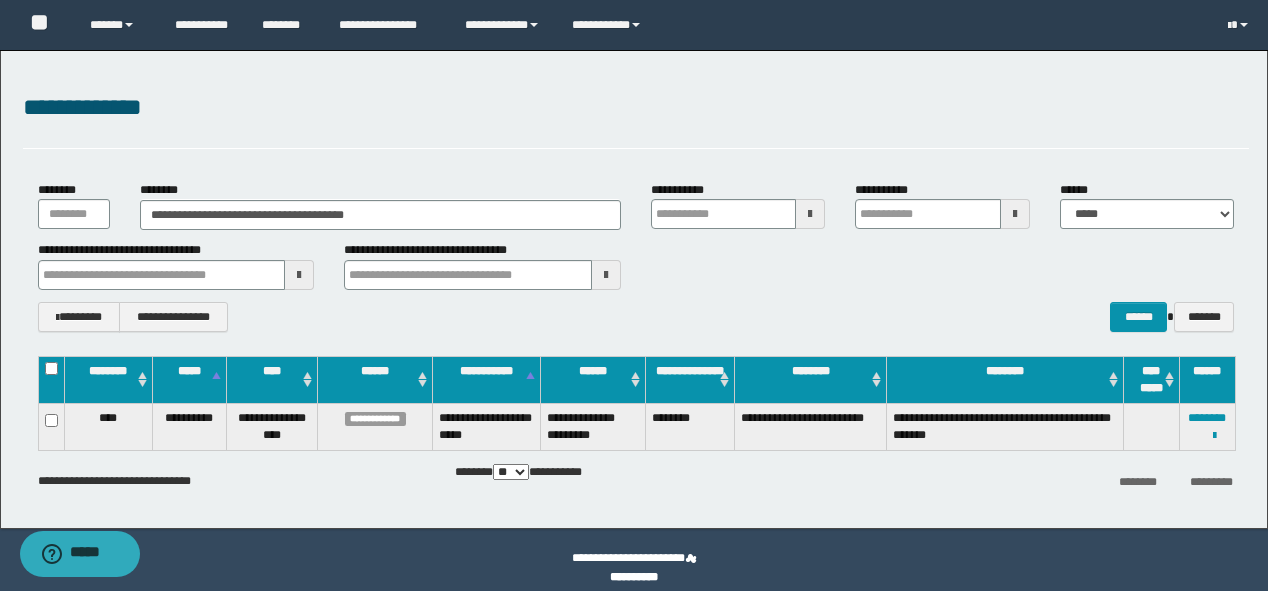 drag, startPoint x: 497, startPoint y: 236, endPoint x: 333, endPoint y: 233, distance: 164.02744 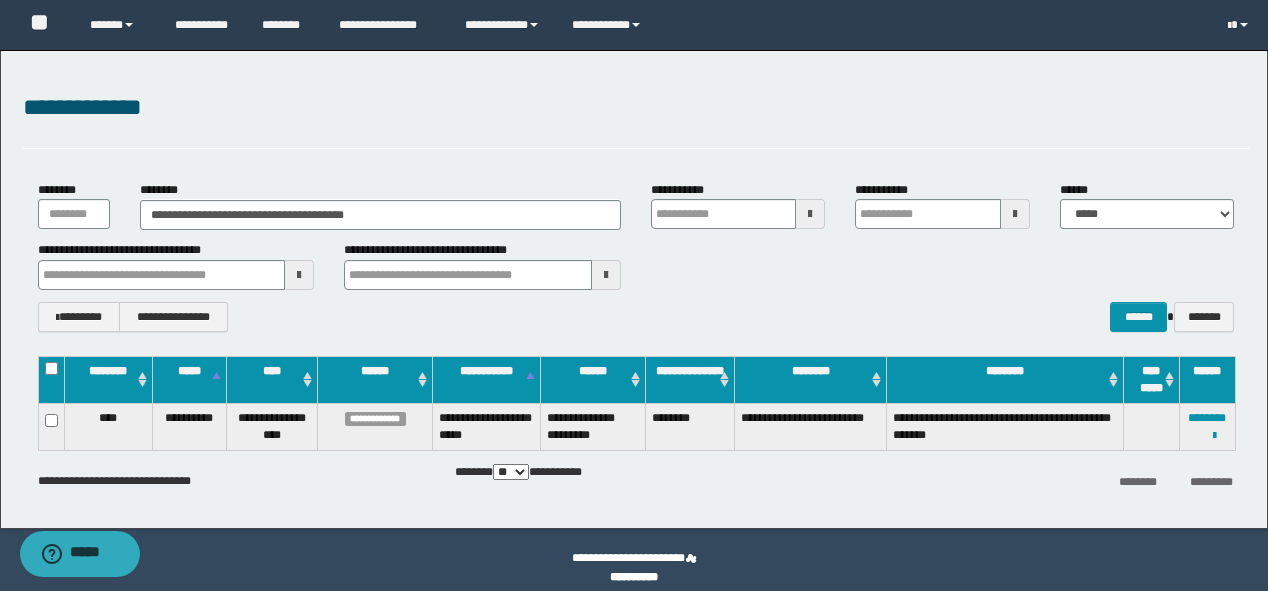 click on "**********" at bounding box center [636, 205] 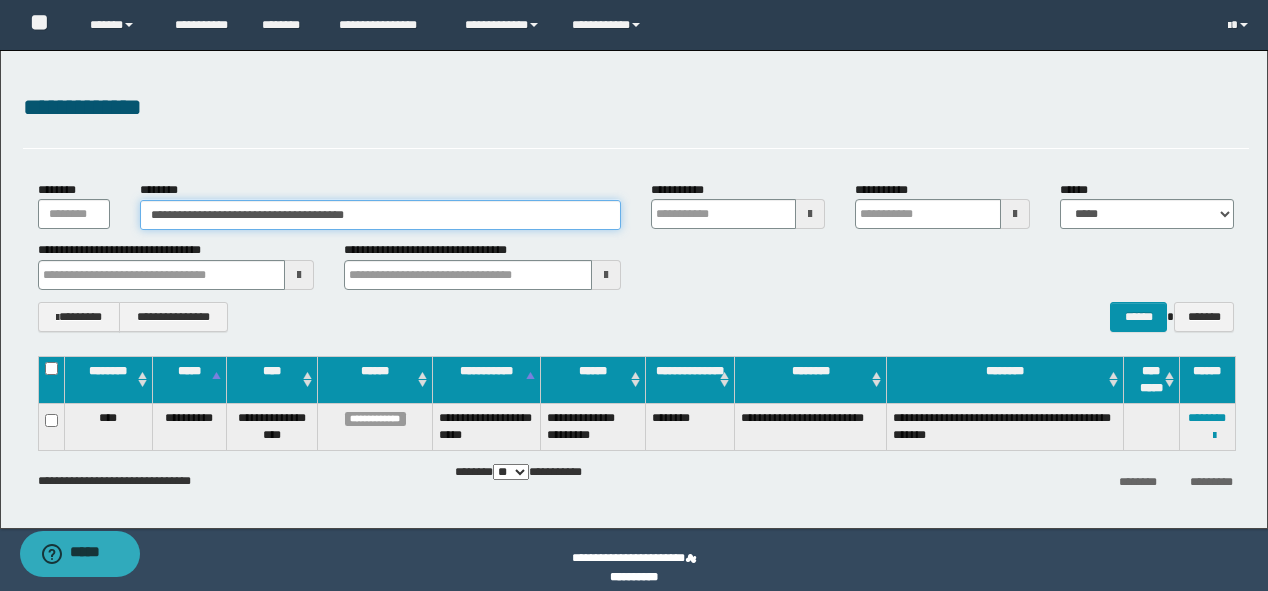 drag, startPoint x: 432, startPoint y: 220, endPoint x: 0, endPoint y: 232, distance: 432.16663 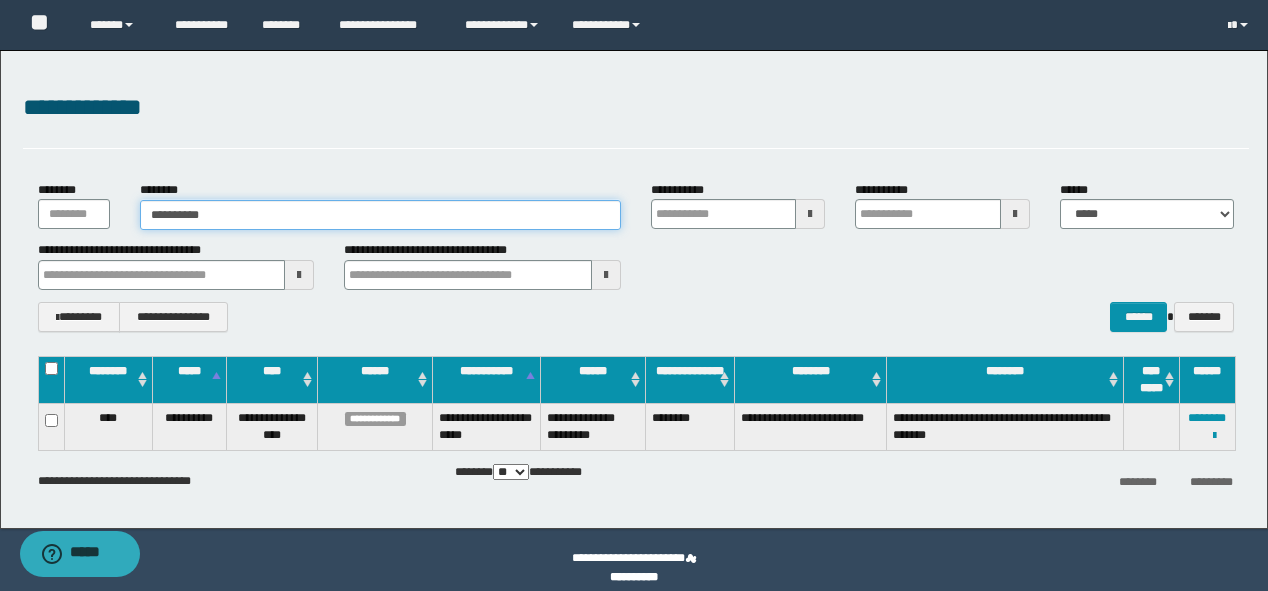 type 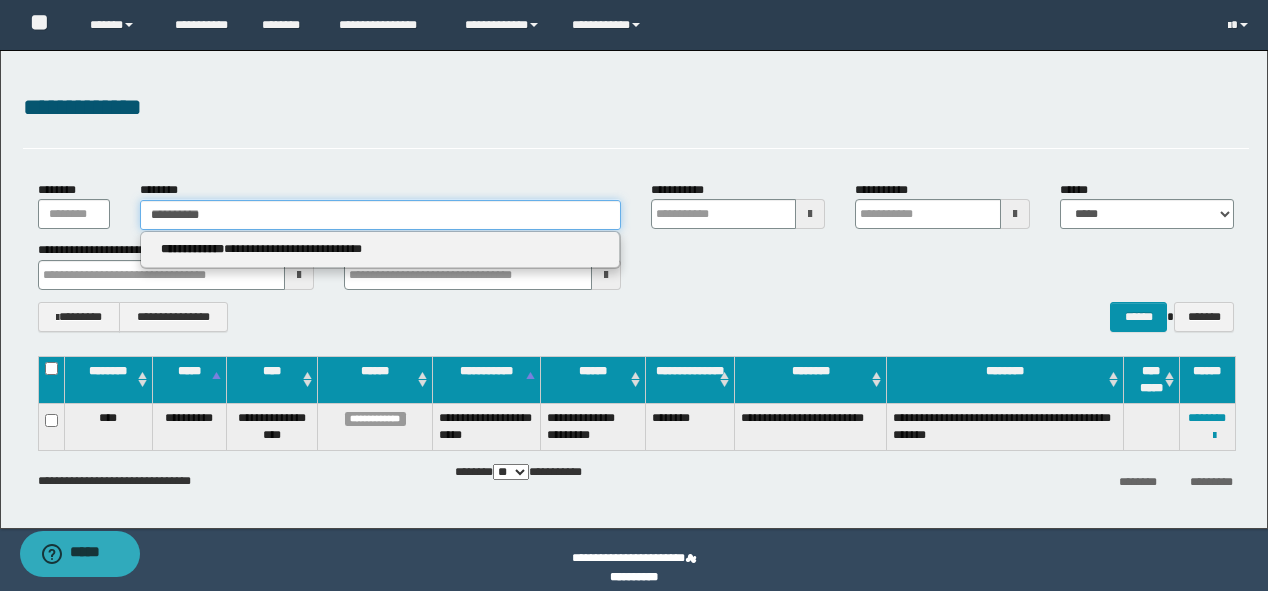 type 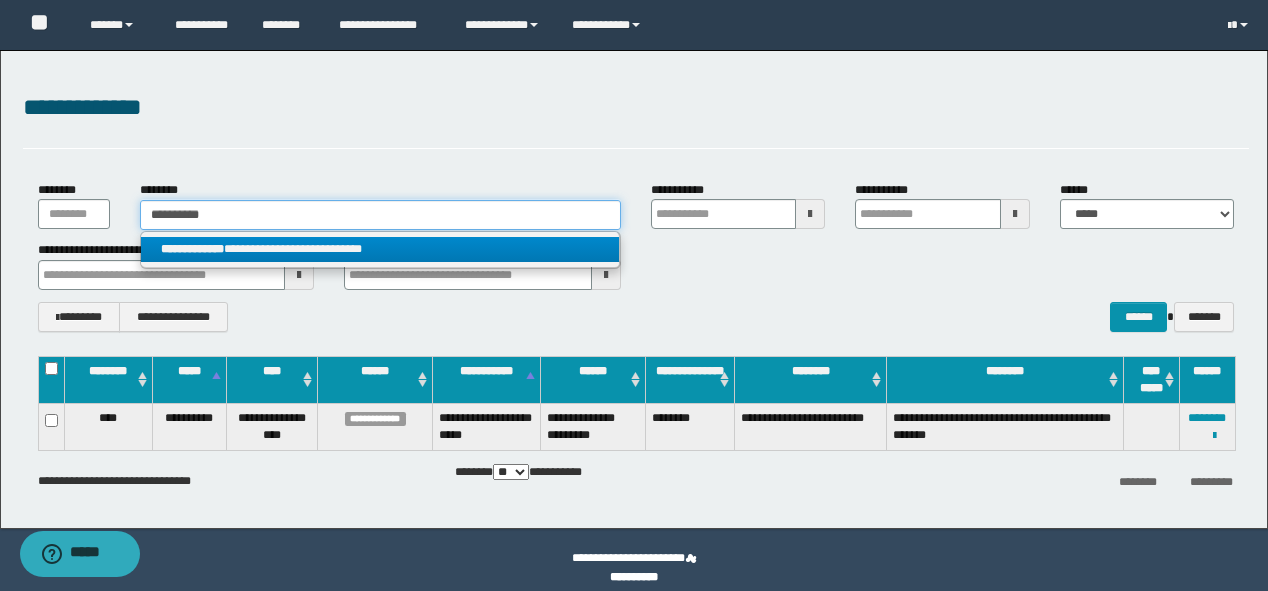 type on "**********" 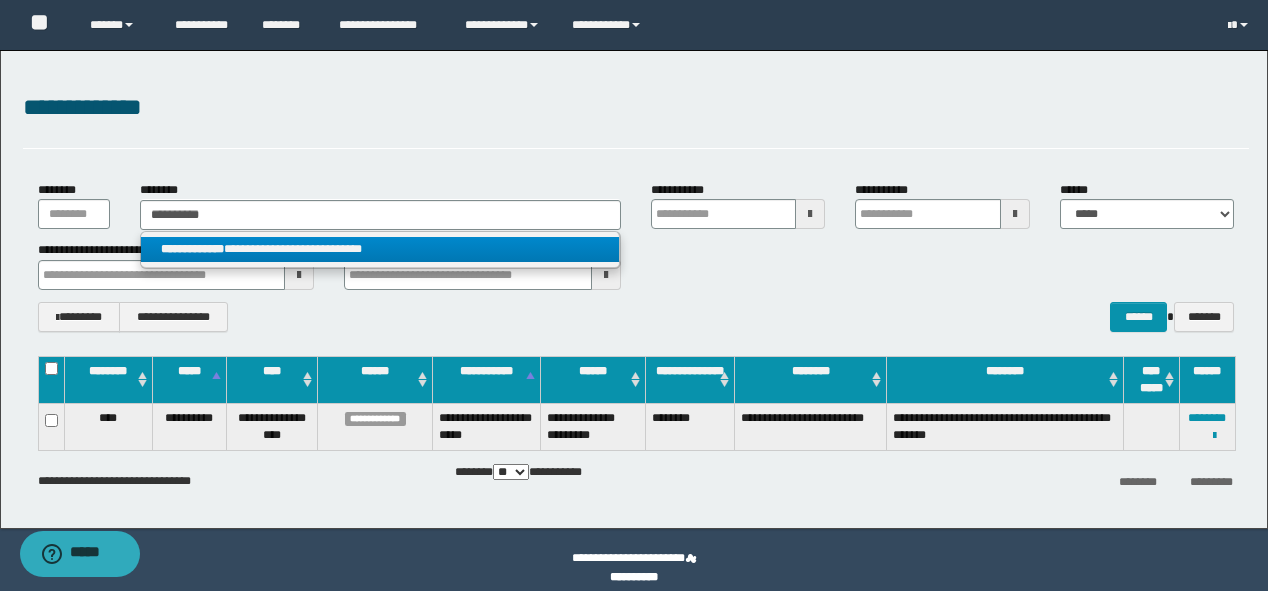 click on "**********" at bounding box center (380, 249) 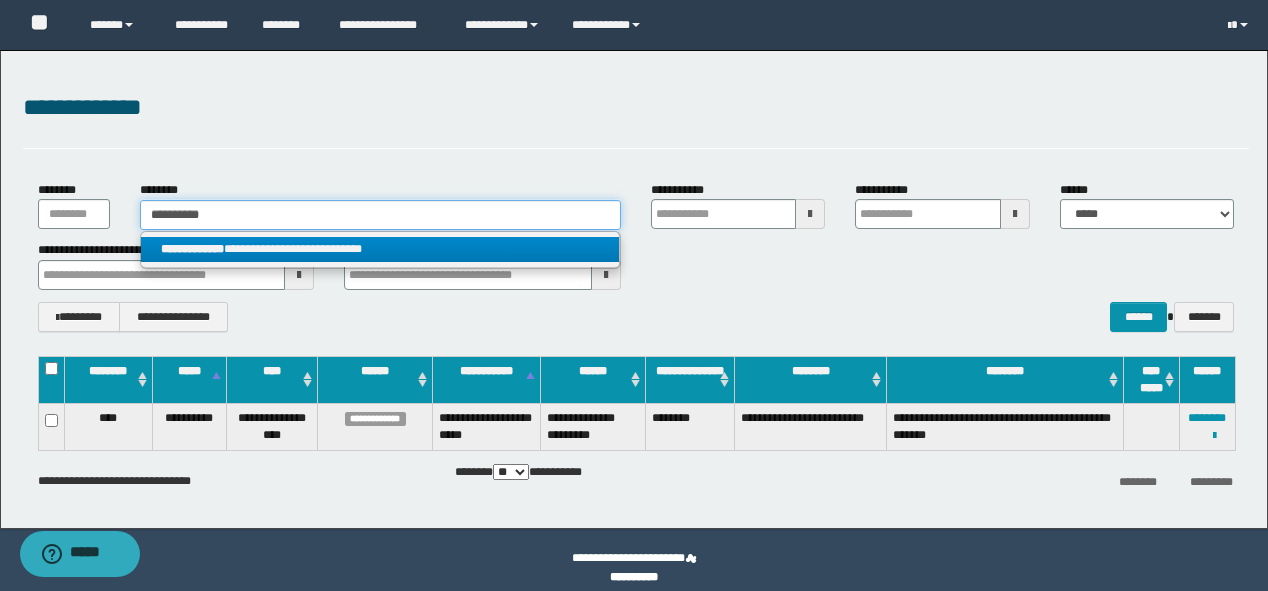 type 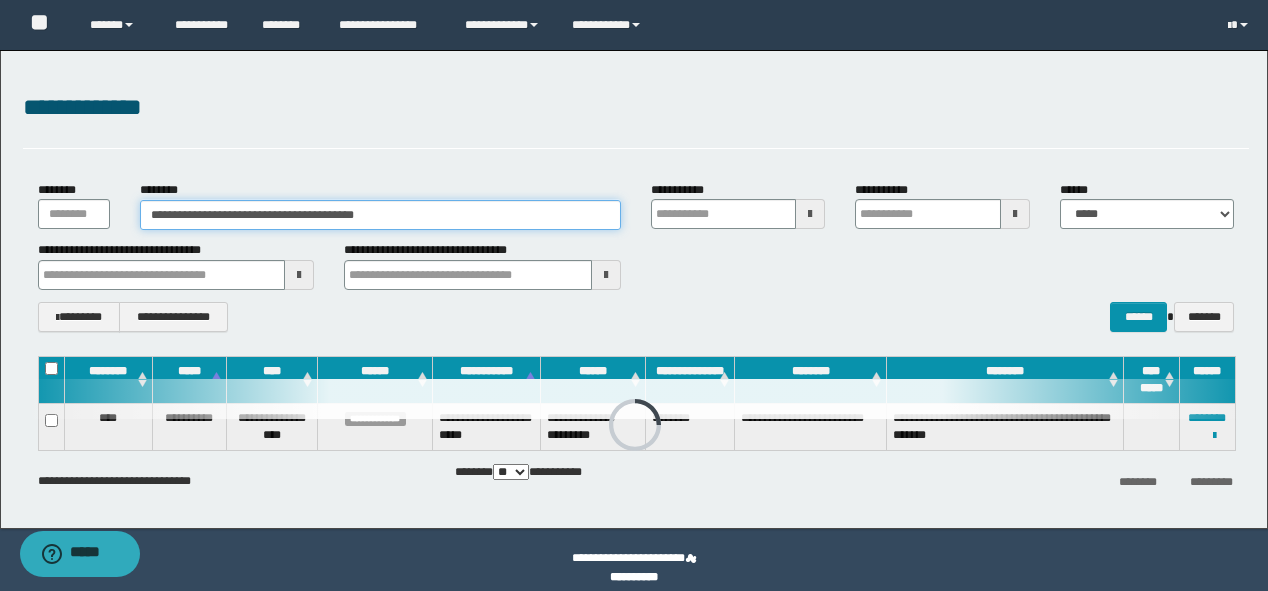 type 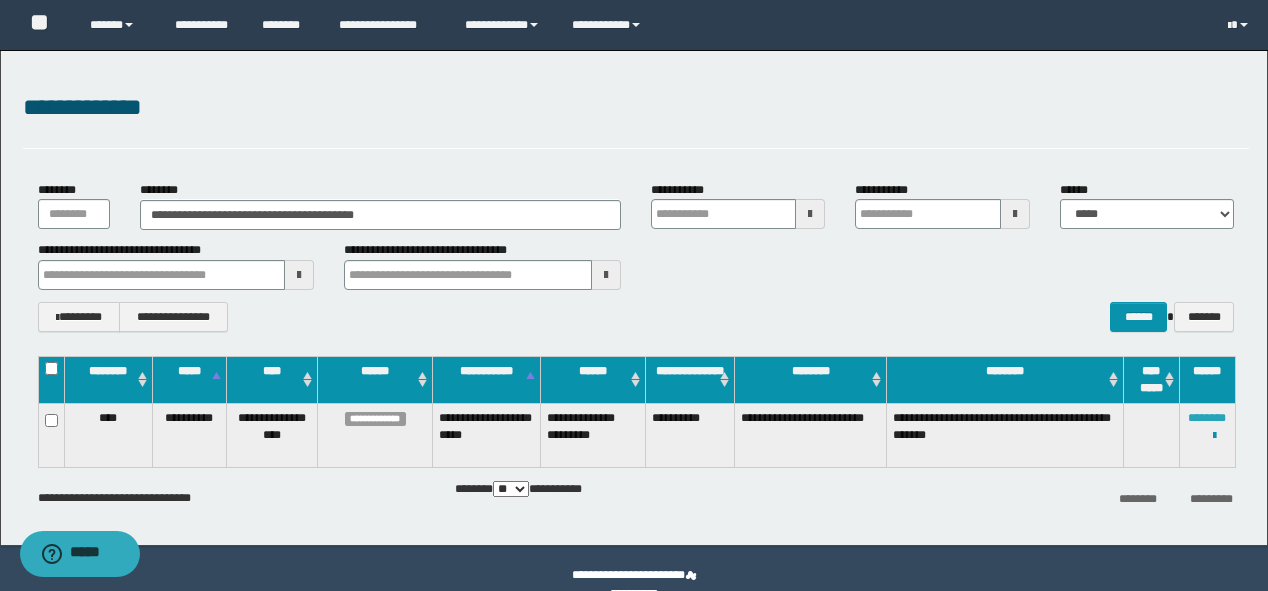 click on "********" at bounding box center (1207, 418) 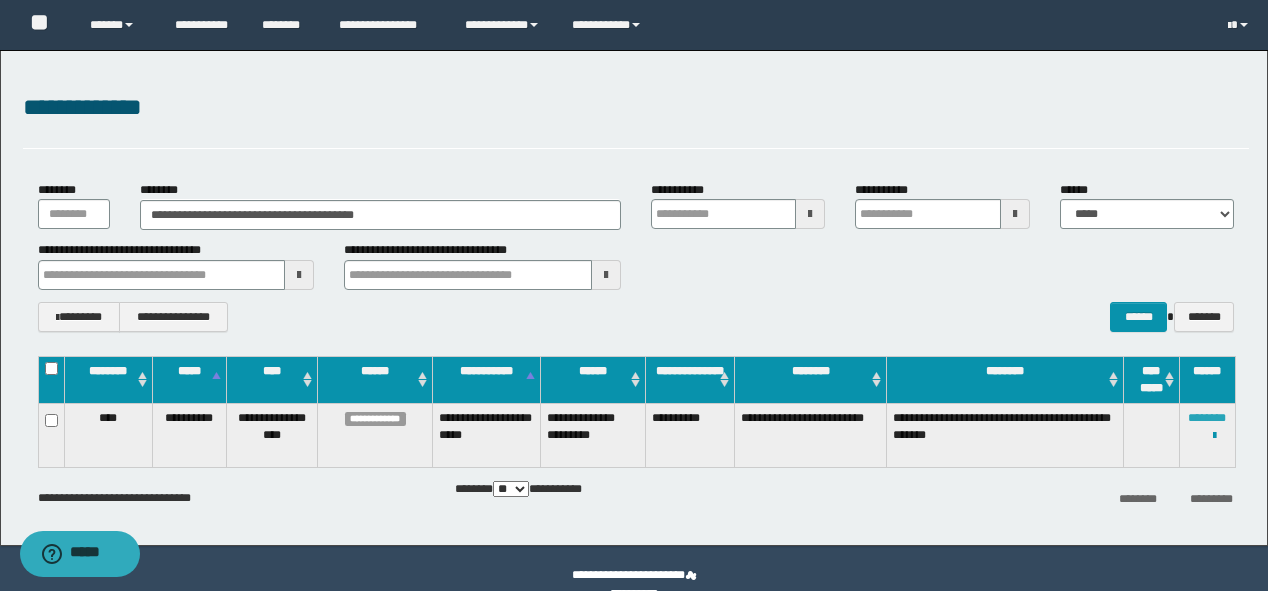 type 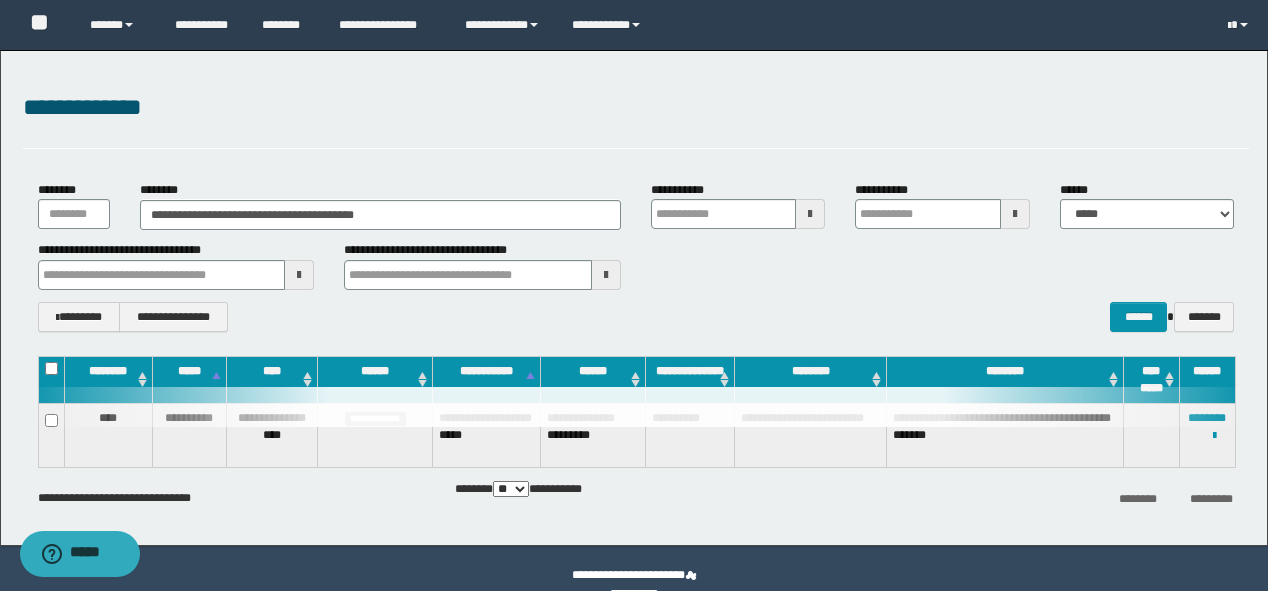 type 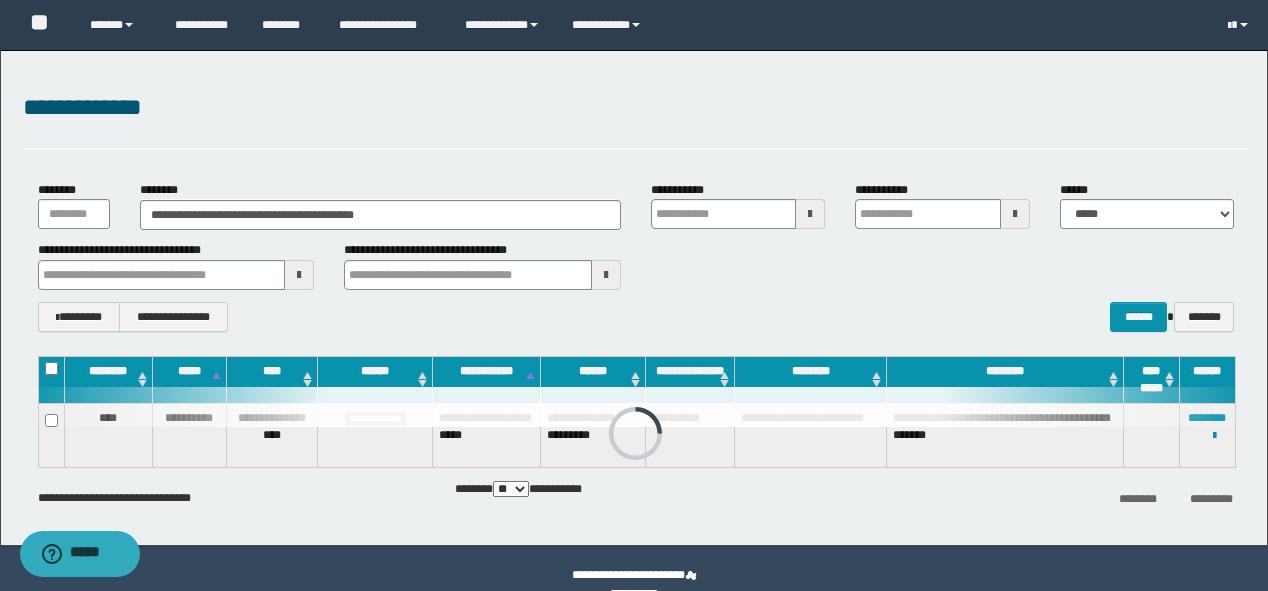 type 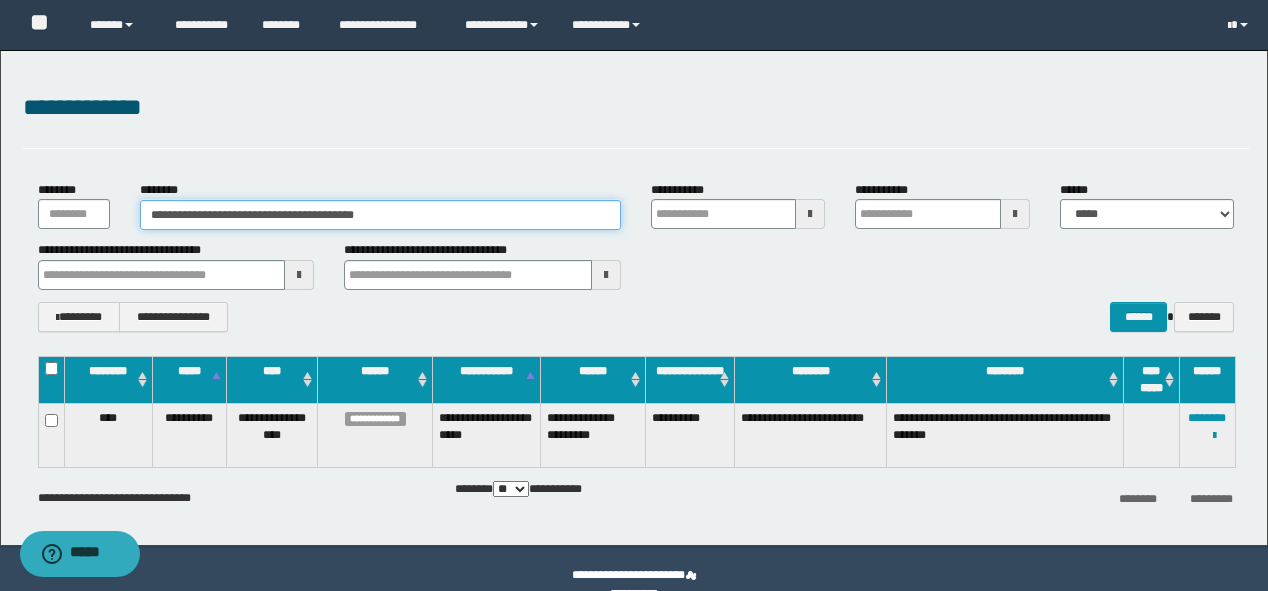 drag, startPoint x: 460, startPoint y: 202, endPoint x: 0, endPoint y: 204, distance: 460.00433 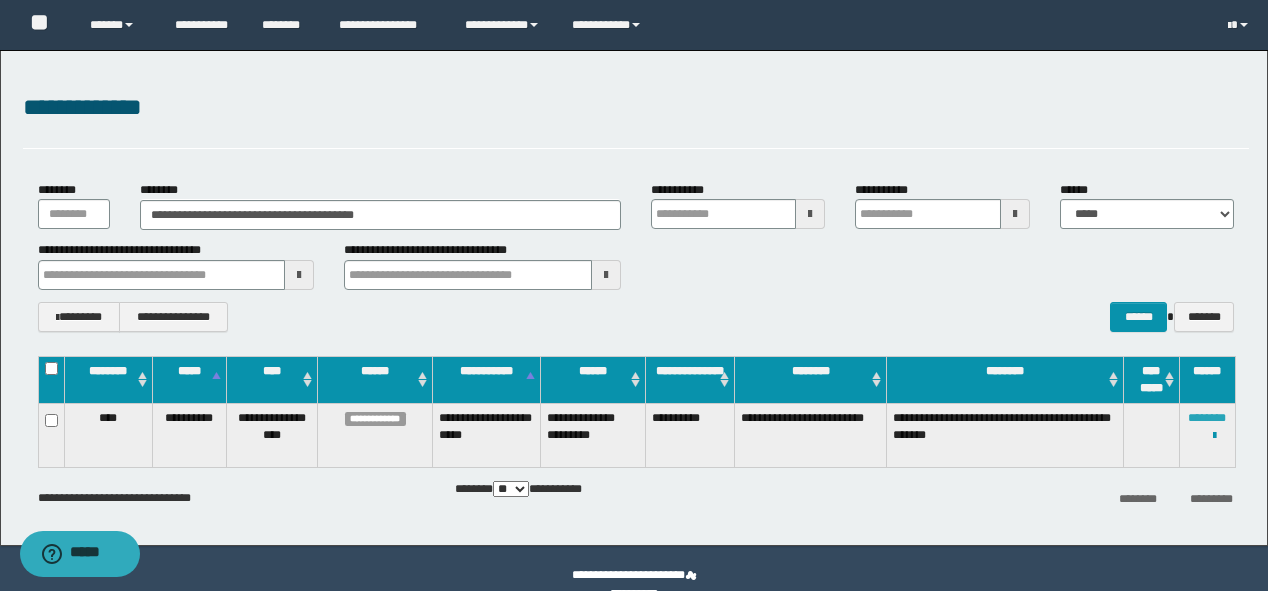 click on "********" at bounding box center [1207, 418] 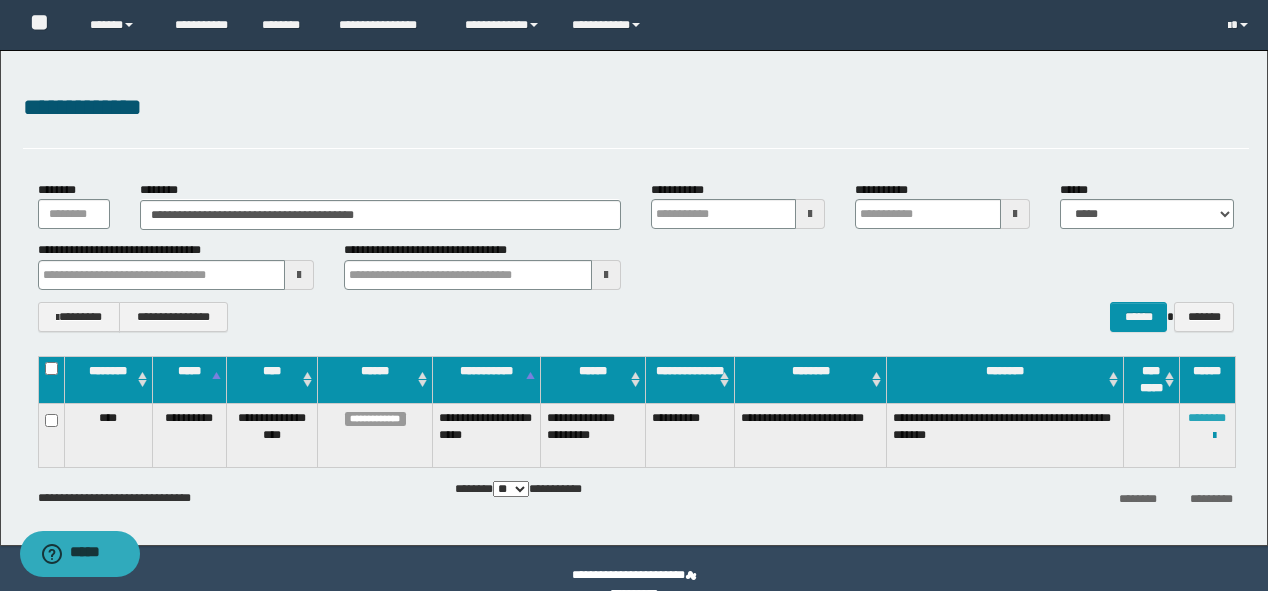 type 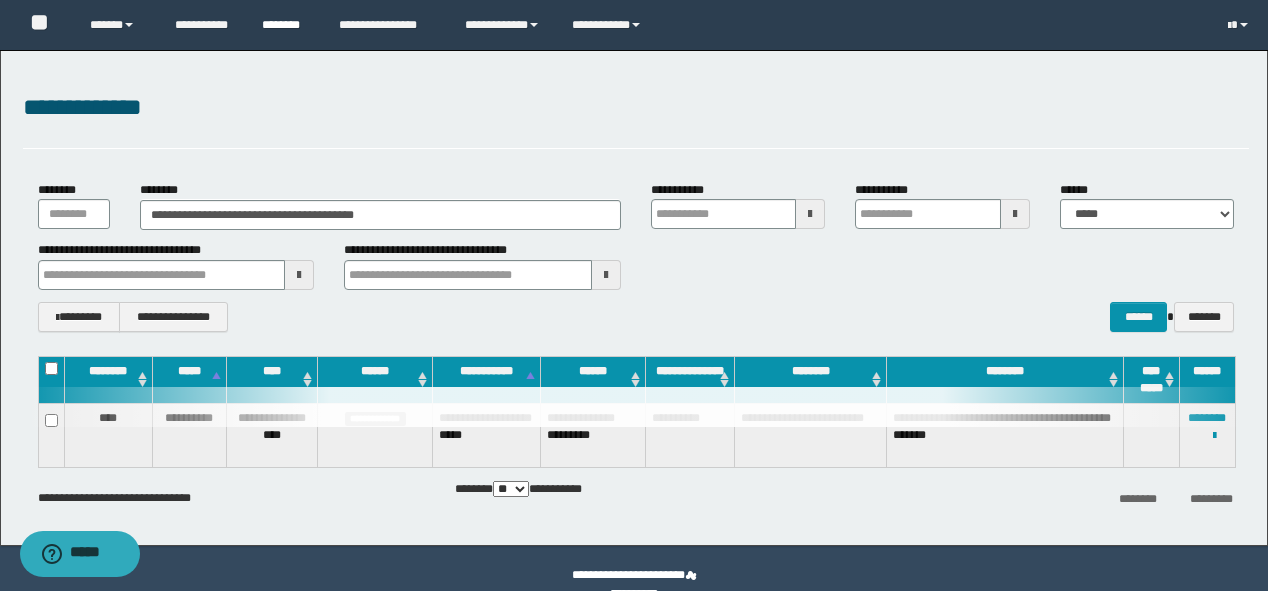 type 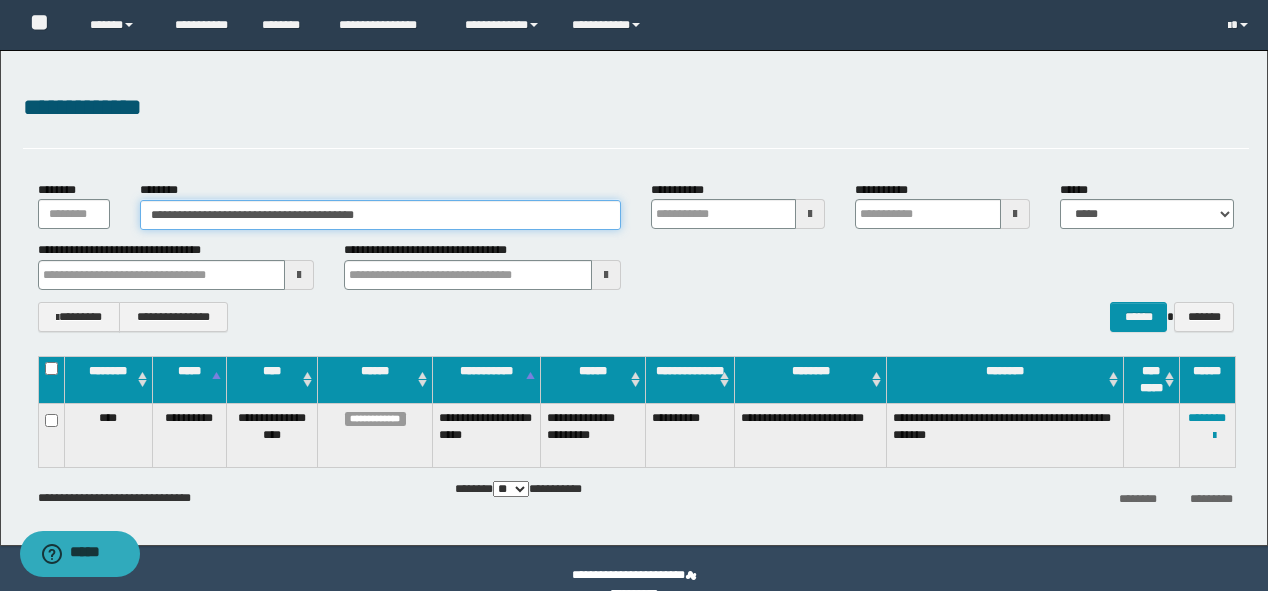 drag, startPoint x: 460, startPoint y: 216, endPoint x: 0, endPoint y: 172, distance: 462.09955 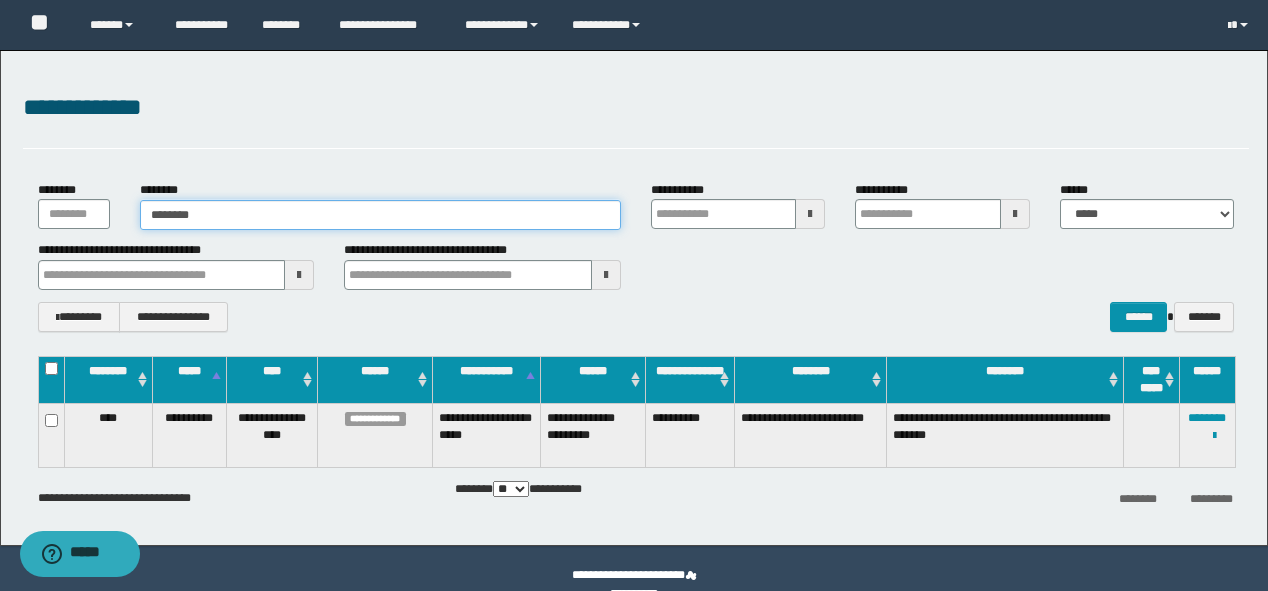 type on "********" 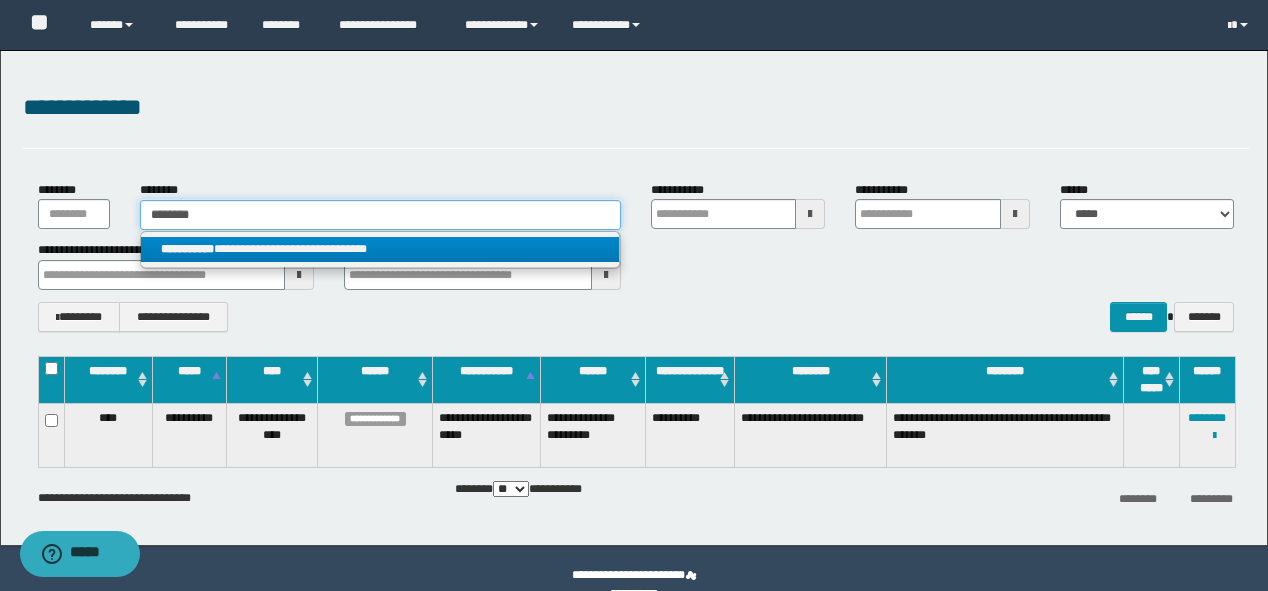 type on "********" 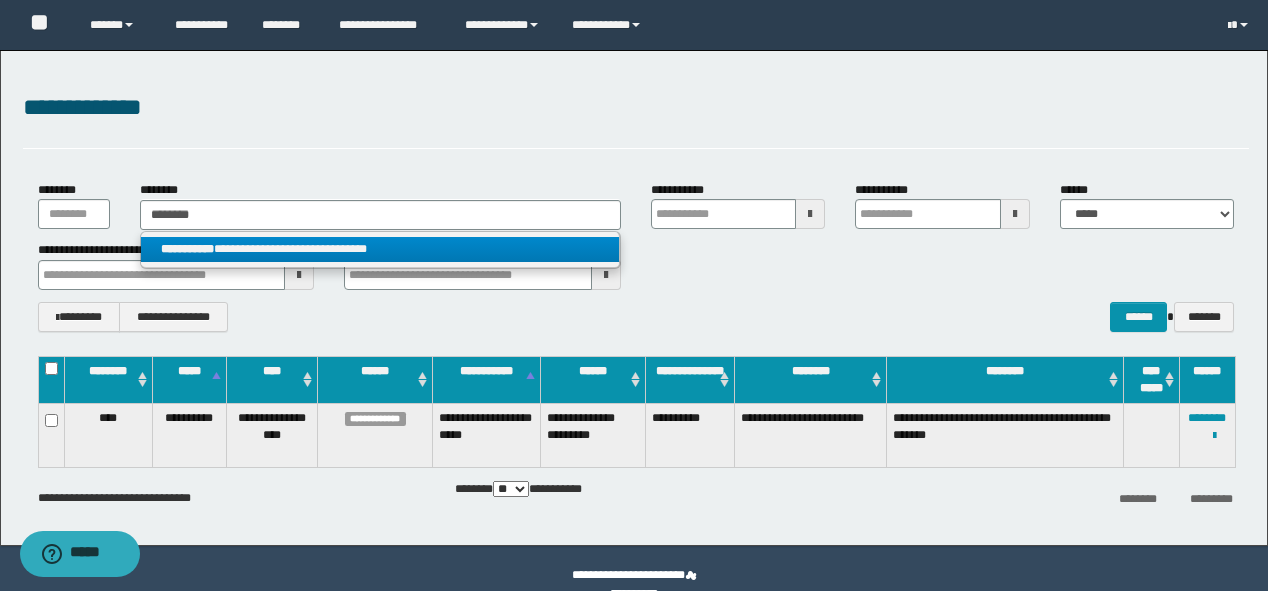 click on "**********" at bounding box center [380, 249] 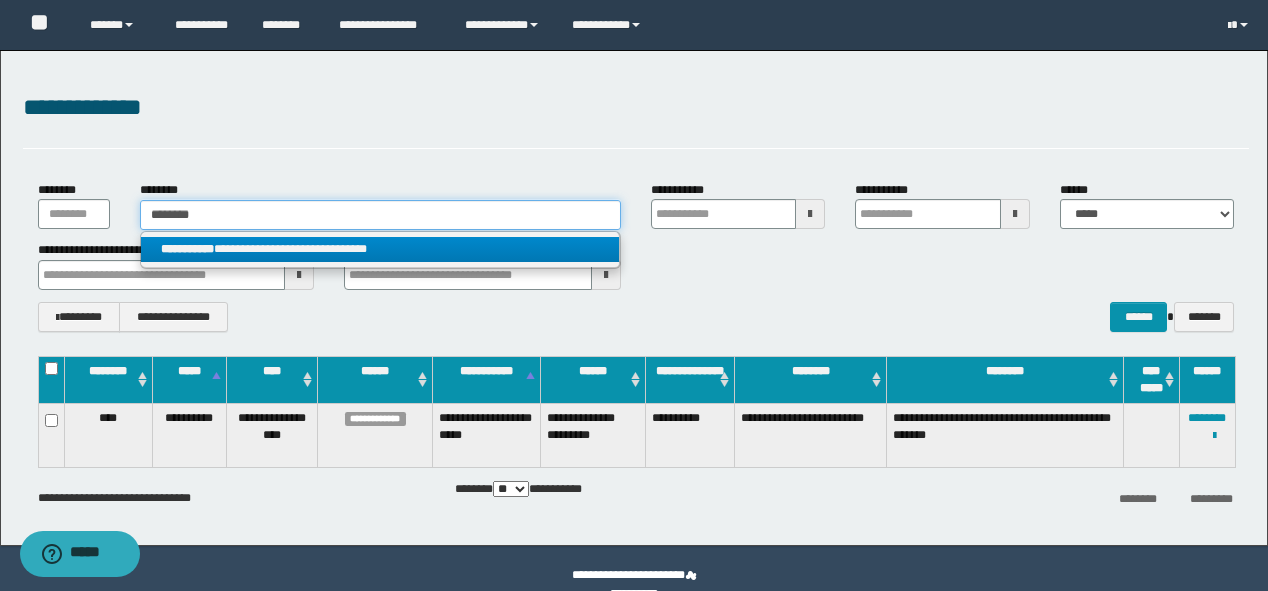 type 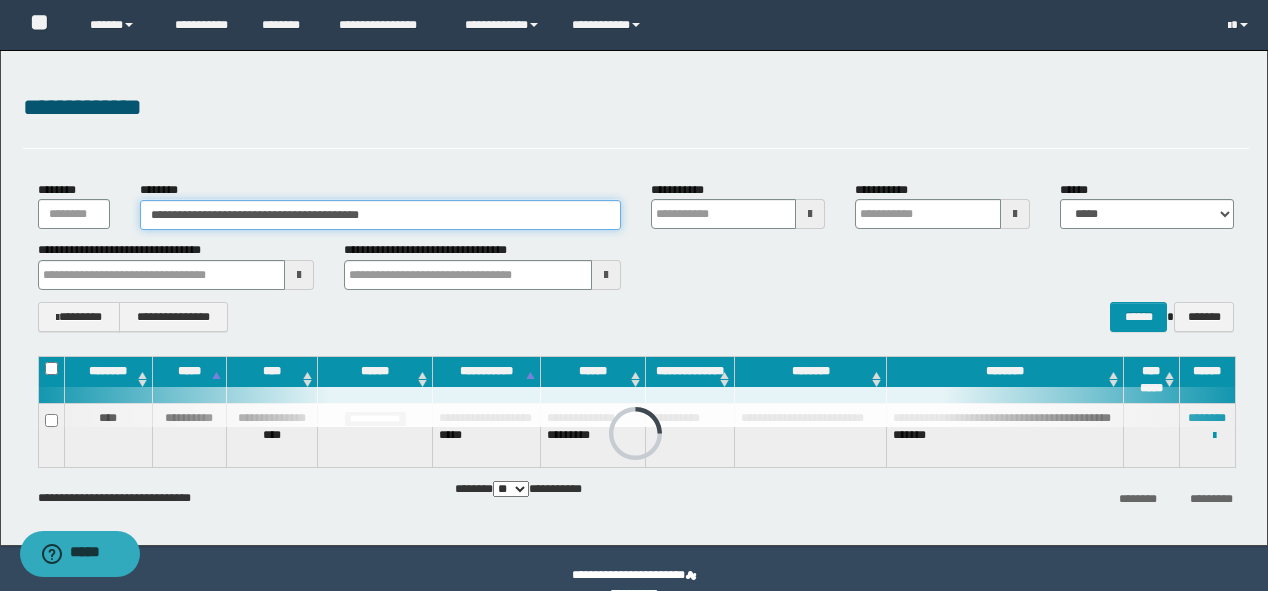 type 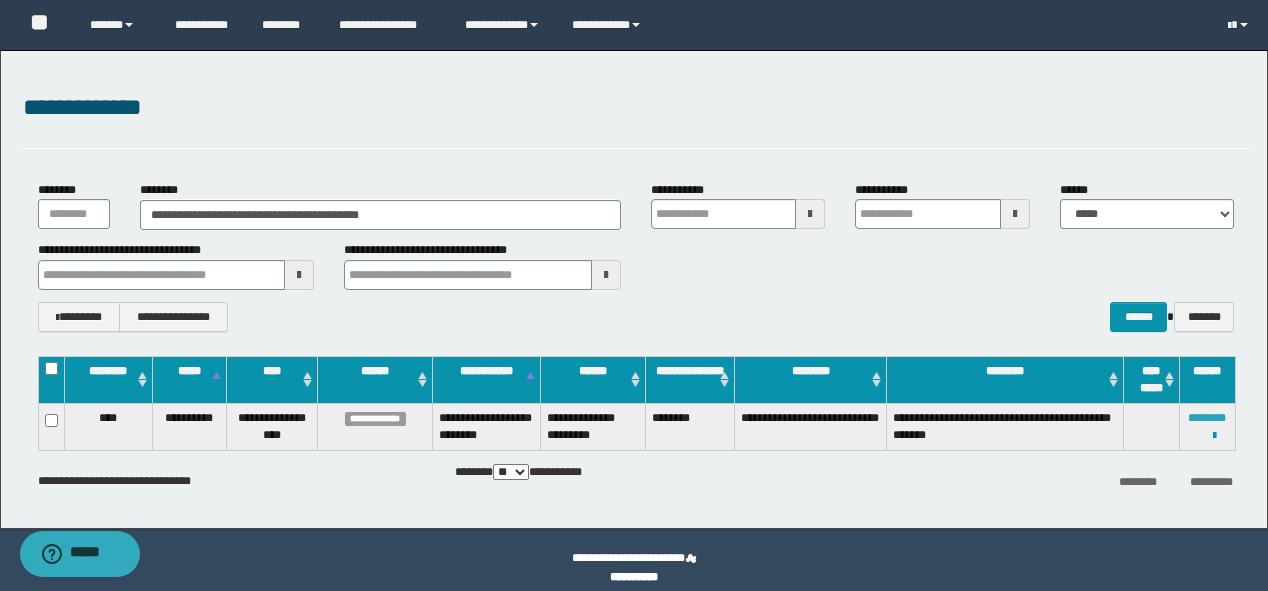 click on "********" at bounding box center [1207, 418] 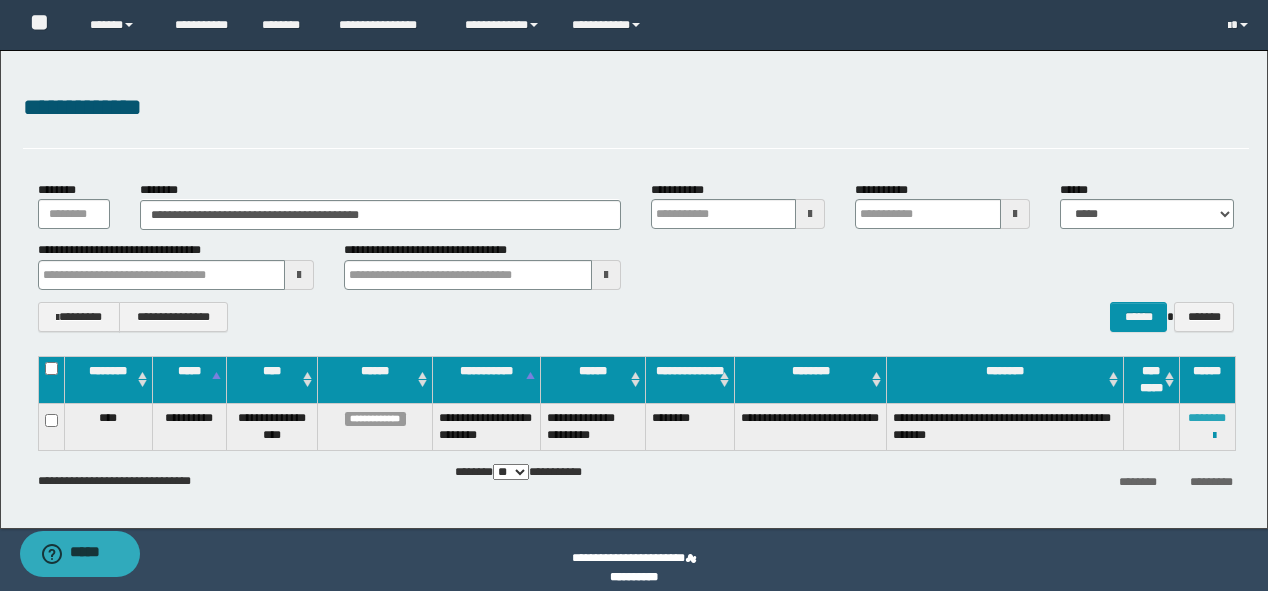 type 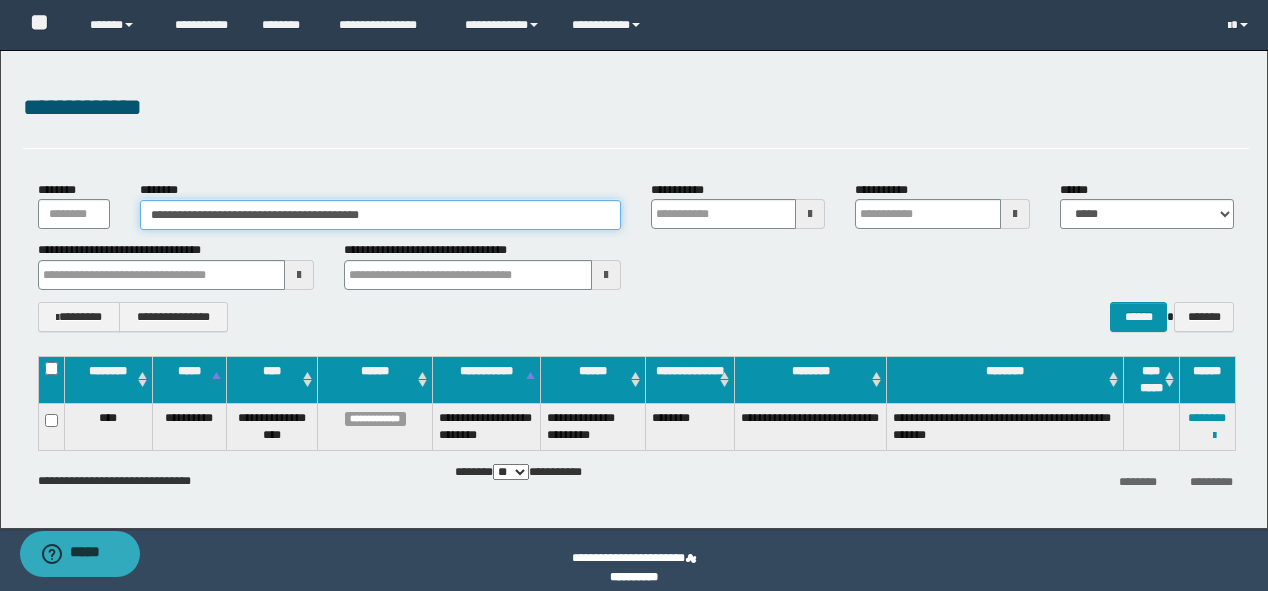 click on "**********" at bounding box center (380, 215) 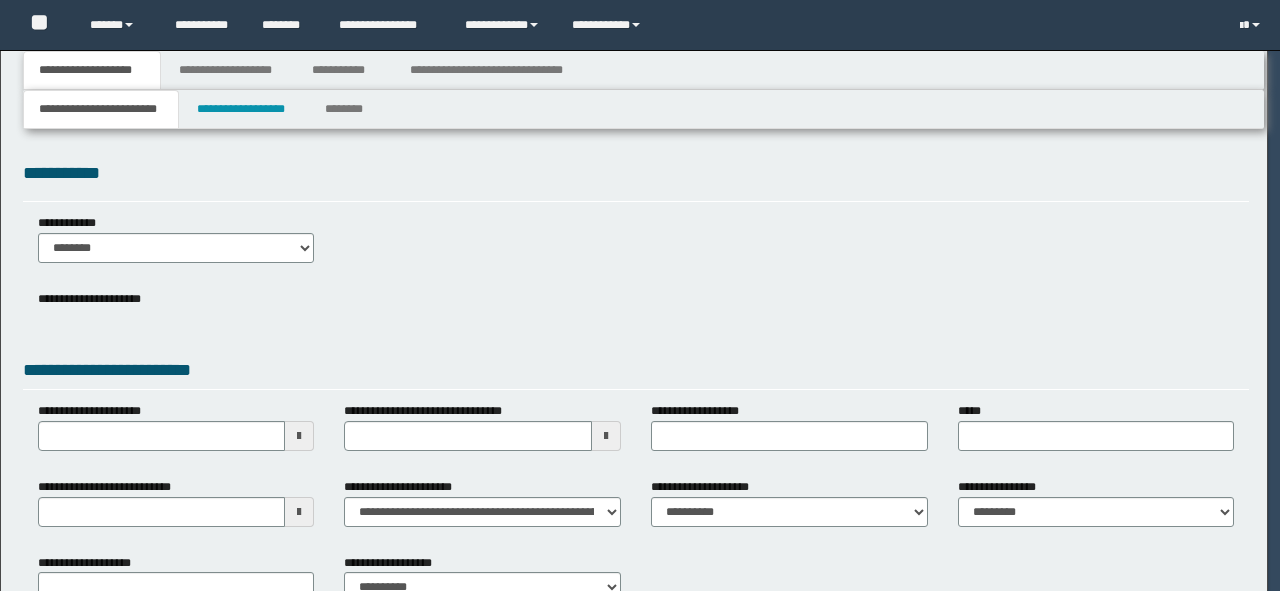 scroll, scrollTop: 0, scrollLeft: 0, axis: both 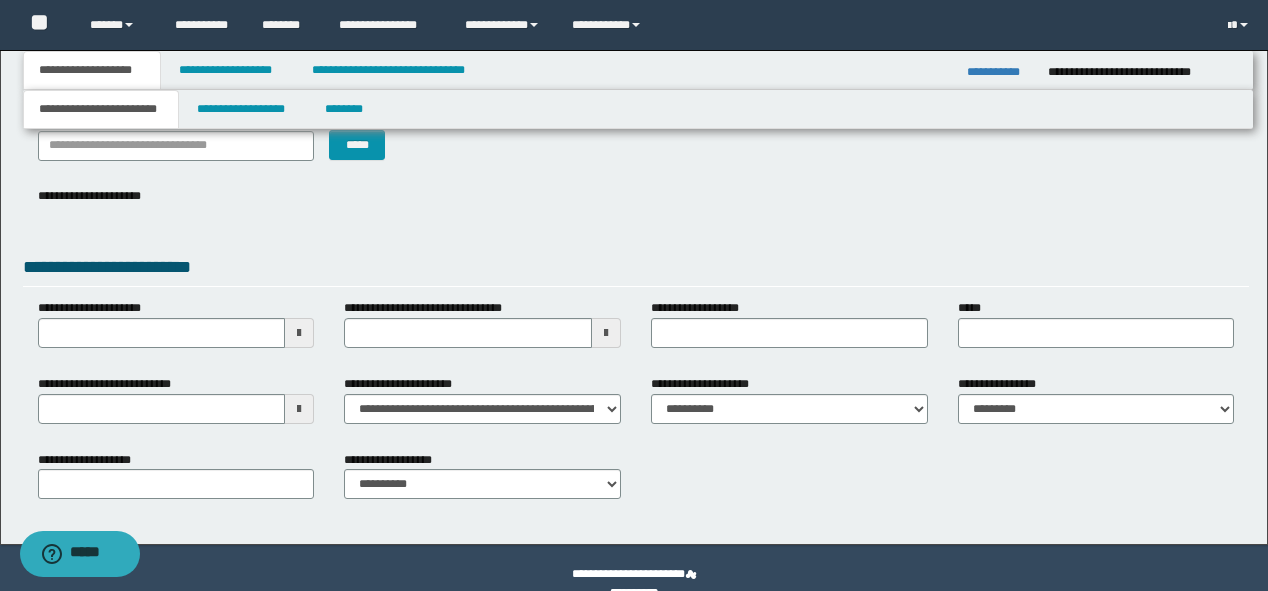click on "**********" at bounding box center (176, 331) 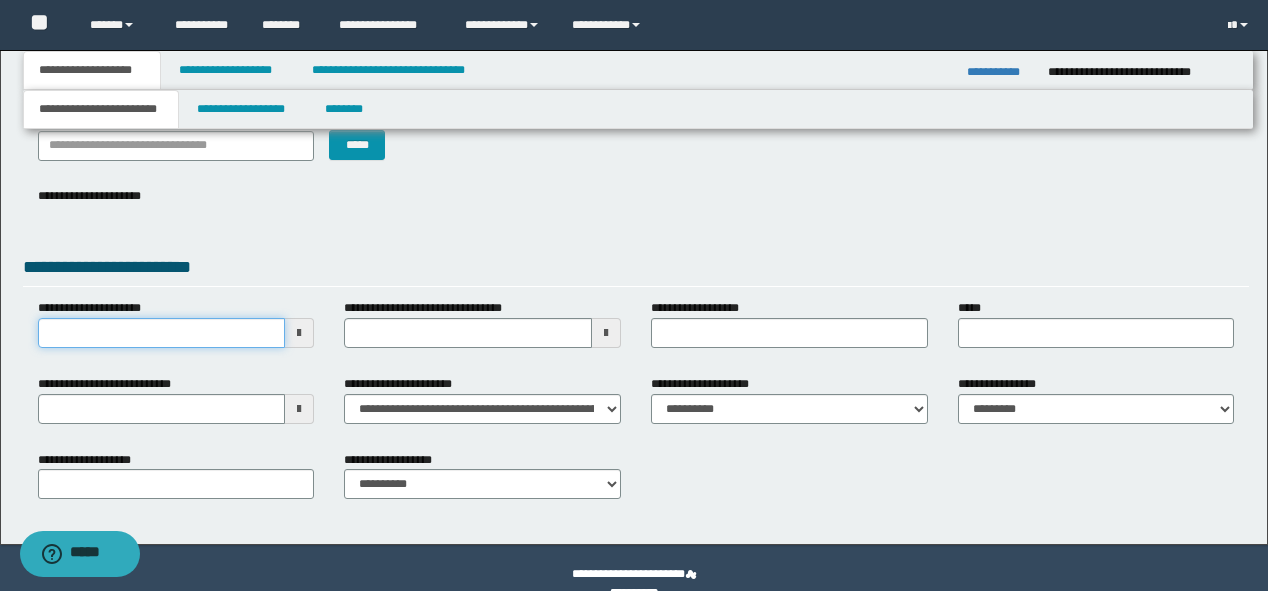 click on "**********" at bounding box center (162, 333) 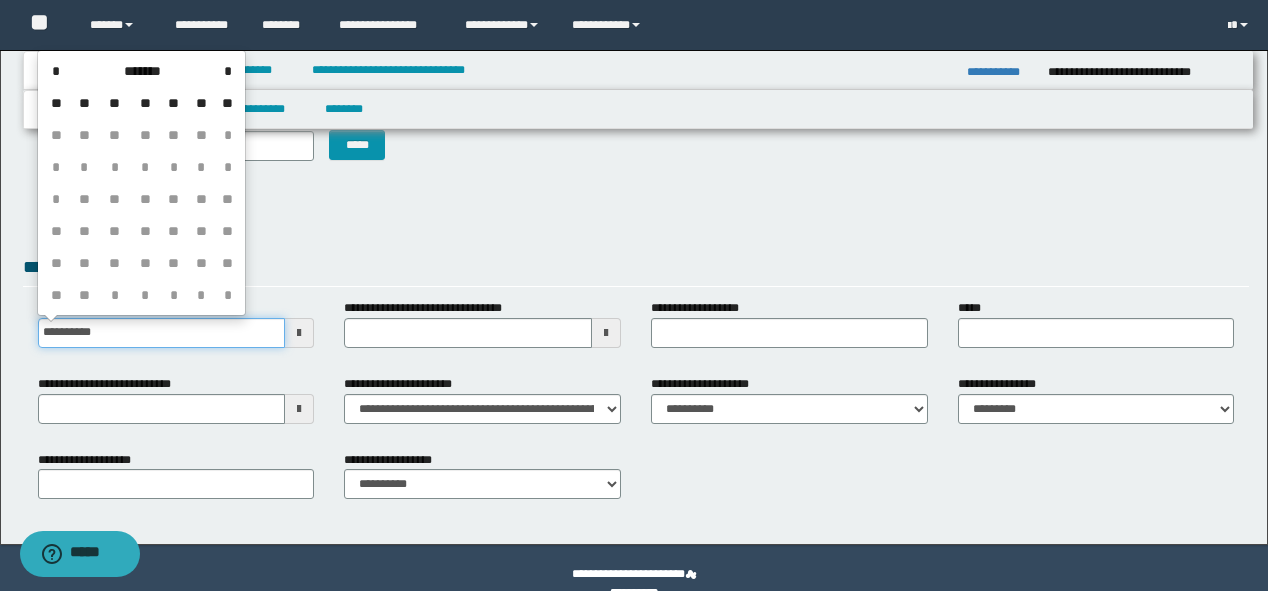 type on "**********" 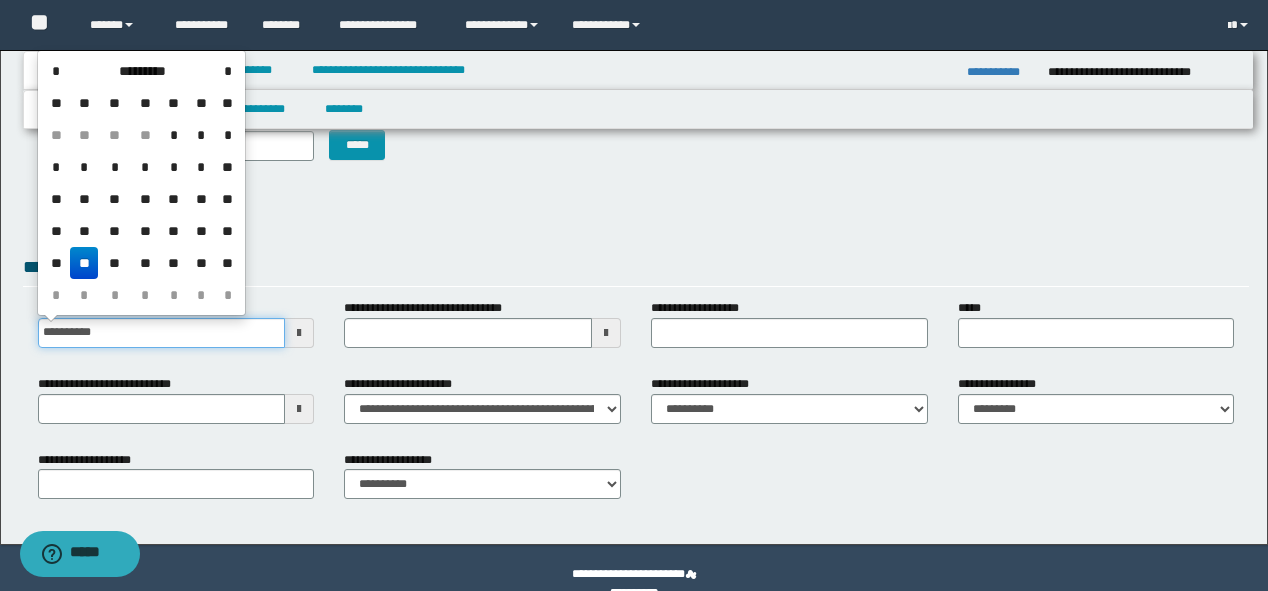 drag, startPoint x: 200, startPoint y: 328, endPoint x: 0, endPoint y: 328, distance: 200 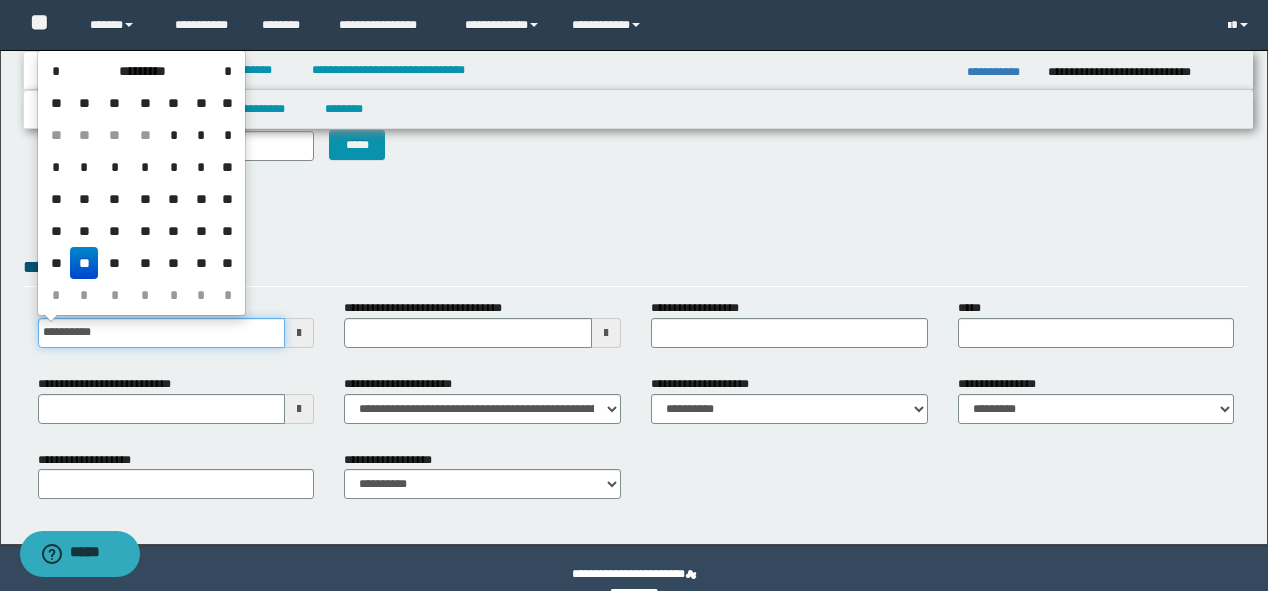 click on "**********" at bounding box center (634, 217) 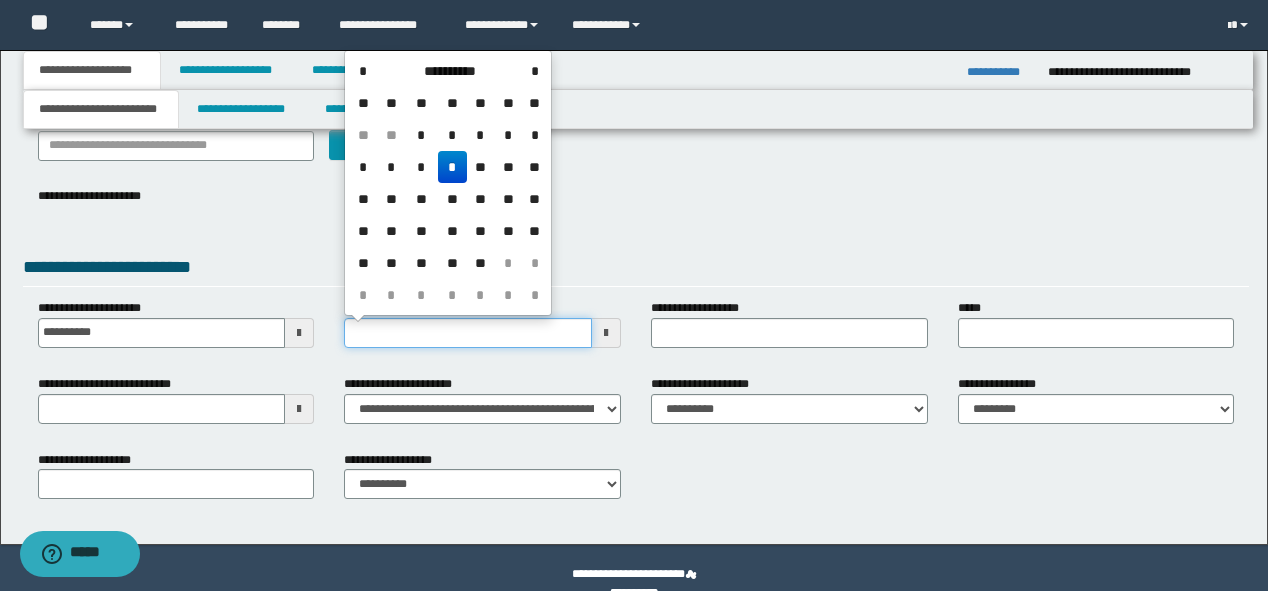 click on "**********" at bounding box center (468, 333) 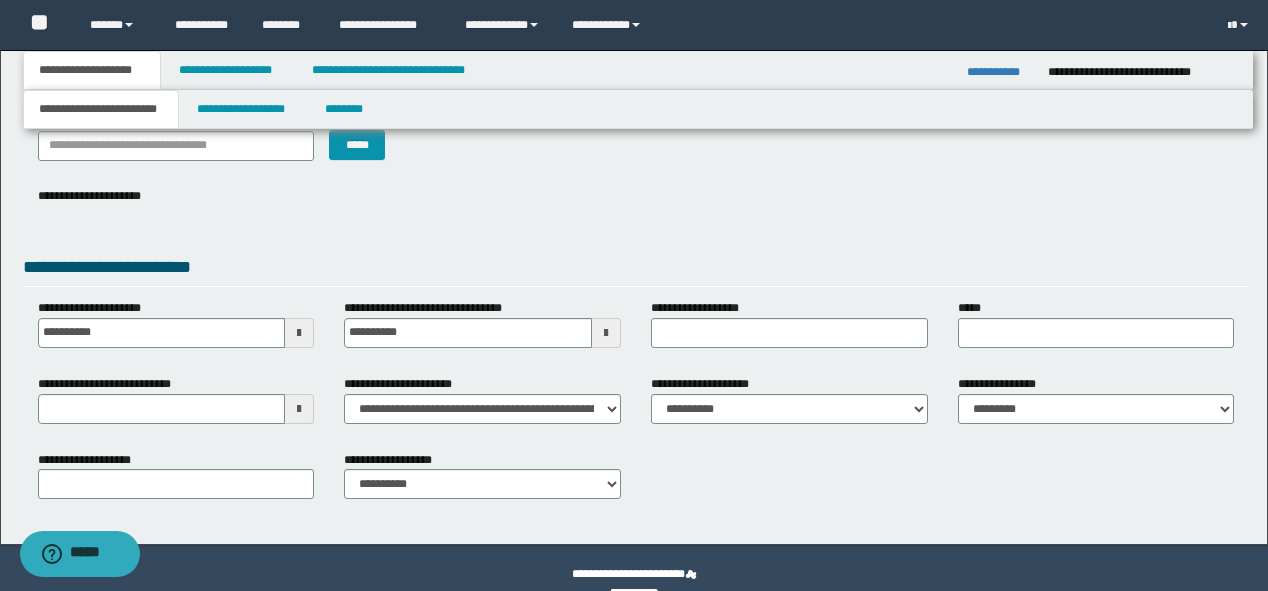 click on "**********" at bounding box center (636, 211) 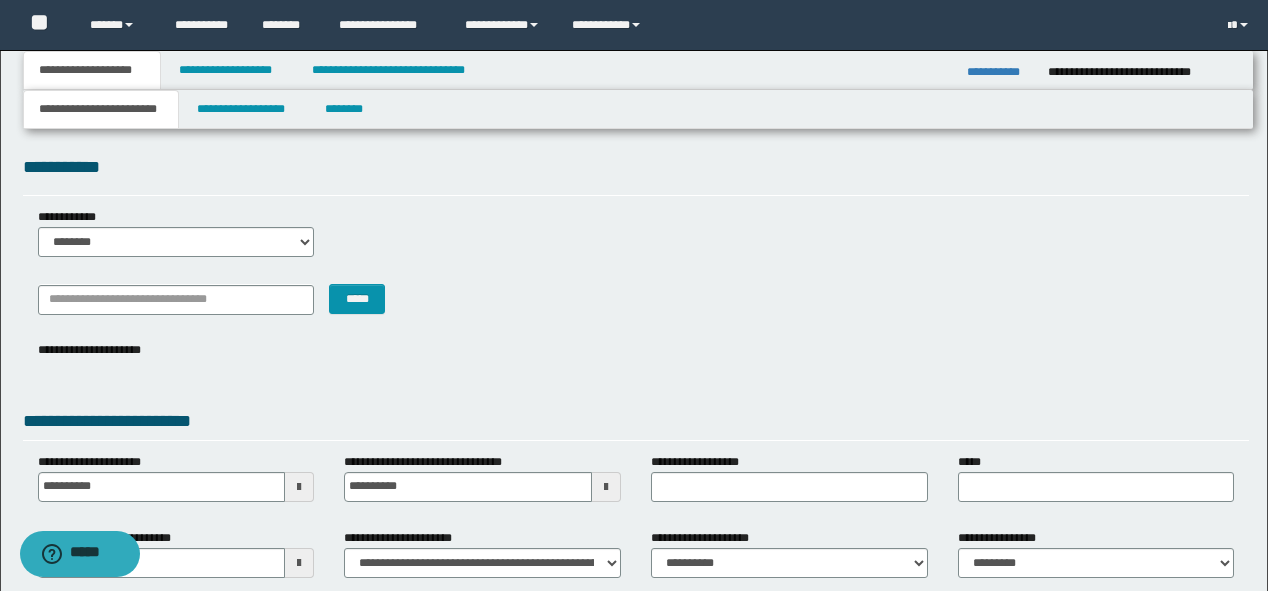 scroll, scrollTop: 0, scrollLeft: 0, axis: both 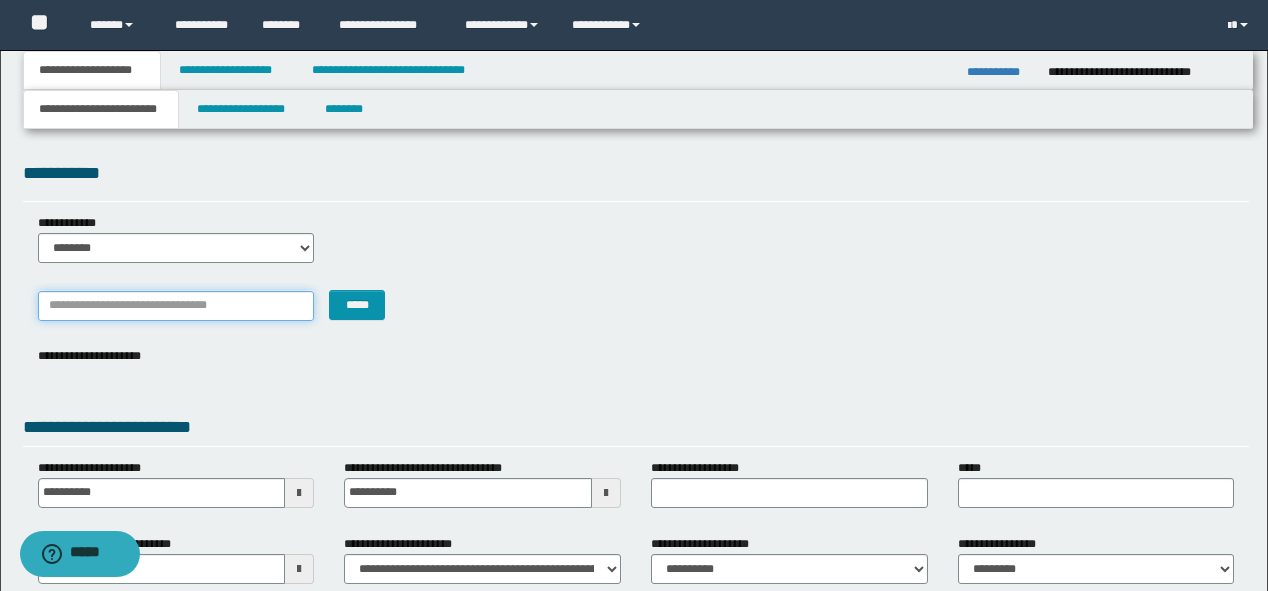 click on "*******" at bounding box center (176, 306) 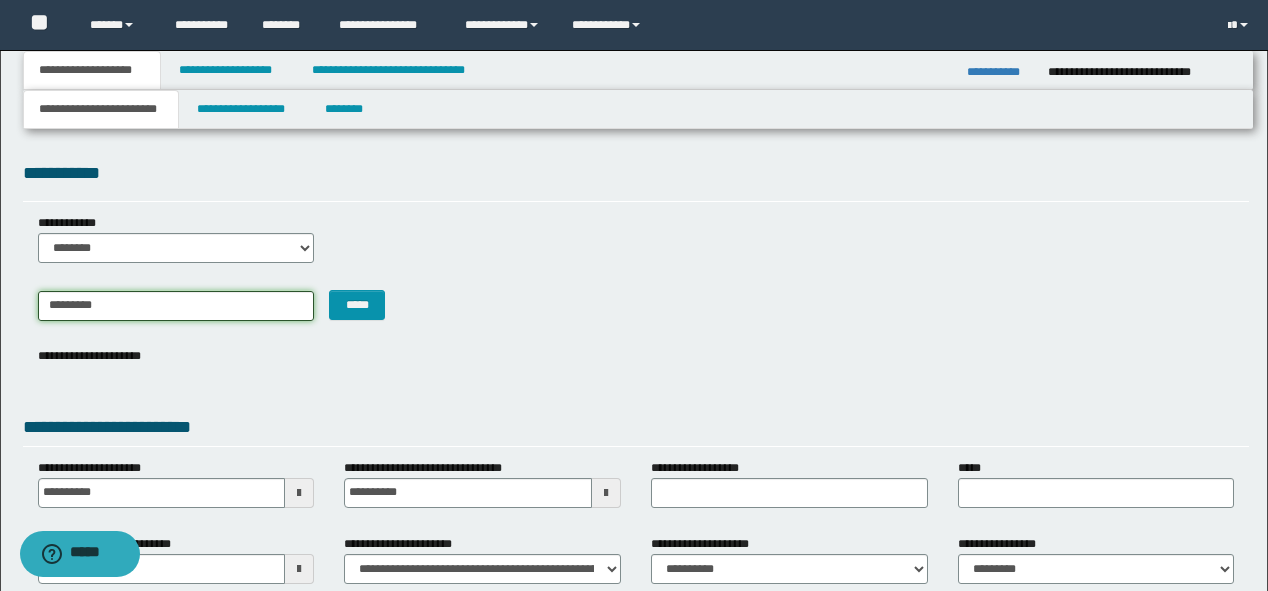 type on "**********" 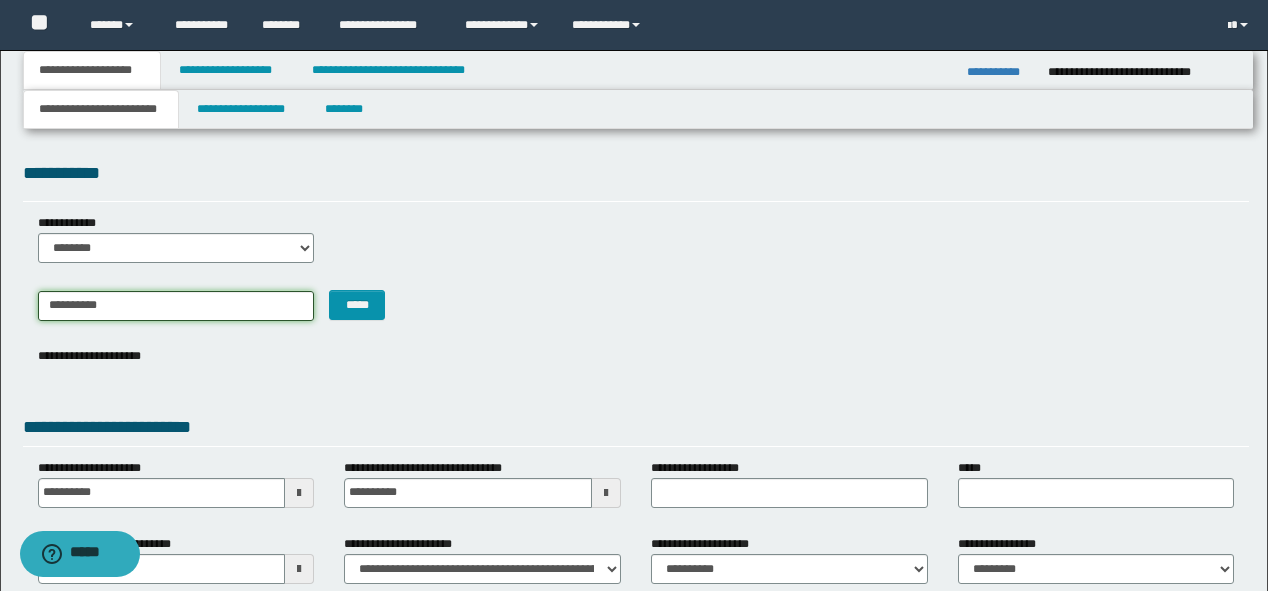 type on "**********" 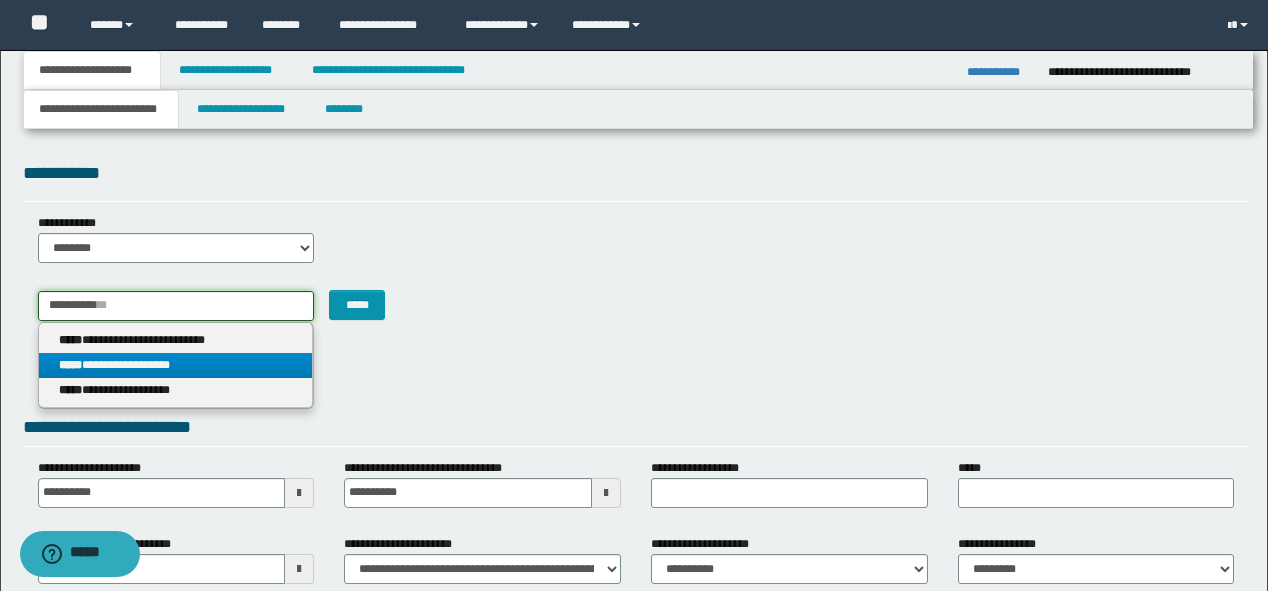 type on "**********" 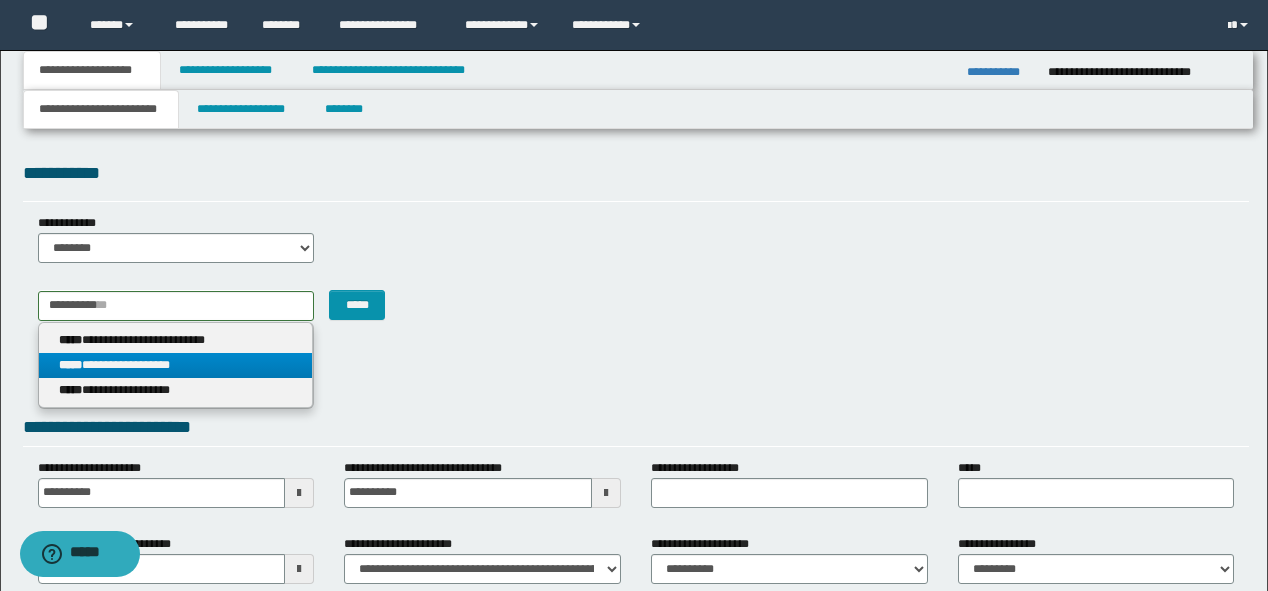 click on "**********" at bounding box center (176, 365) 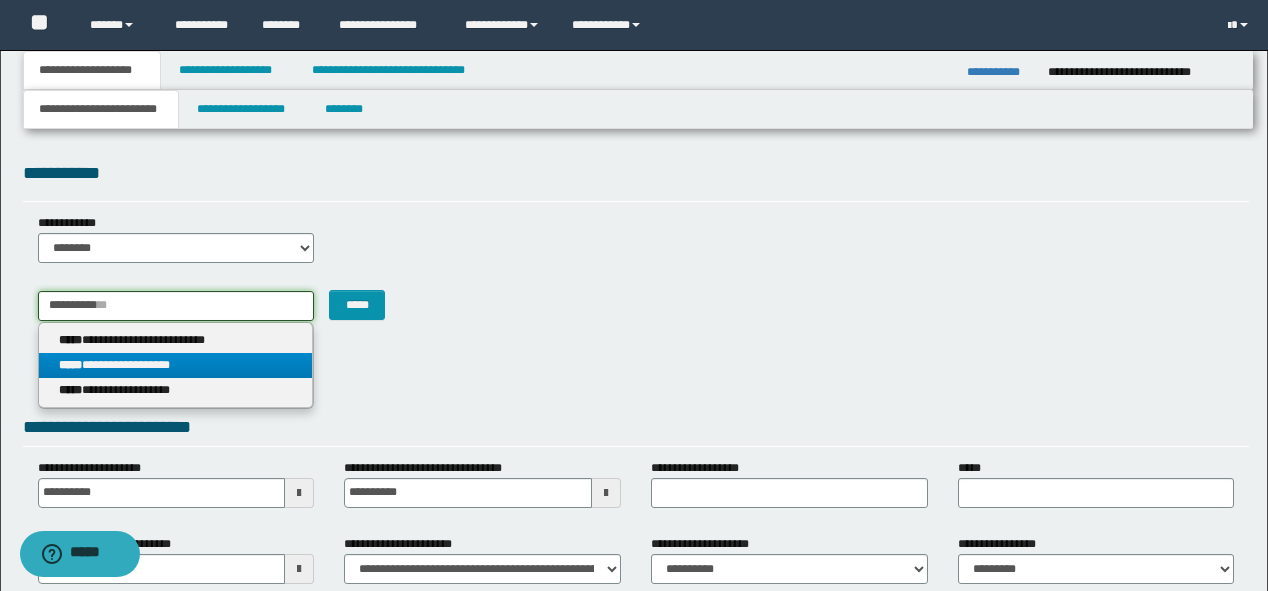type 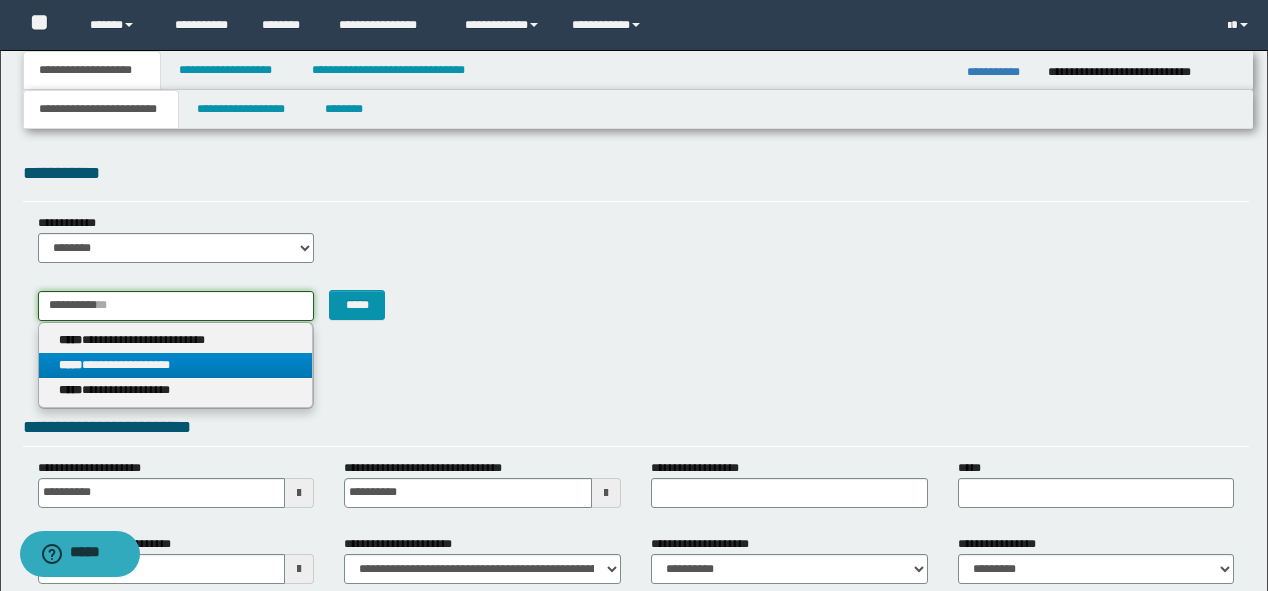 type on "**********" 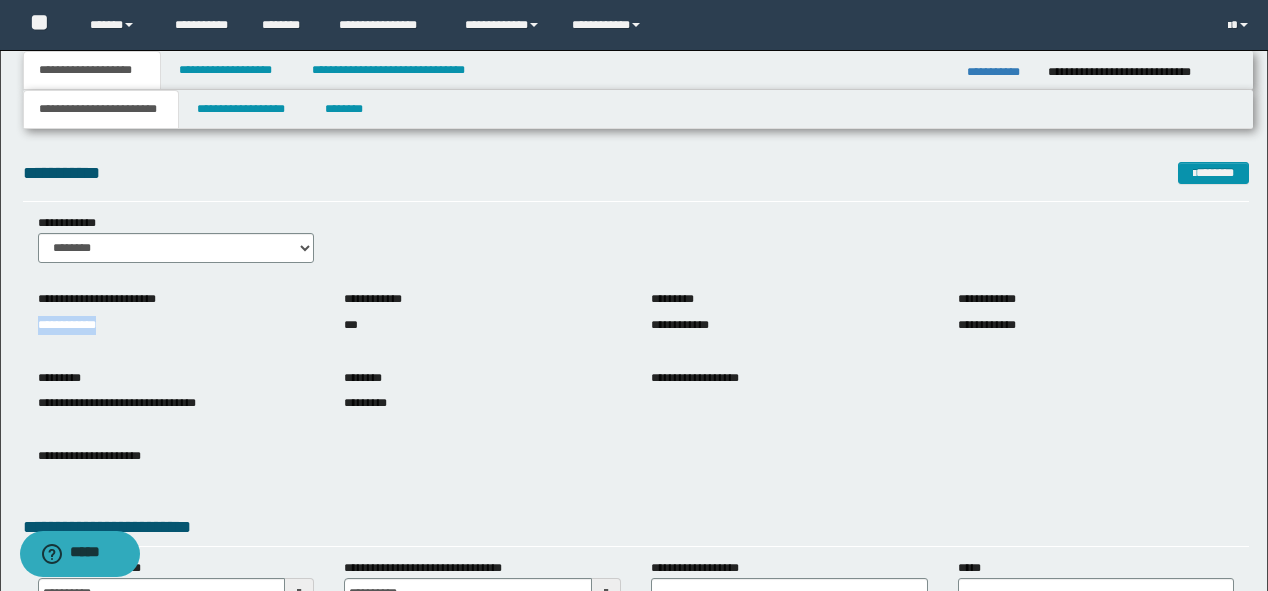 drag, startPoint x: 163, startPoint y: 333, endPoint x: 0, endPoint y: 335, distance: 163.01227 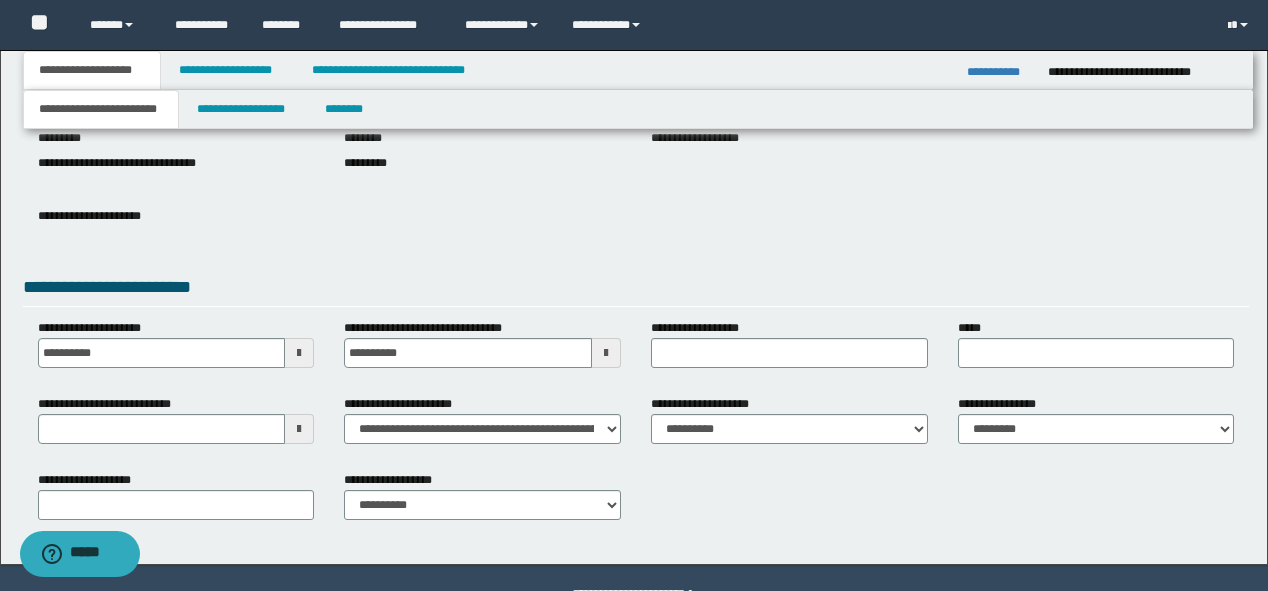 scroll, scrollTop: 292, scrollLeft: 0, axis: vertical 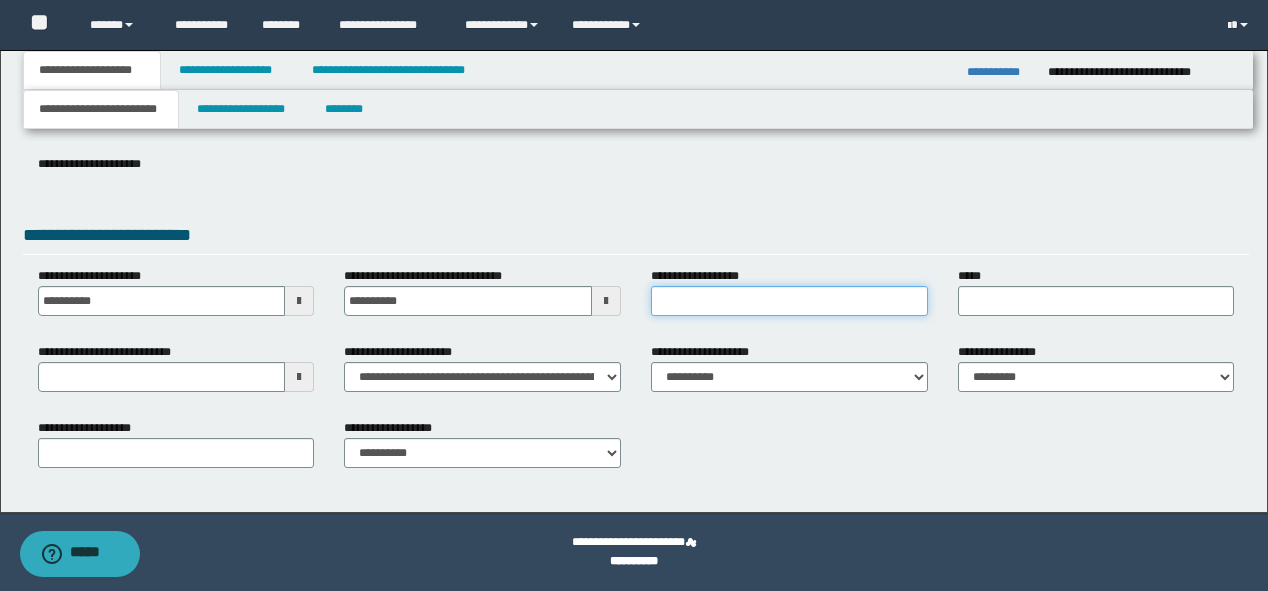 click on "**********" at bounding box center (789, 301) 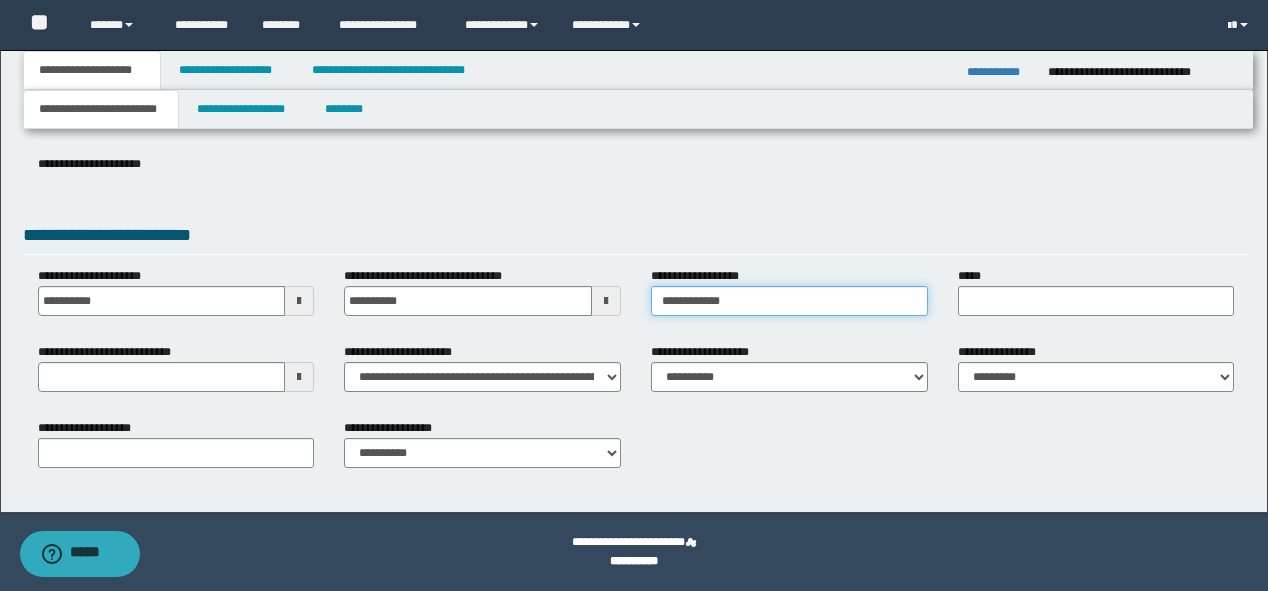 type on "**********" 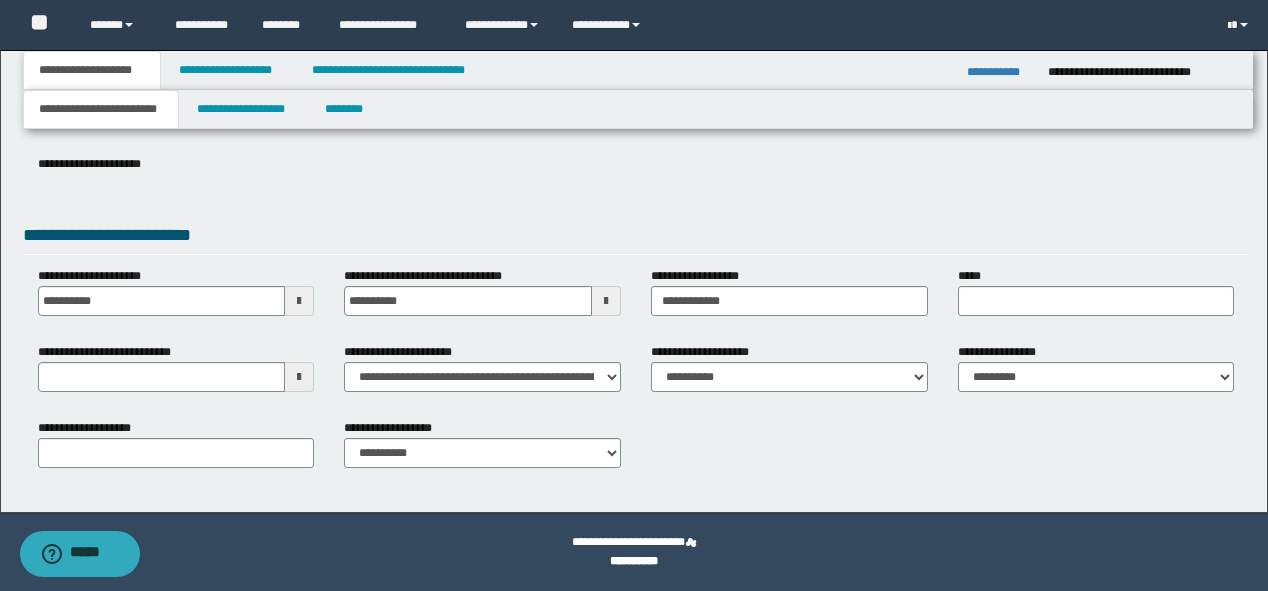 click on "**********" at bounding box center (176, 179) 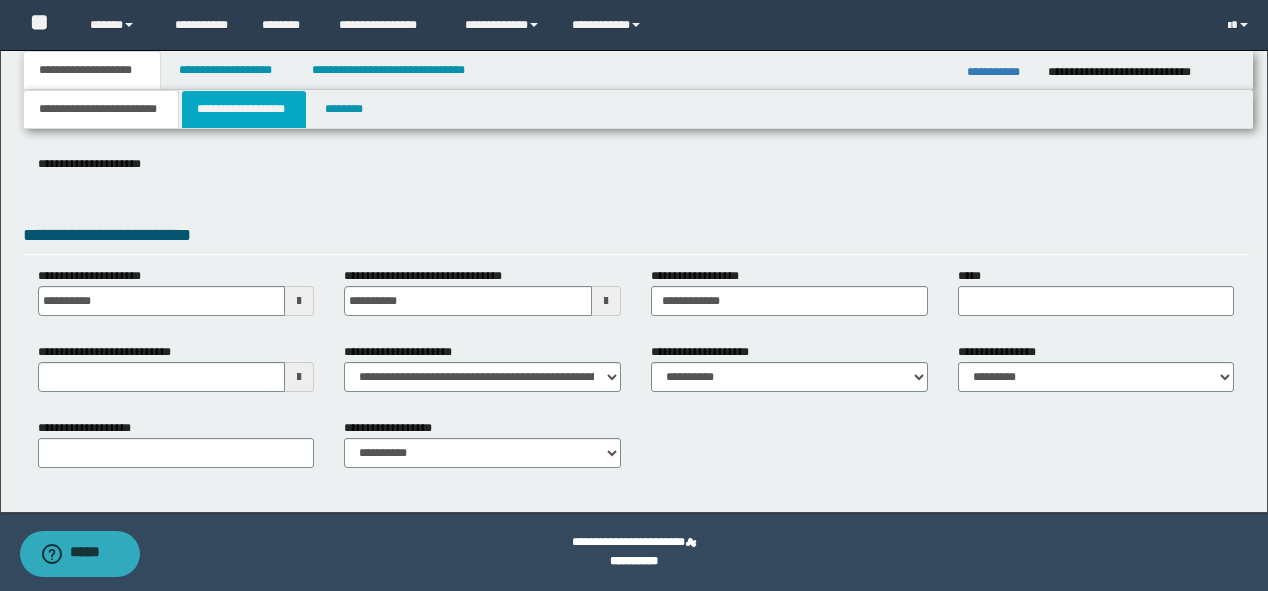 click on "**********" at bounding box center [244, 109] 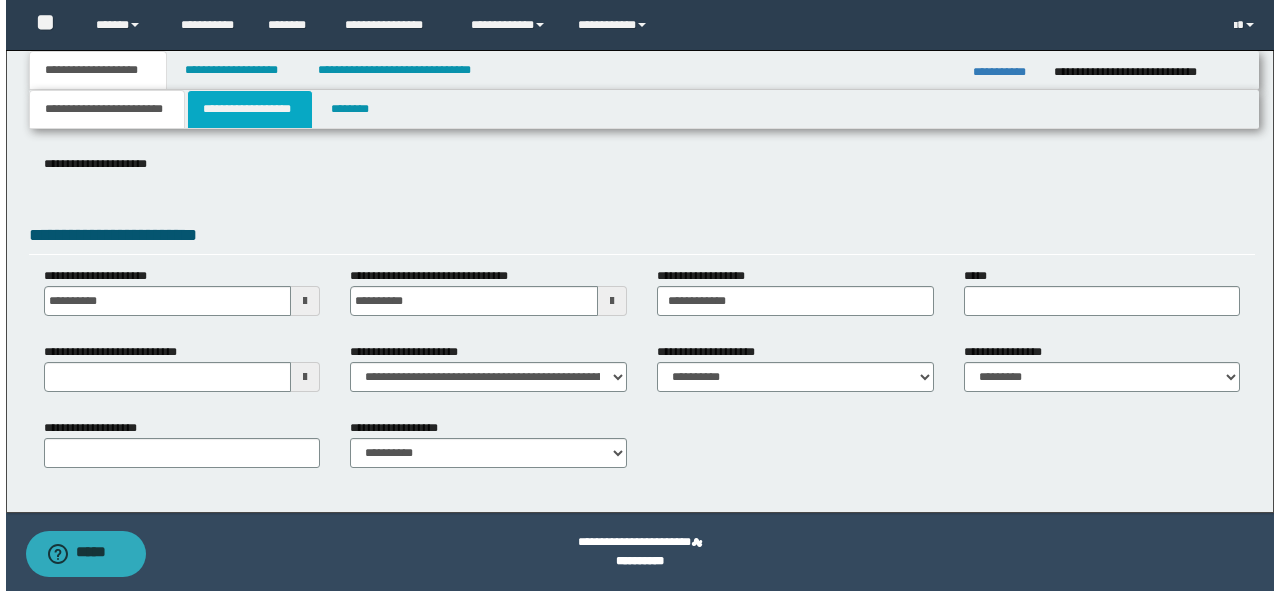 scroll, scrollTop: 0, scrollLeft: 0, axis: both 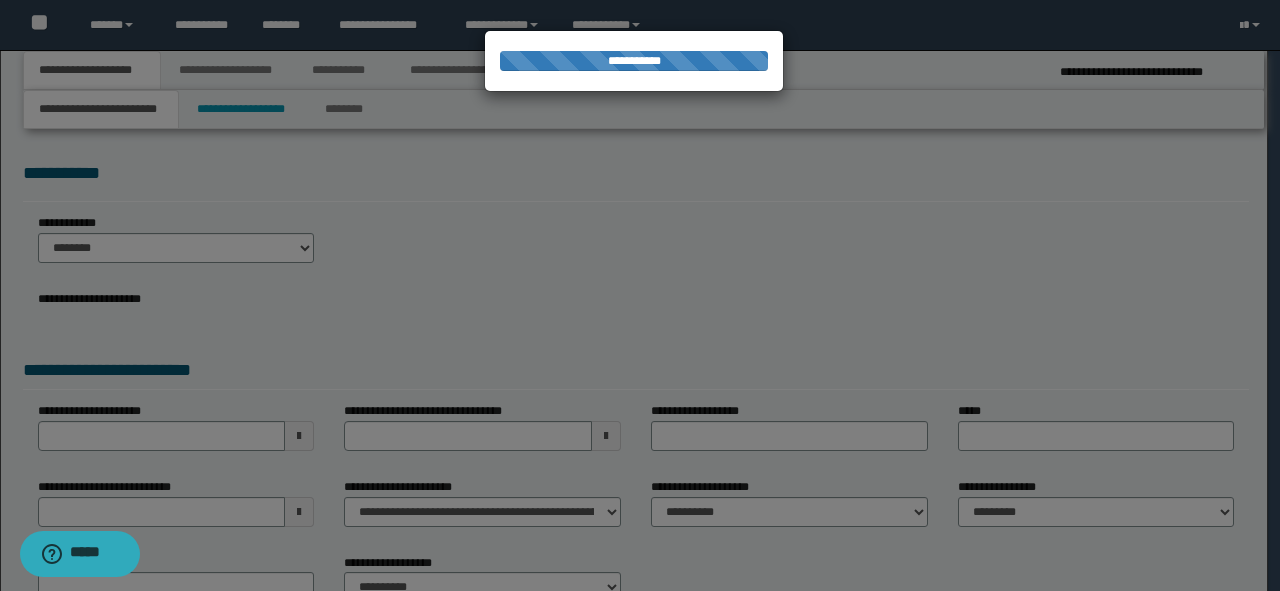 type on "**********" 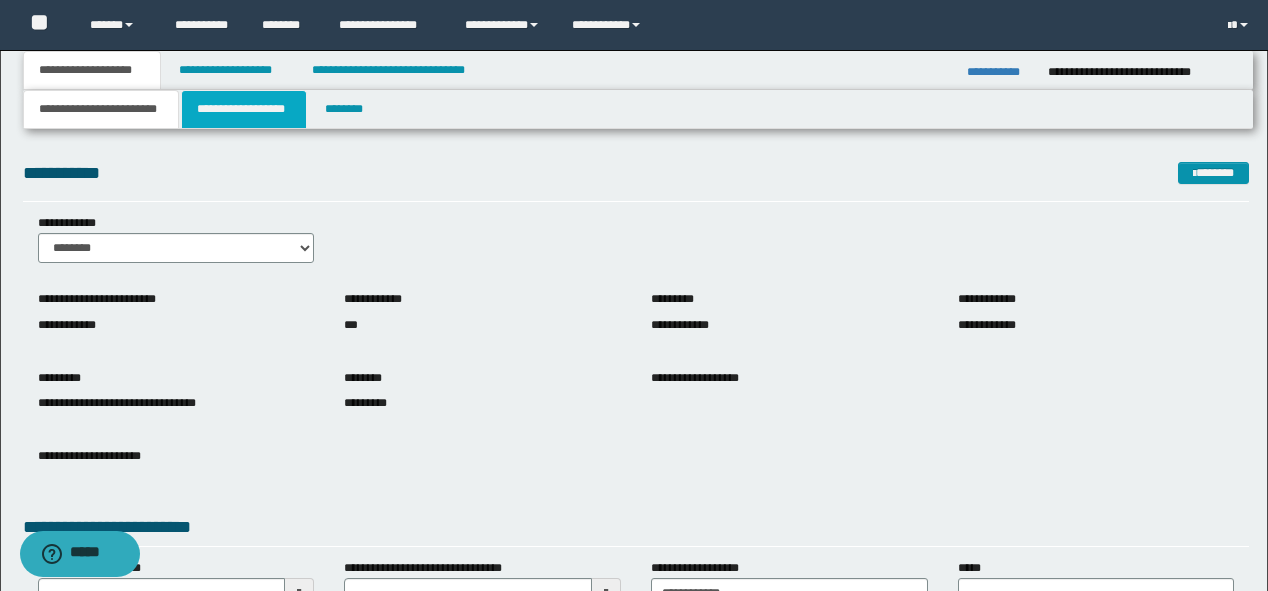 click on "**********" at bounding box center [244, 109] 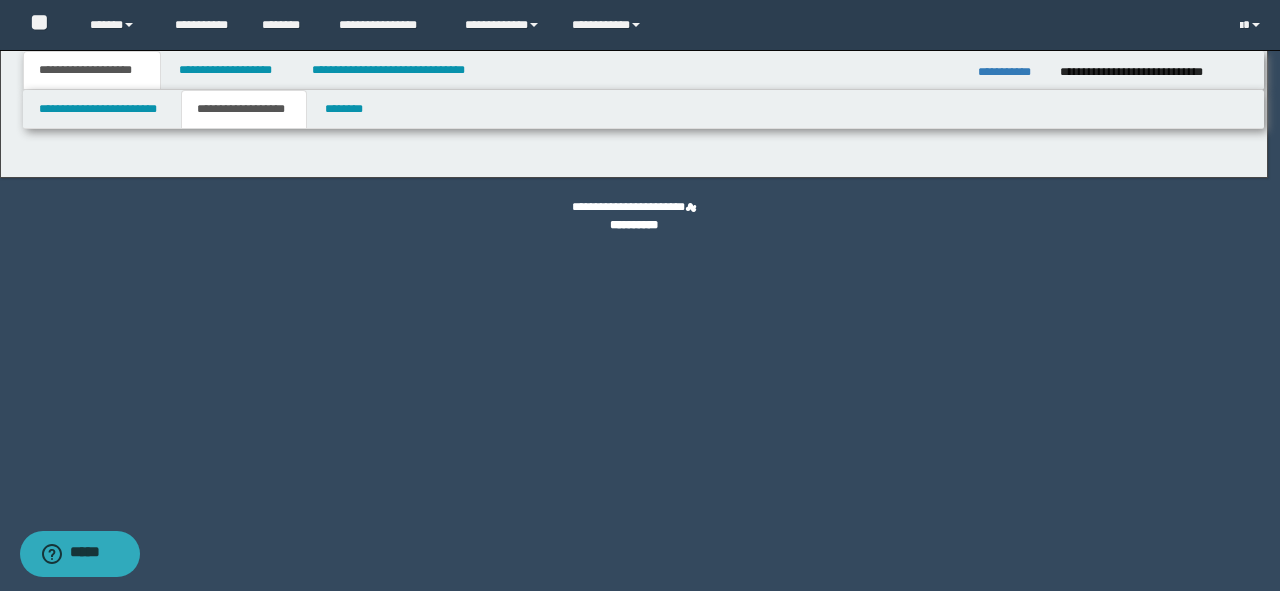 type on "********" 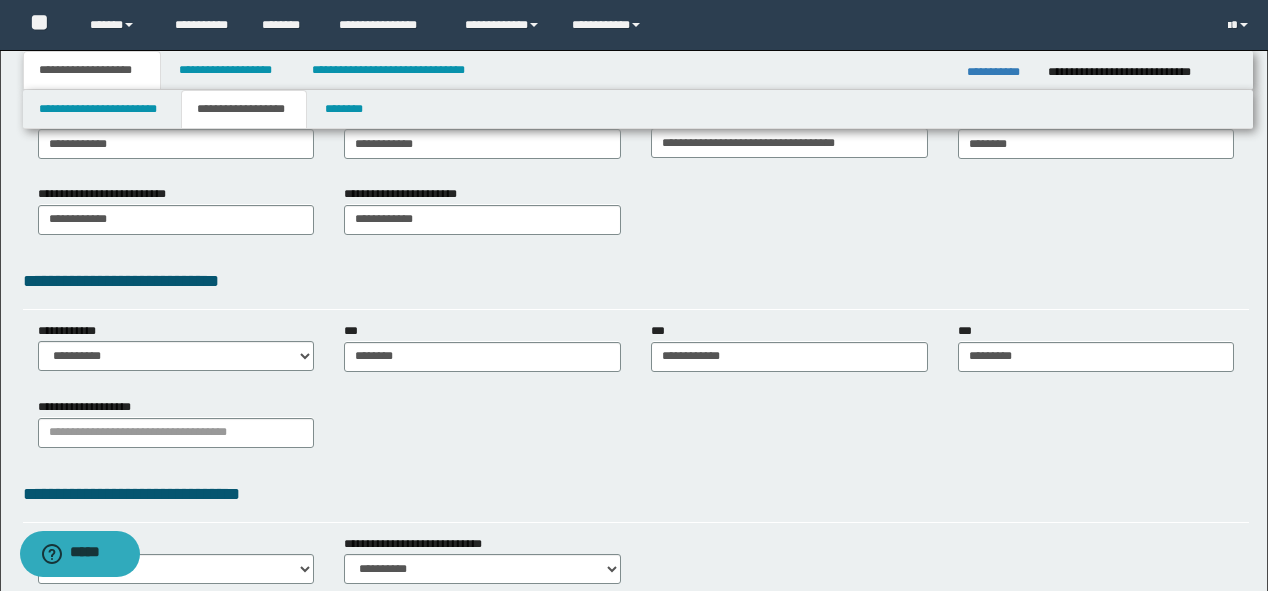 scroll, scrollTop: 400, scrollLeft: 0, axis: vertical 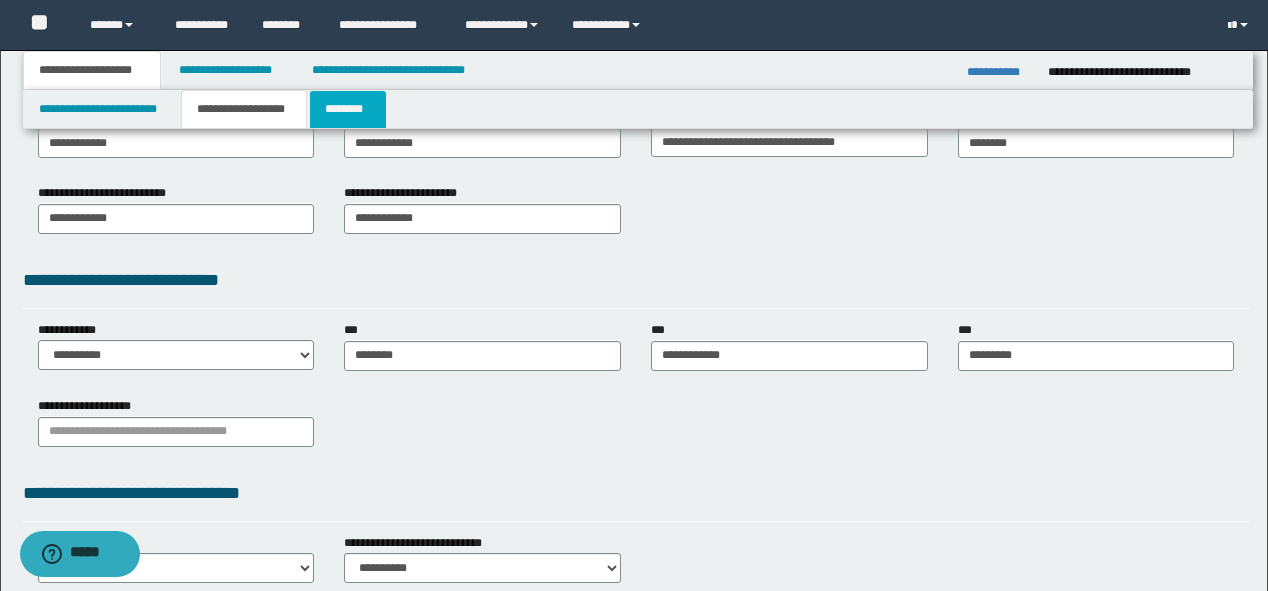 click on "********" at bounding box center (348, 109) 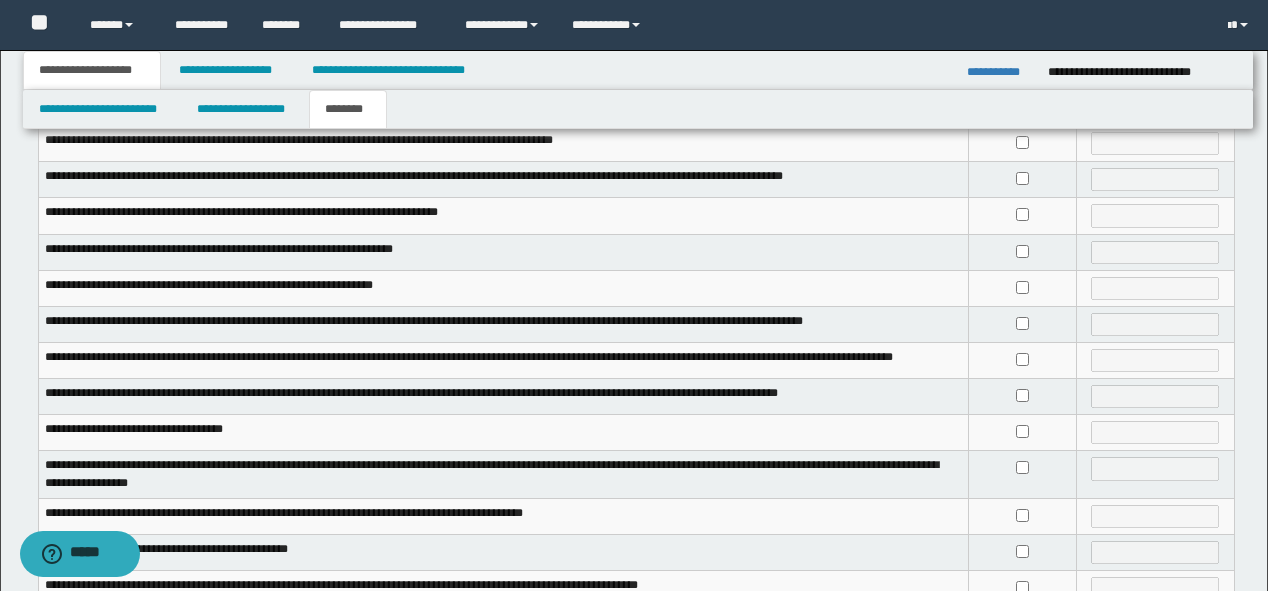 scroll, scrollTop: 320, scrollLeft: 0, axis: vertical 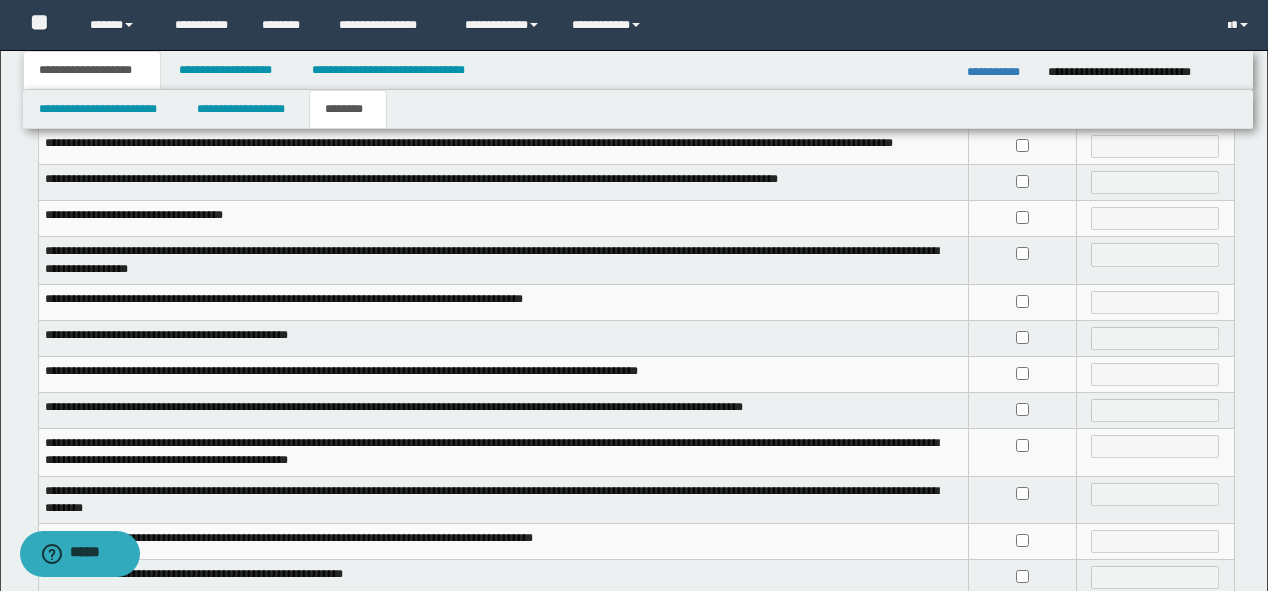 click at bounding box center [1022, 374] 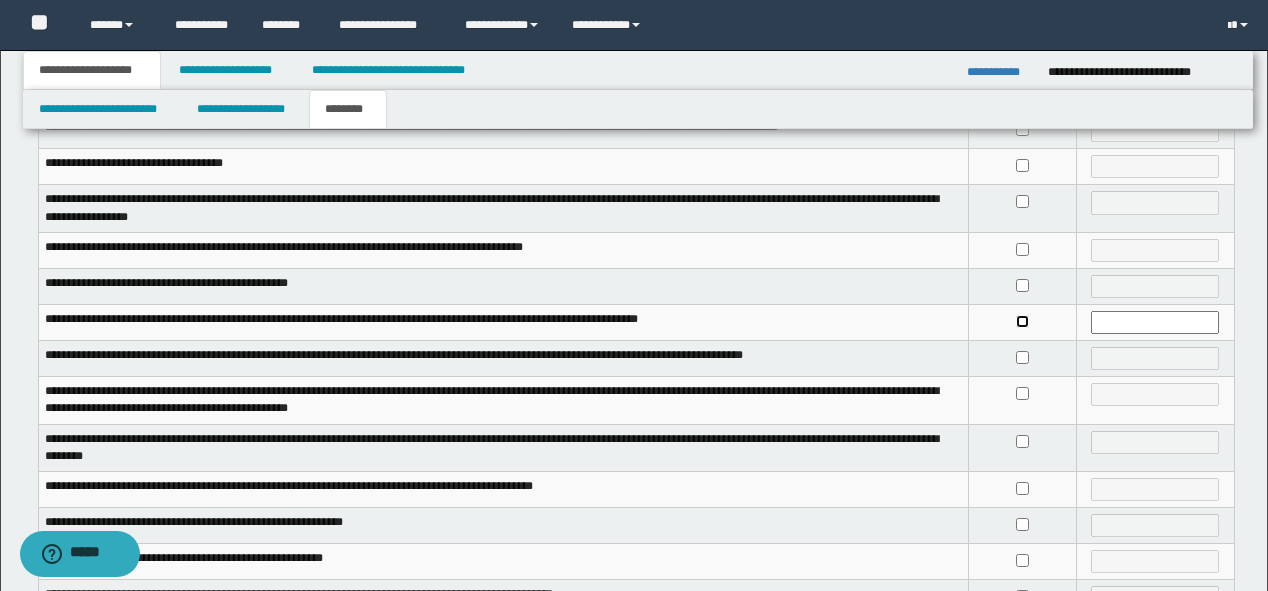 scroll, scrollTop: 400, scrollLeft: 0, axis: vertical 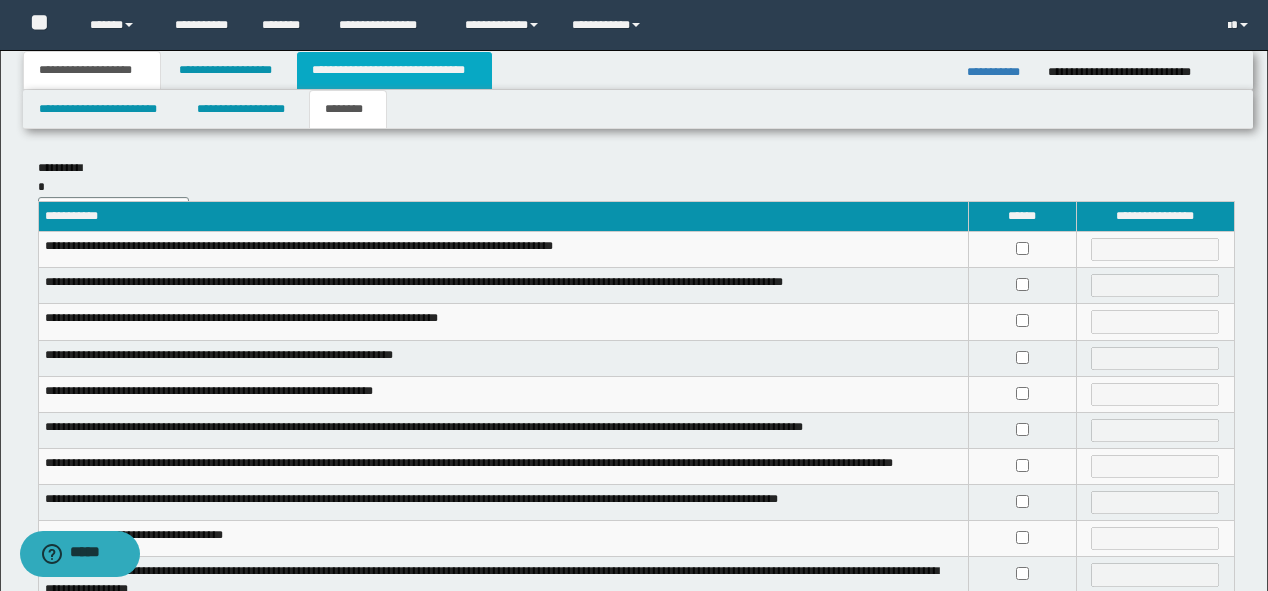 click on "**********" at bounding box center (394, 70) 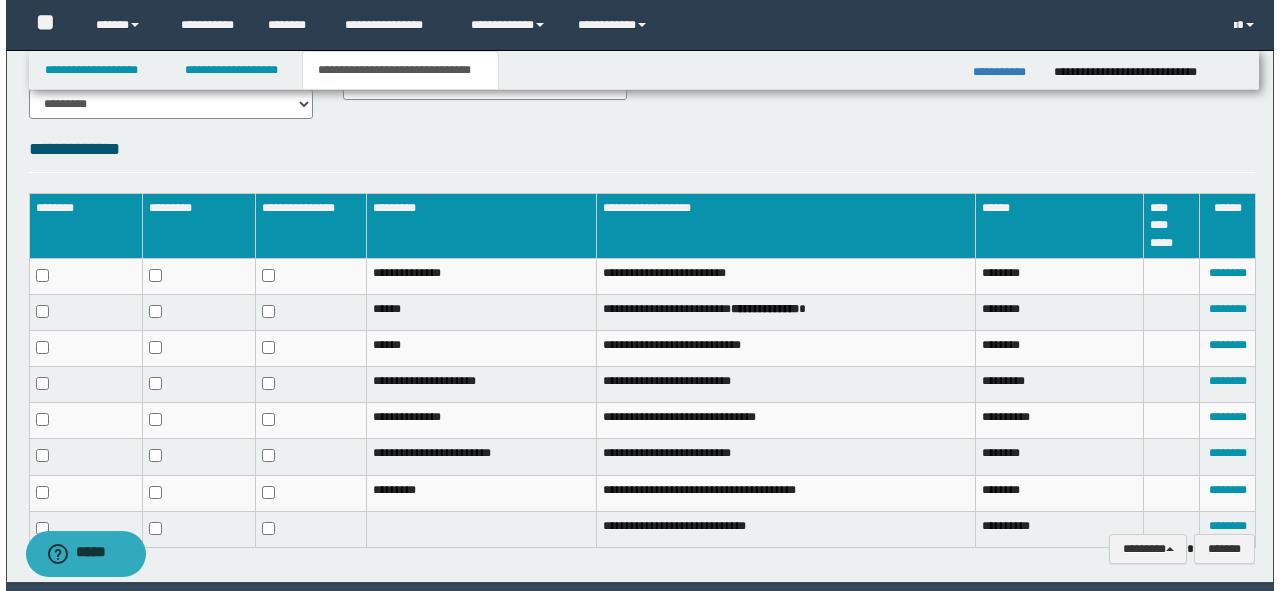 scroll, scrollTop: 960, scrollLeft: 0, axis: vertical 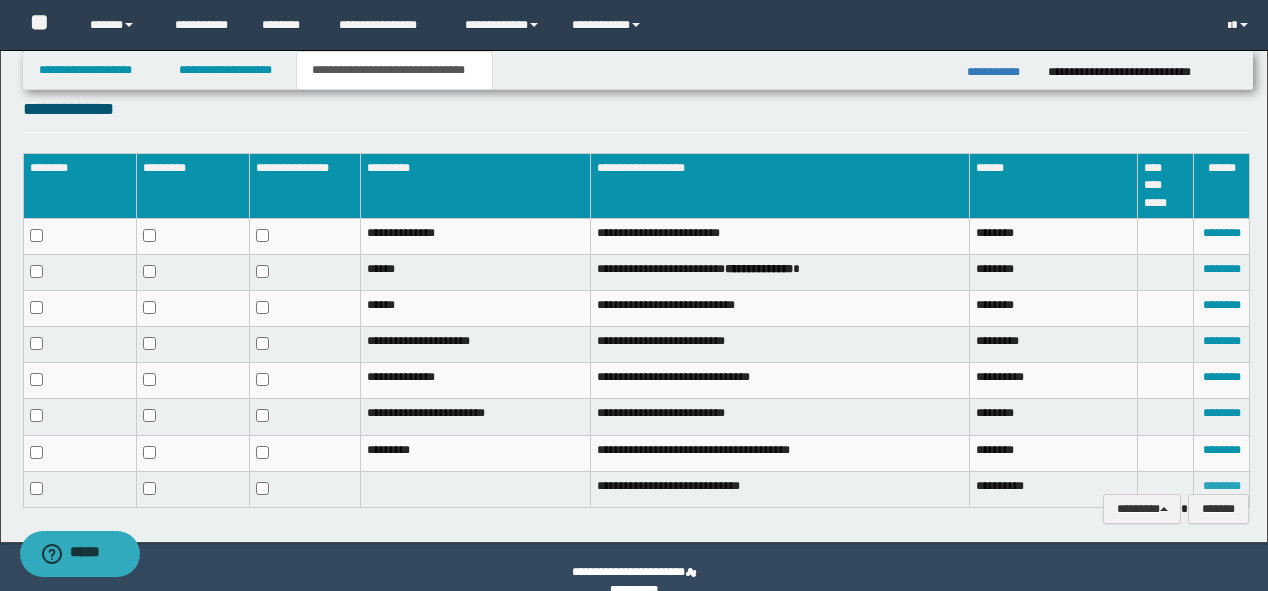 click on "********" at bounding box center (1222, 486) 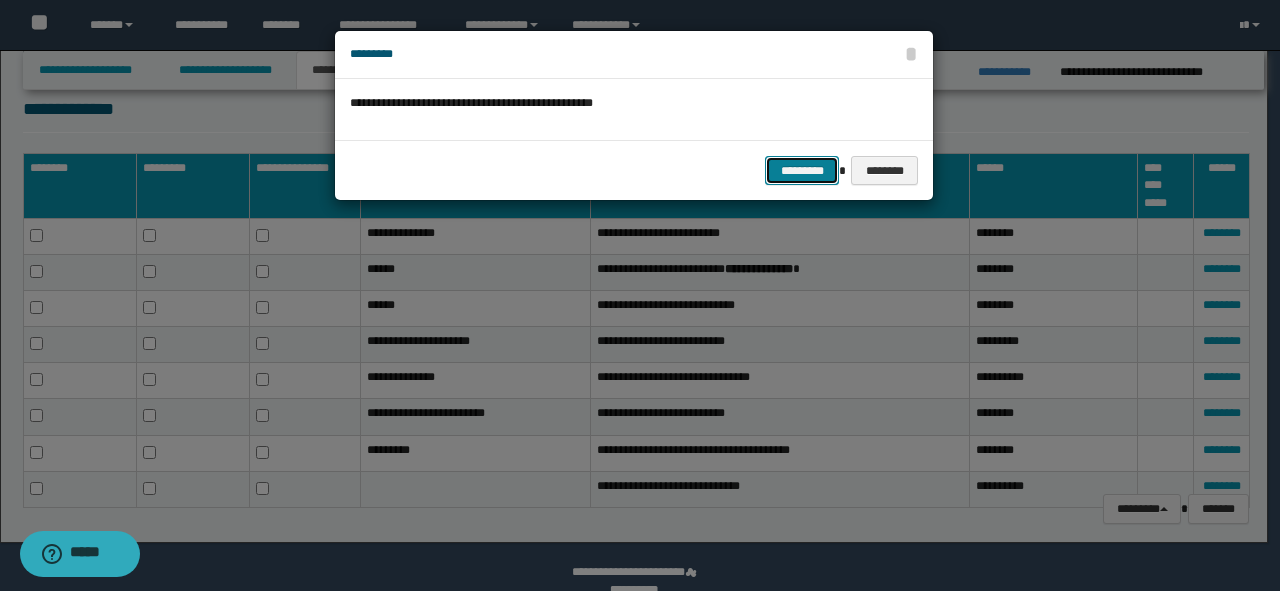 click on "*********" at bounding box center [802, 171] 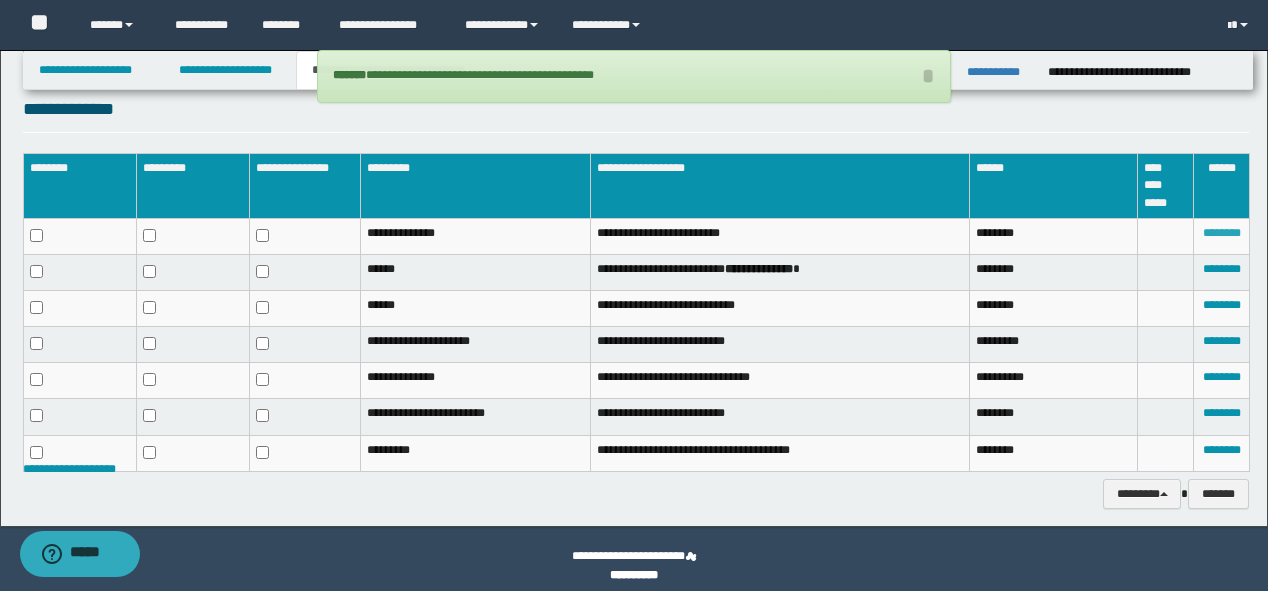 click on "********" at bounding box center (1222, 233) 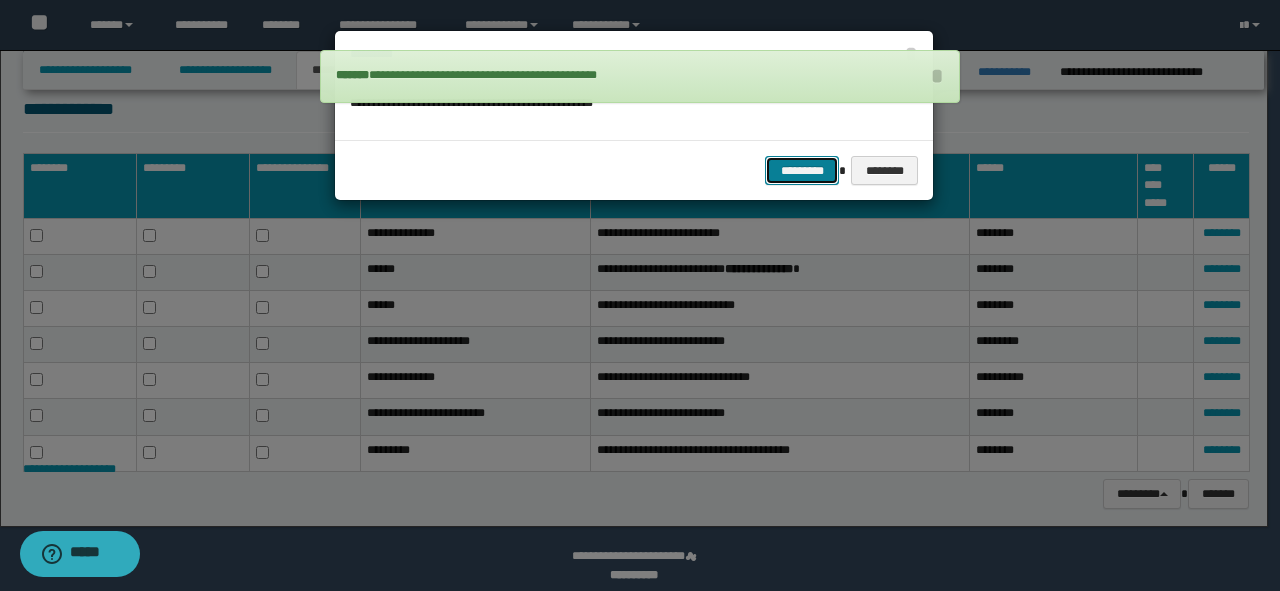 click on "*********" at bounding box center [802, 171] 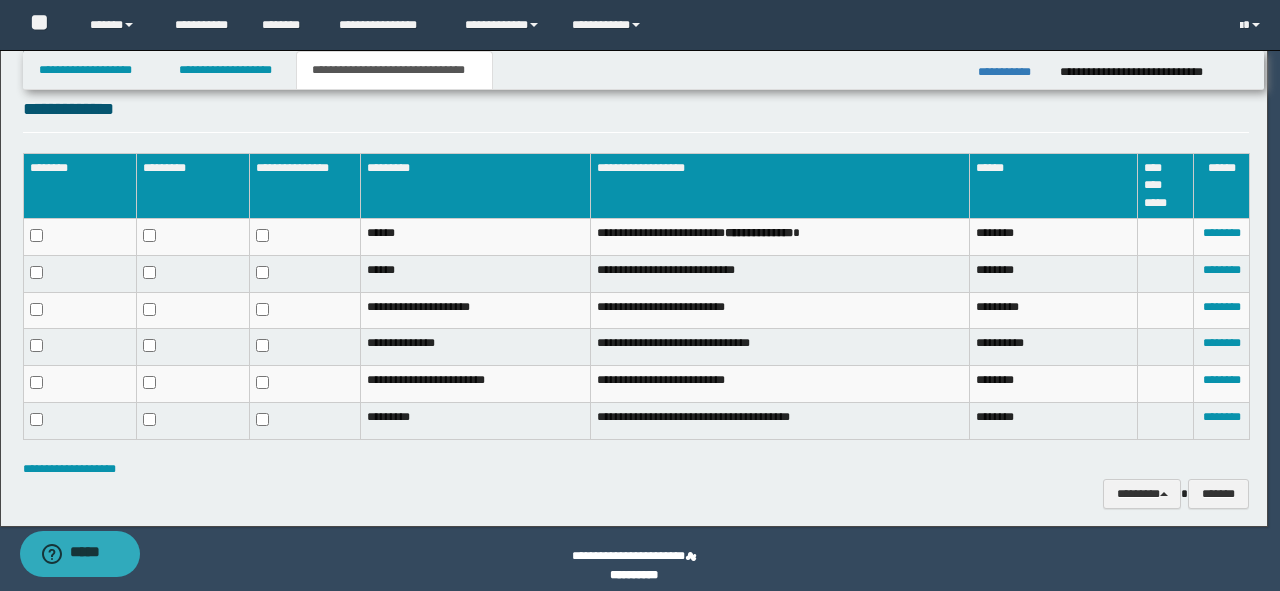 scroll, scrollTop: 940, scrollLeft: 0, axis: vertical 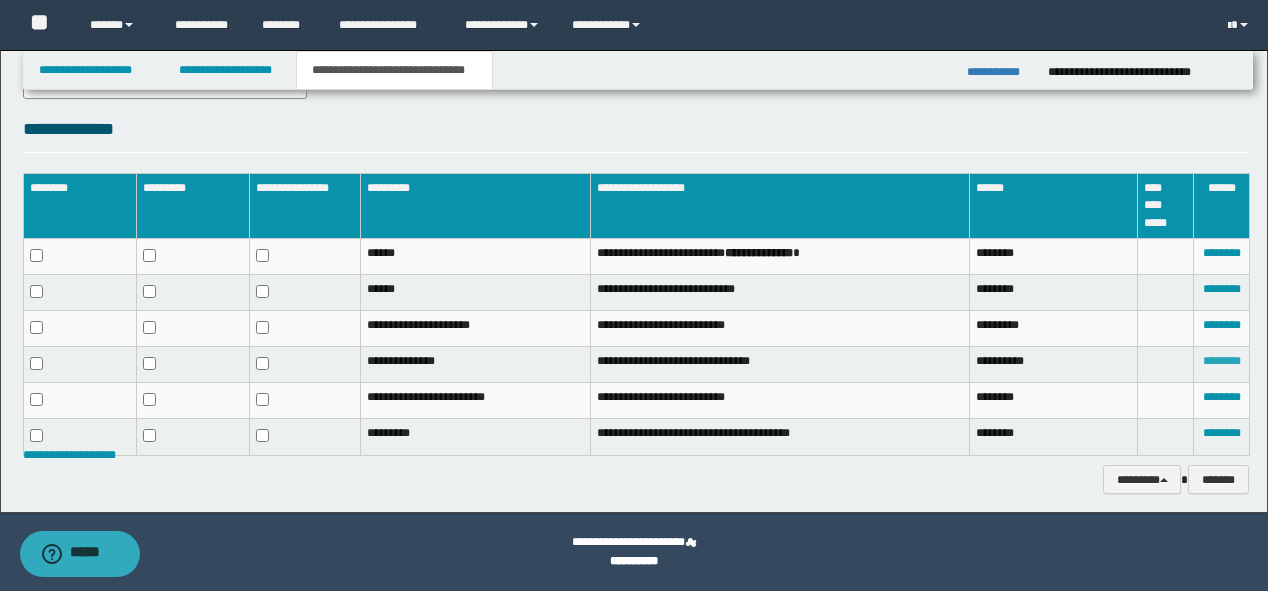 click on "********" at bounding box center (1222, 361) 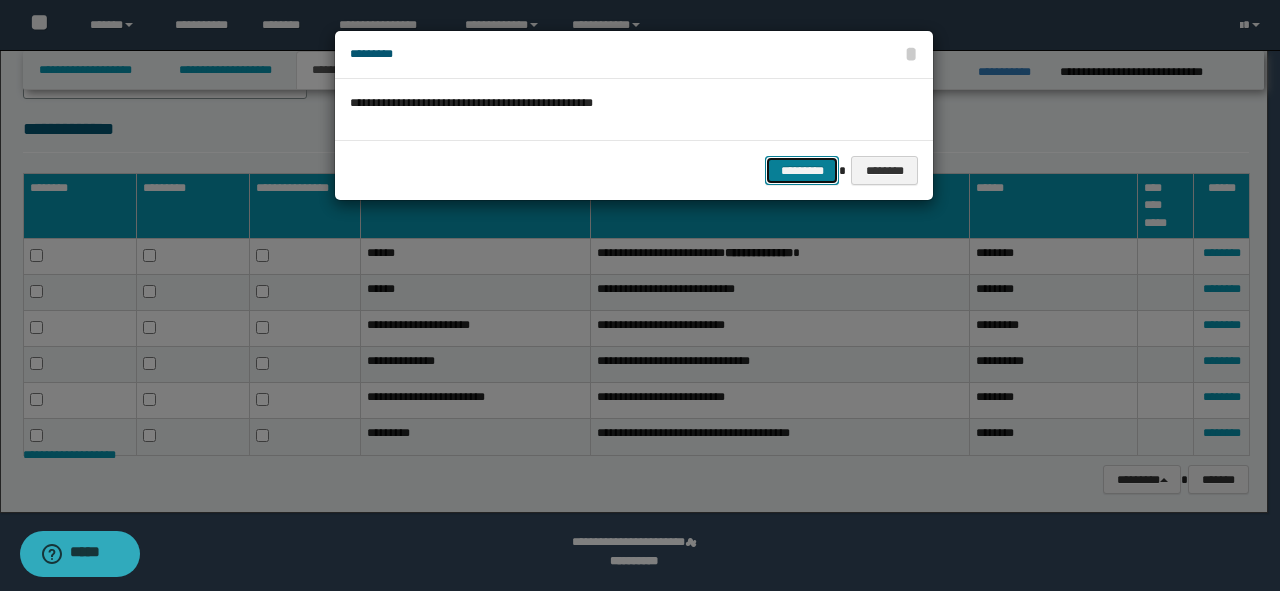 click on "*********" at bounding box center [802, 171] 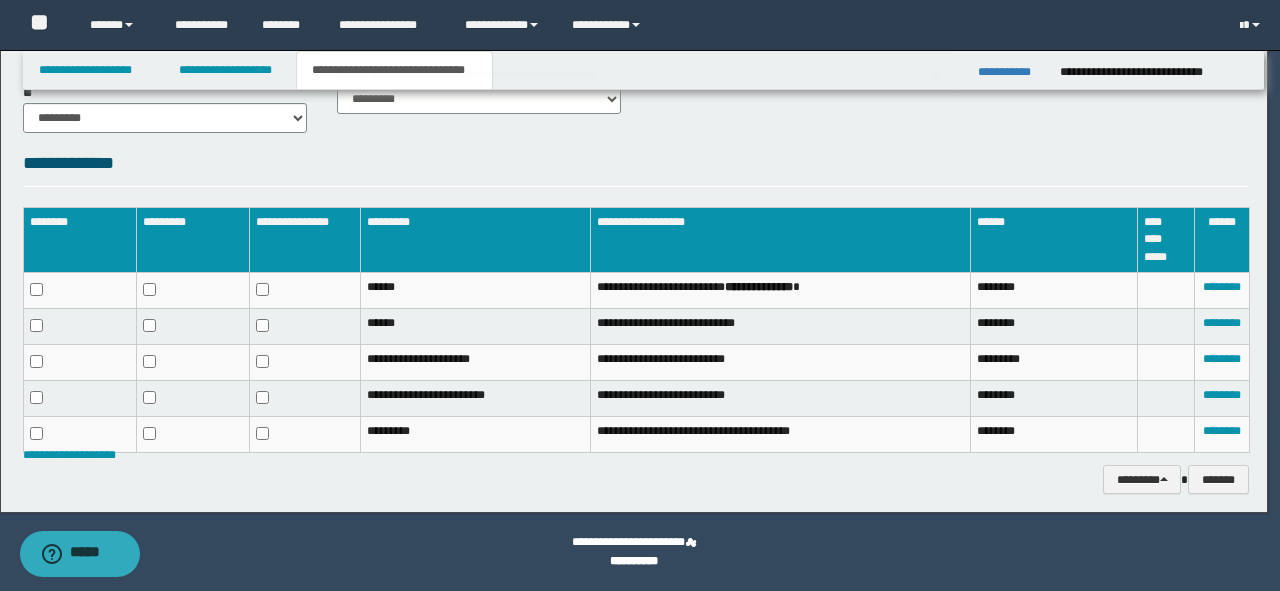 scroll, scrollTop: 905, scrollLeft: 0, axis: vertical 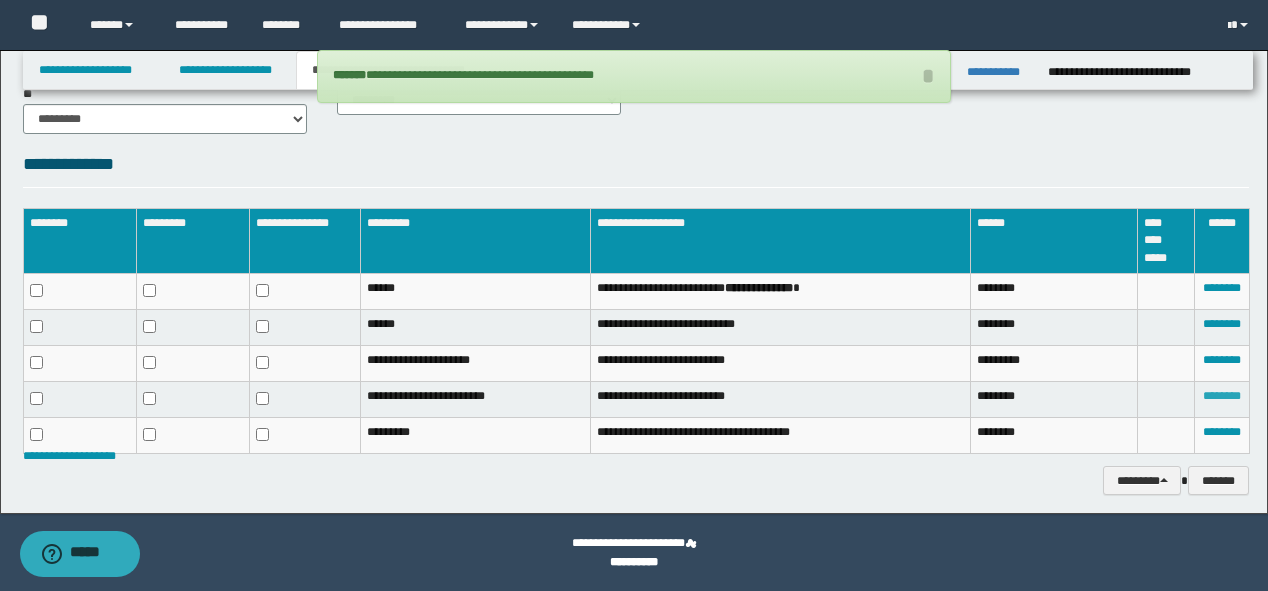 click on "********" at bounding box center (1222, 396) 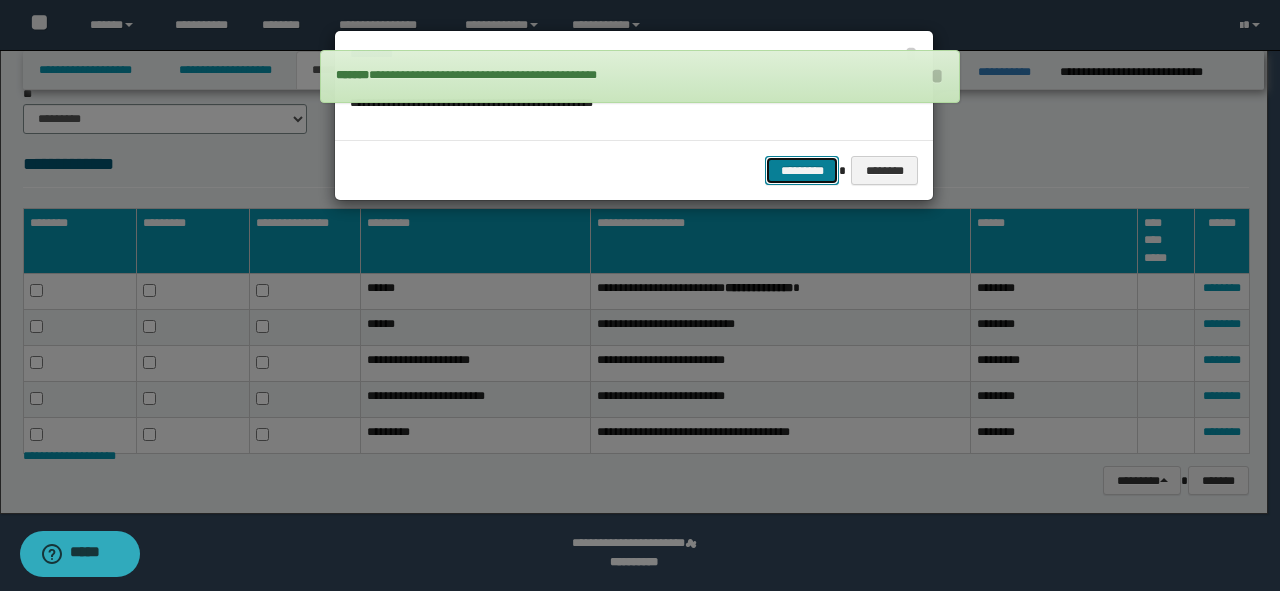 click on "*********" at bounding box center [802, 171] 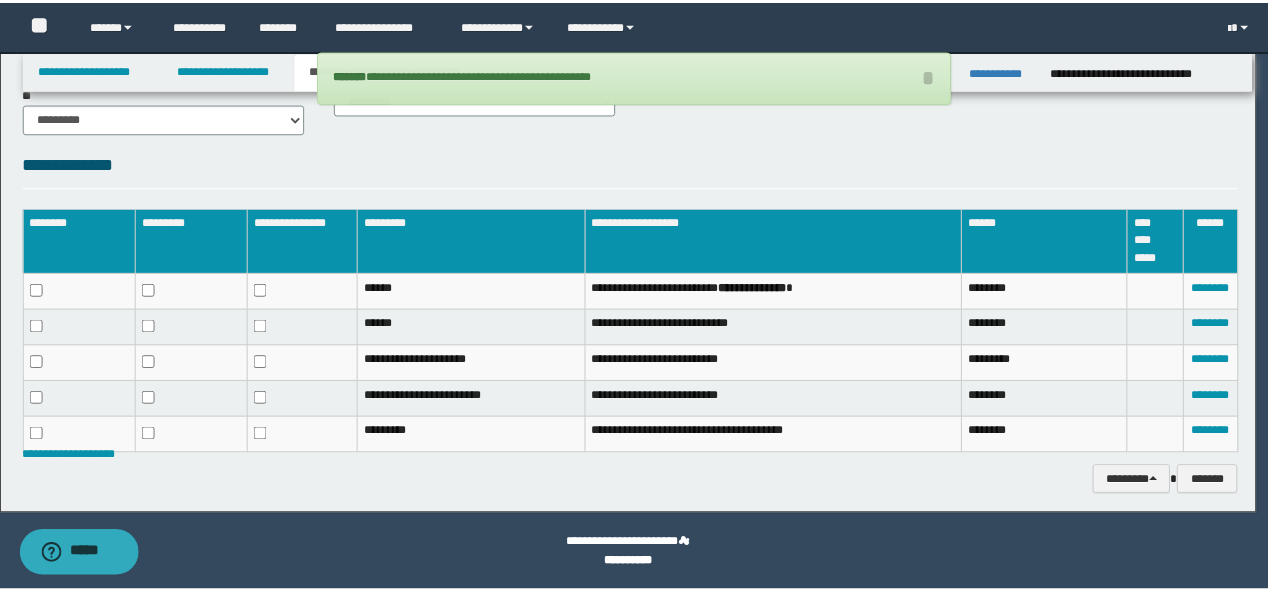 scroll, scrollTop: 871, scrollLeft: 0, axis: vertical 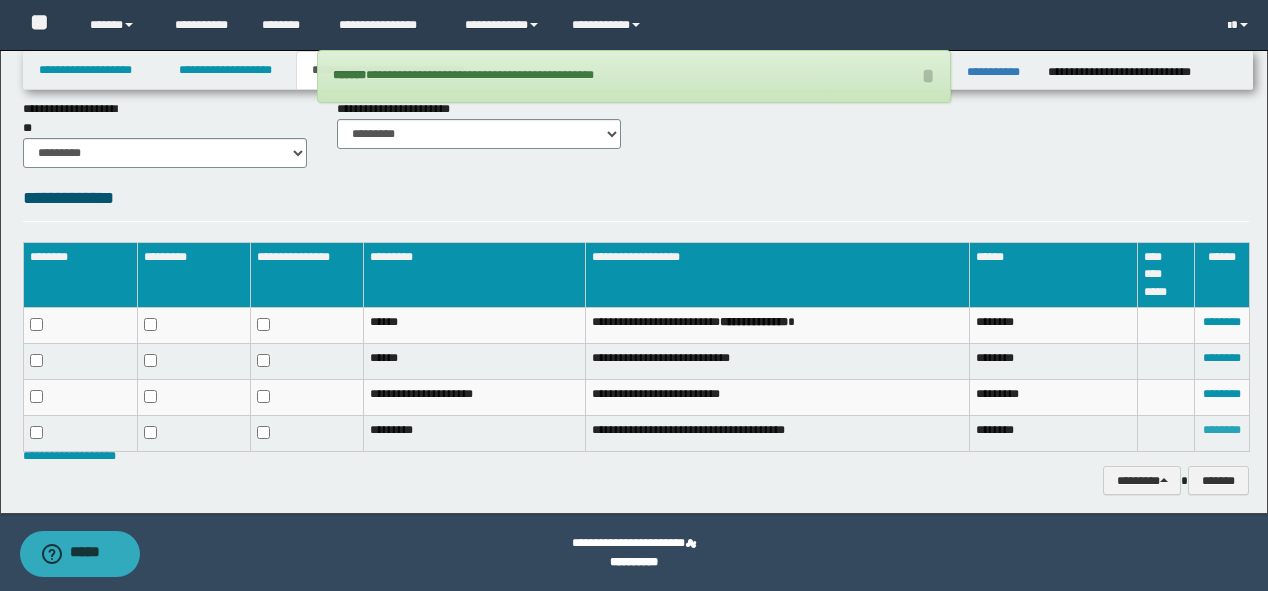 click on "********" at bounding box center (1222, 430) 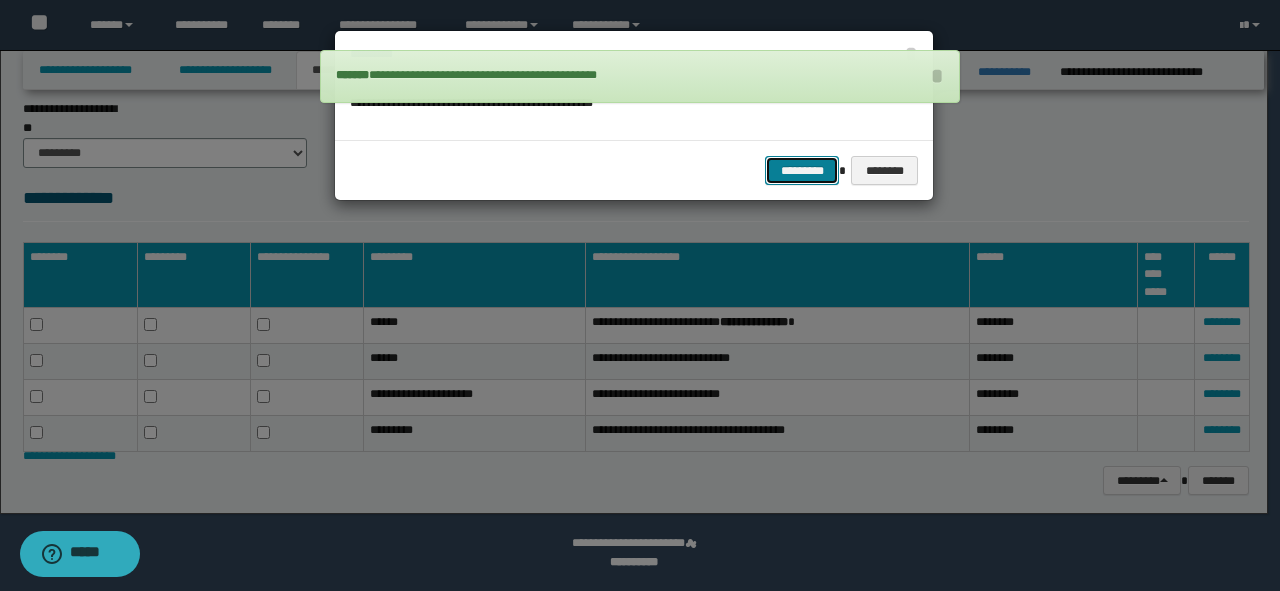 click on "*********" at bounding box center [802, 171] 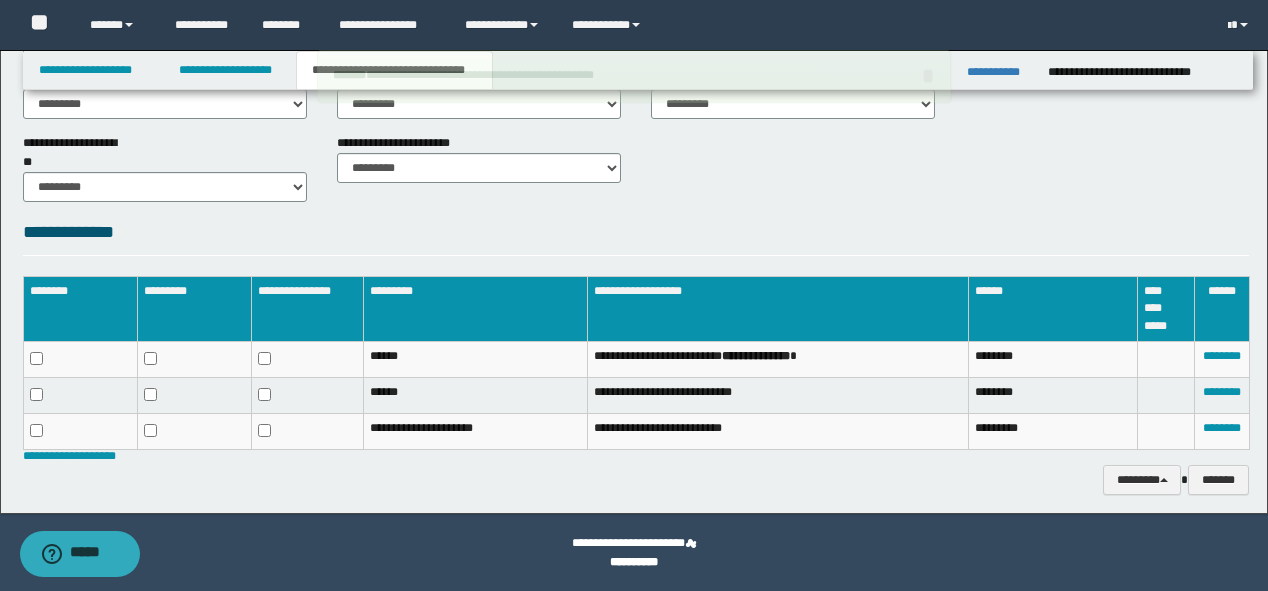 scroll, scrollTop: 837, scrollLeft: 0, axis: vertical 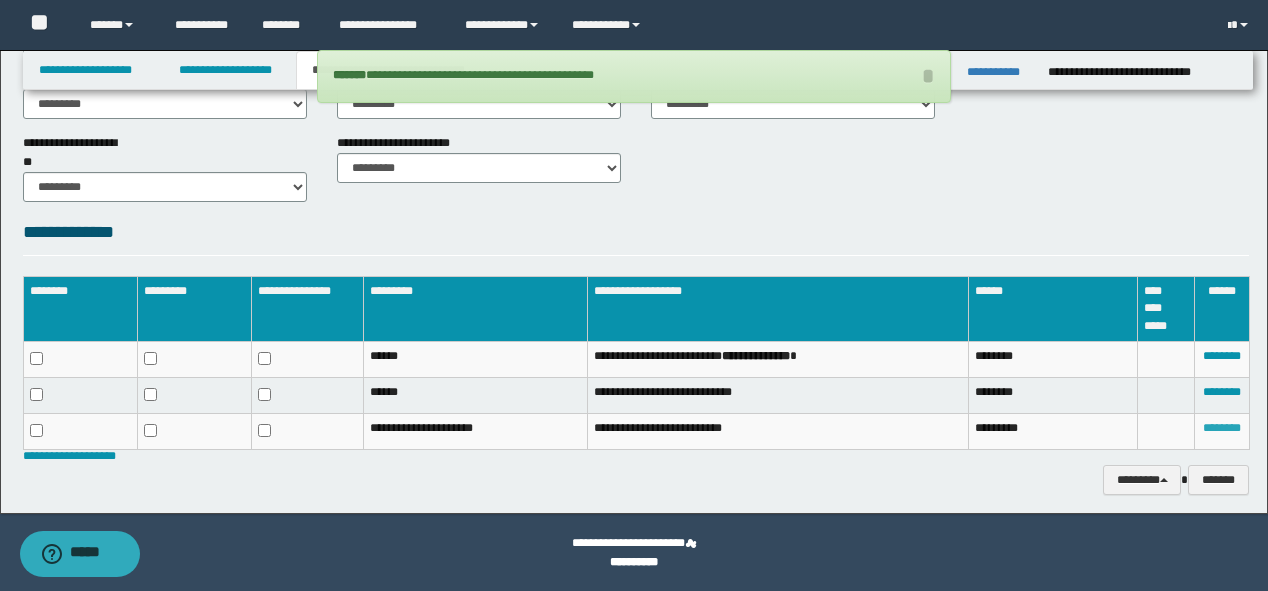 click on "********" at bounding box center (1222, 428) 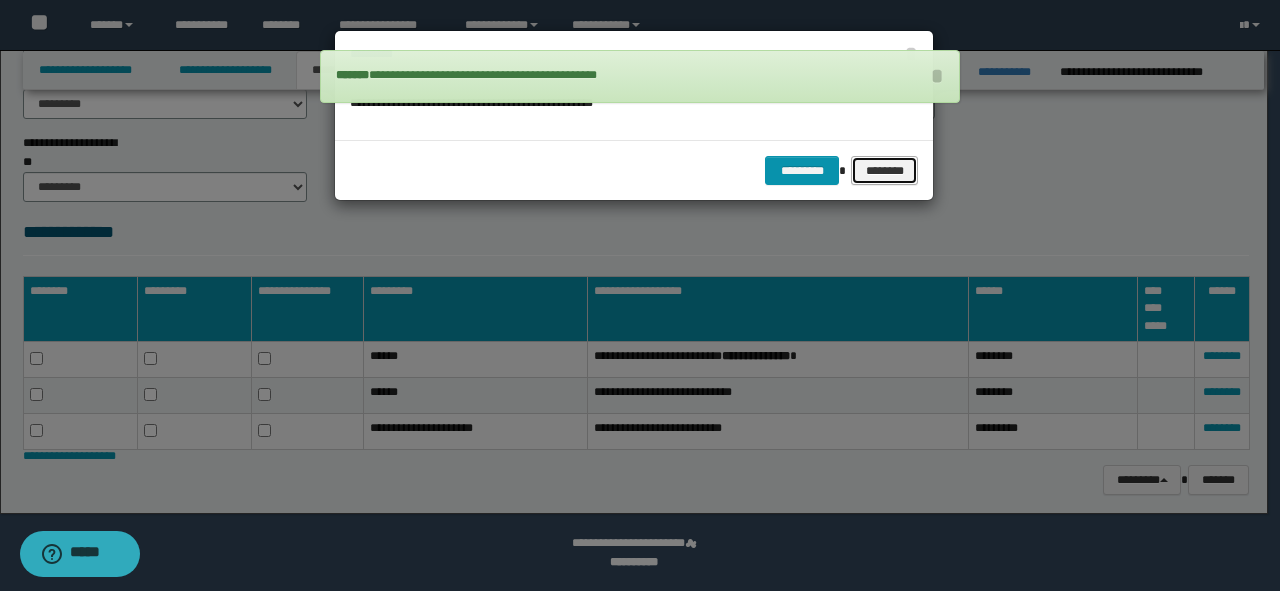 click on "********" at bounding box center [884, 171] 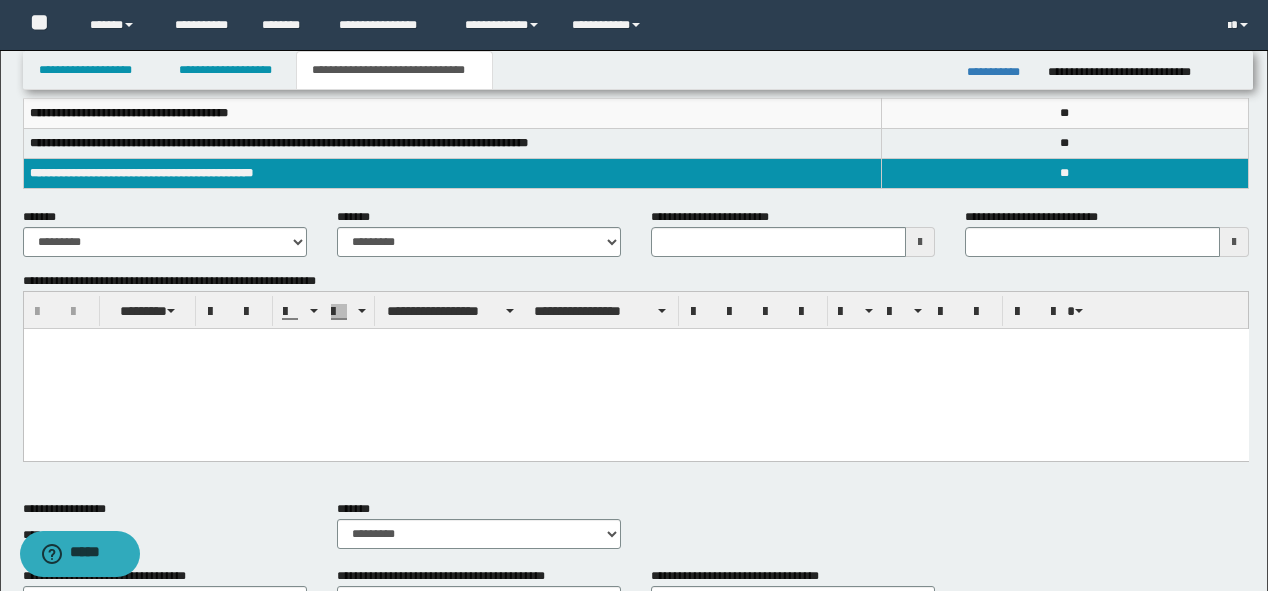 scroll, scrollTop: 357, scrollLeft: 0, axis: vertical 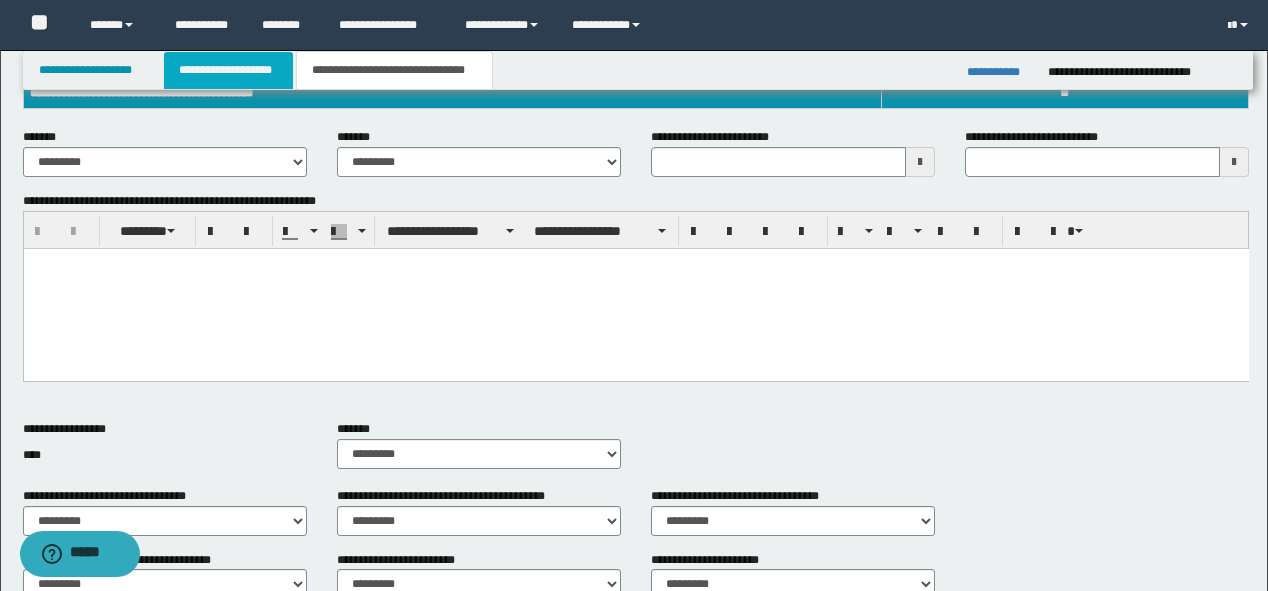 click on "**********" at bounding box center [228, 70] 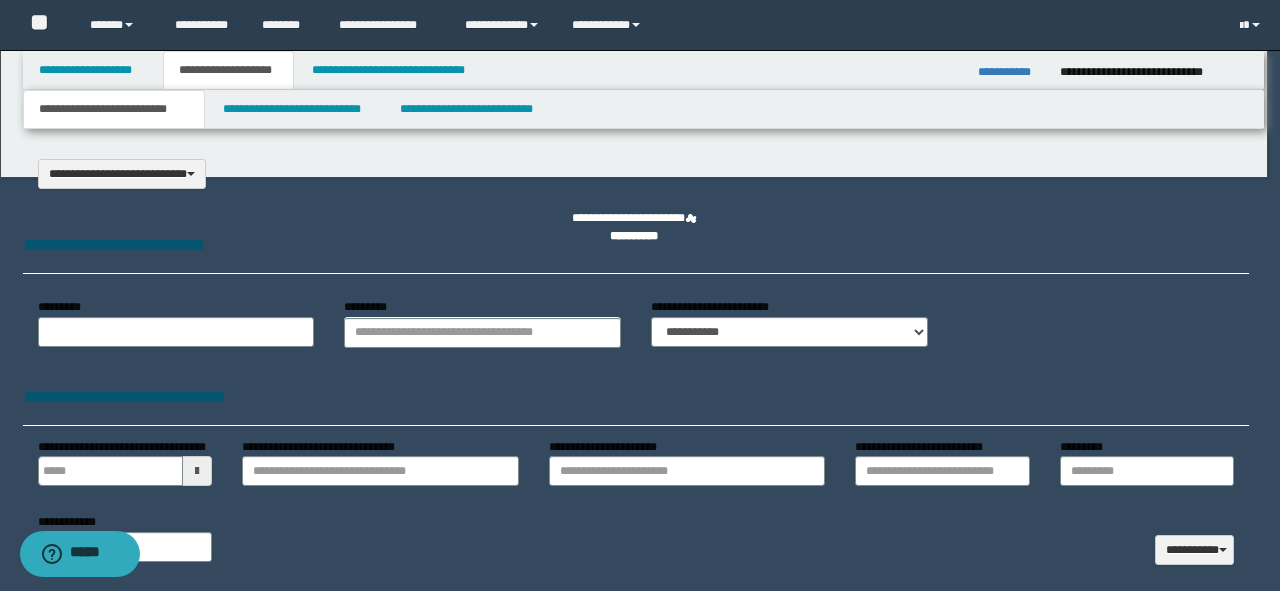 scroll, scrollTop: 0, scrollLeft: 0, axis: both 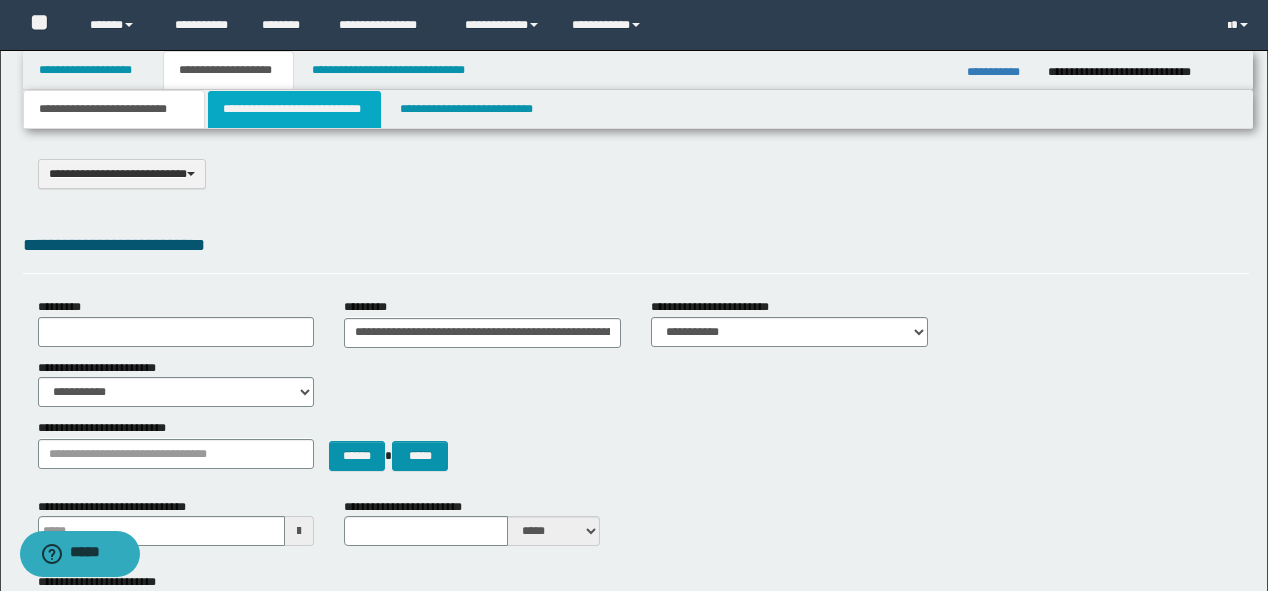 click on "**********" at bounding box center (294, 109) 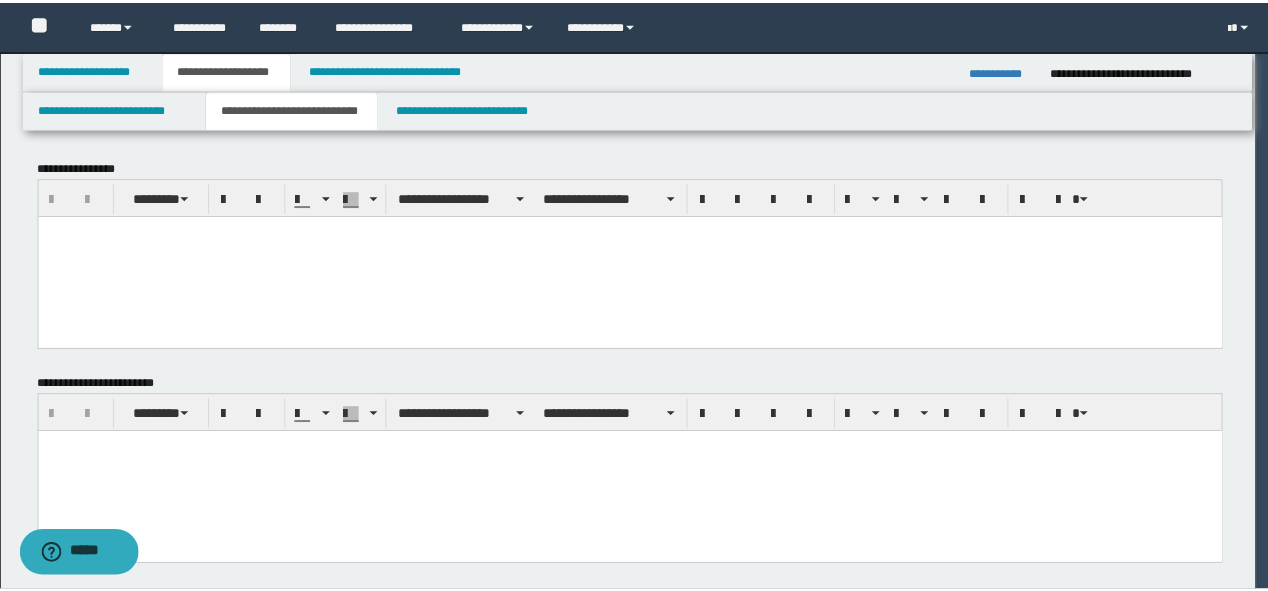 scroll, scrollTop: 0, scrollLeft: 0, axis: both 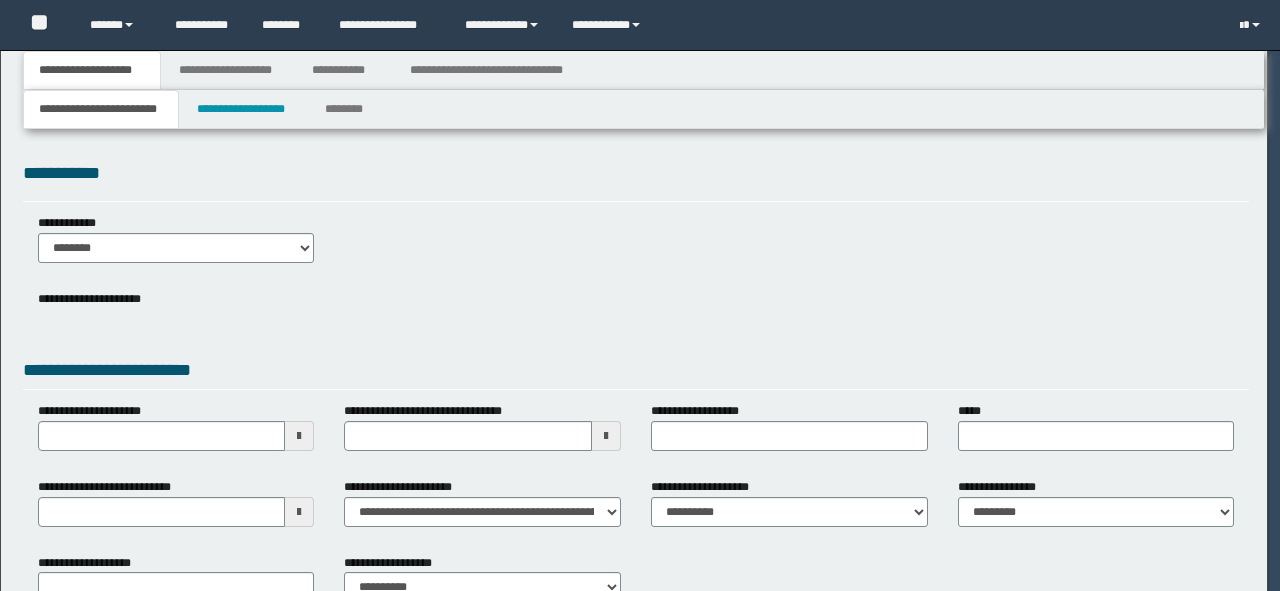 type on "**********" 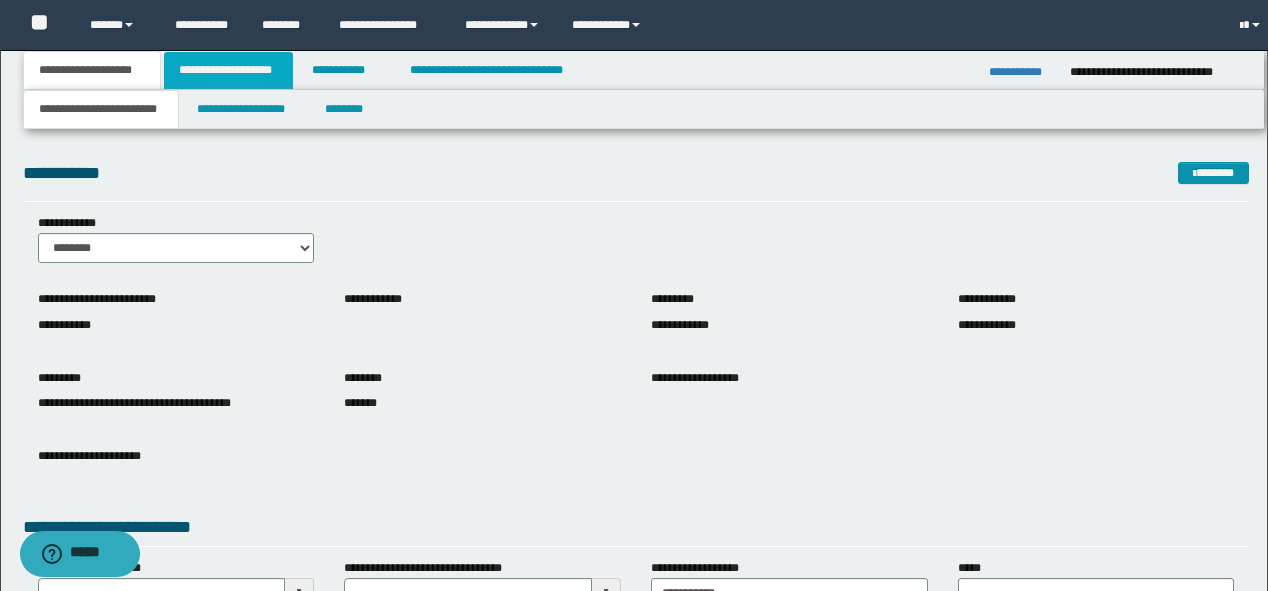 click on "**********" at bounding box center (228, 70) 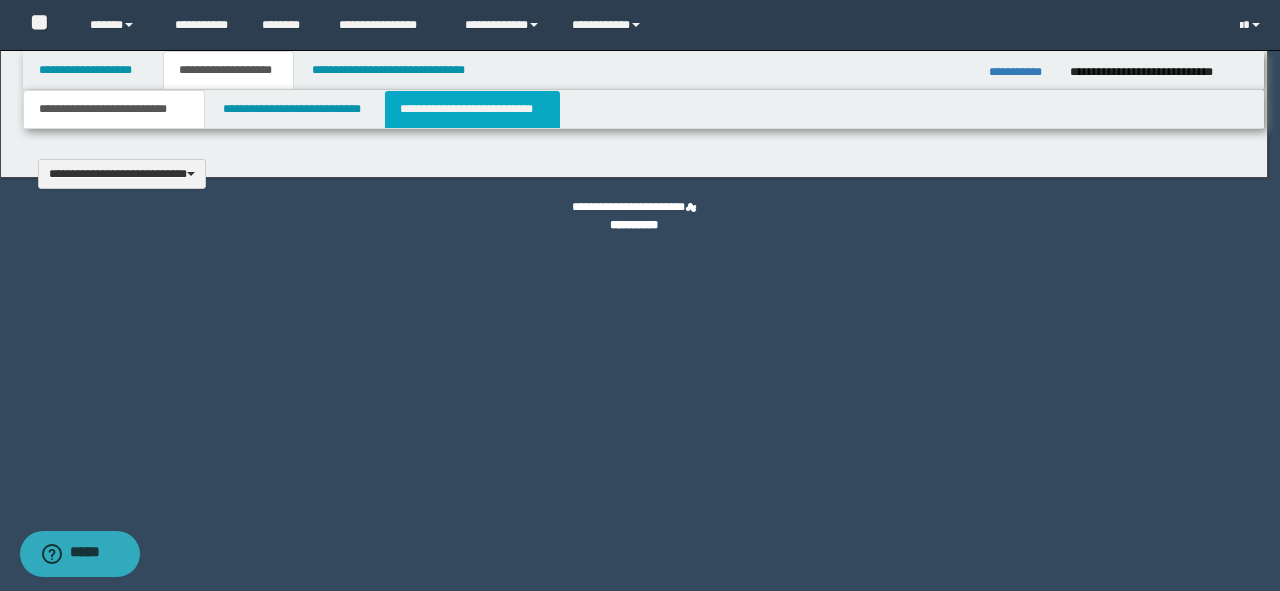 type 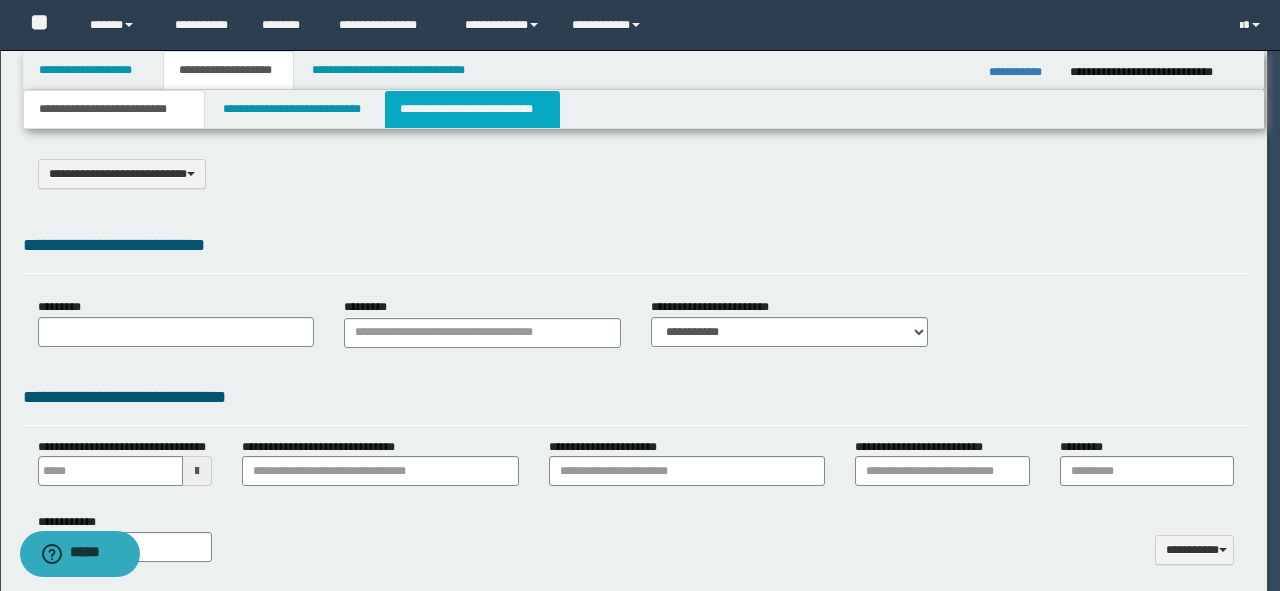 type on "**********" 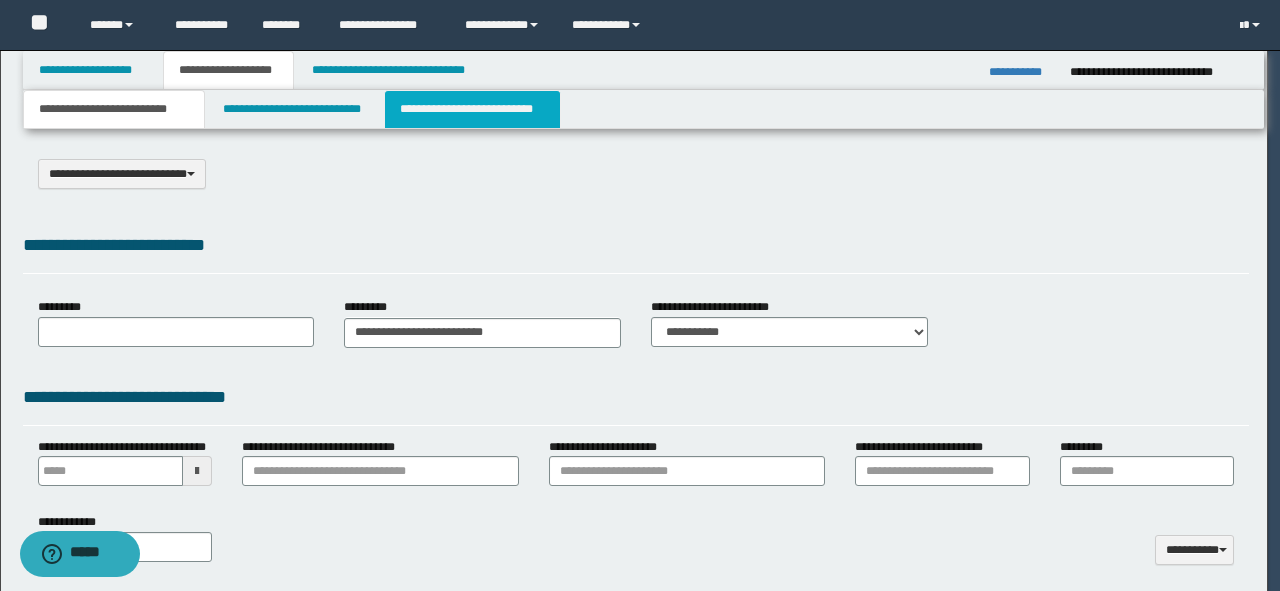 scroll, scrollTop: 0, scrollLeft: 0, axis: both 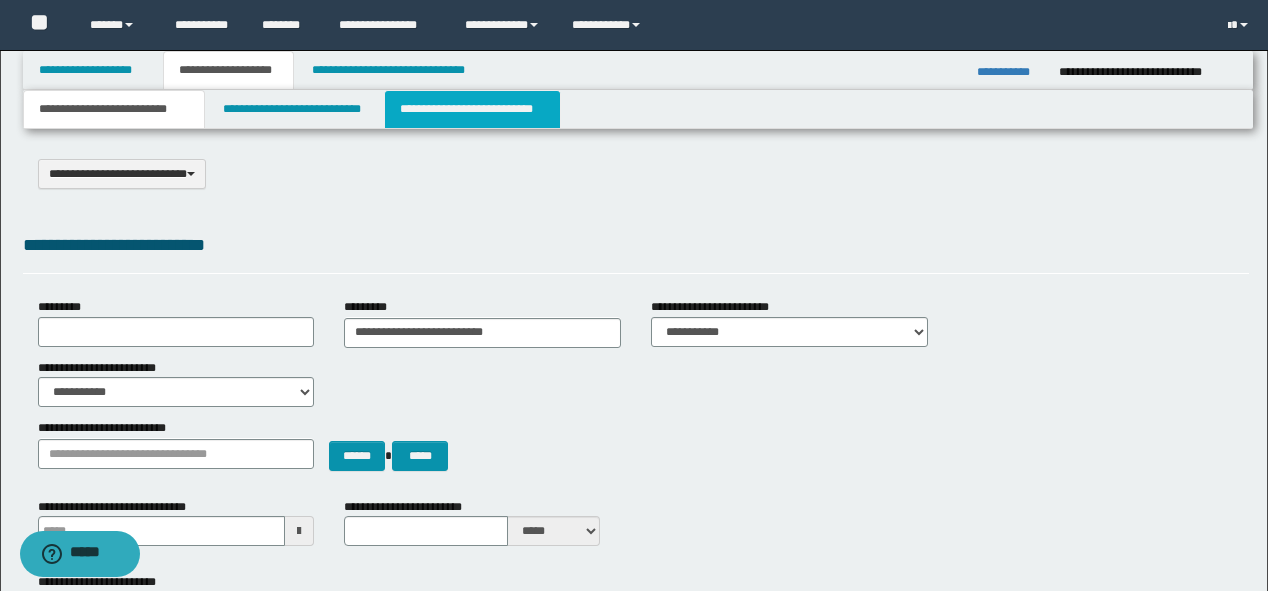click on "**********" at bounding box center [472, 109] 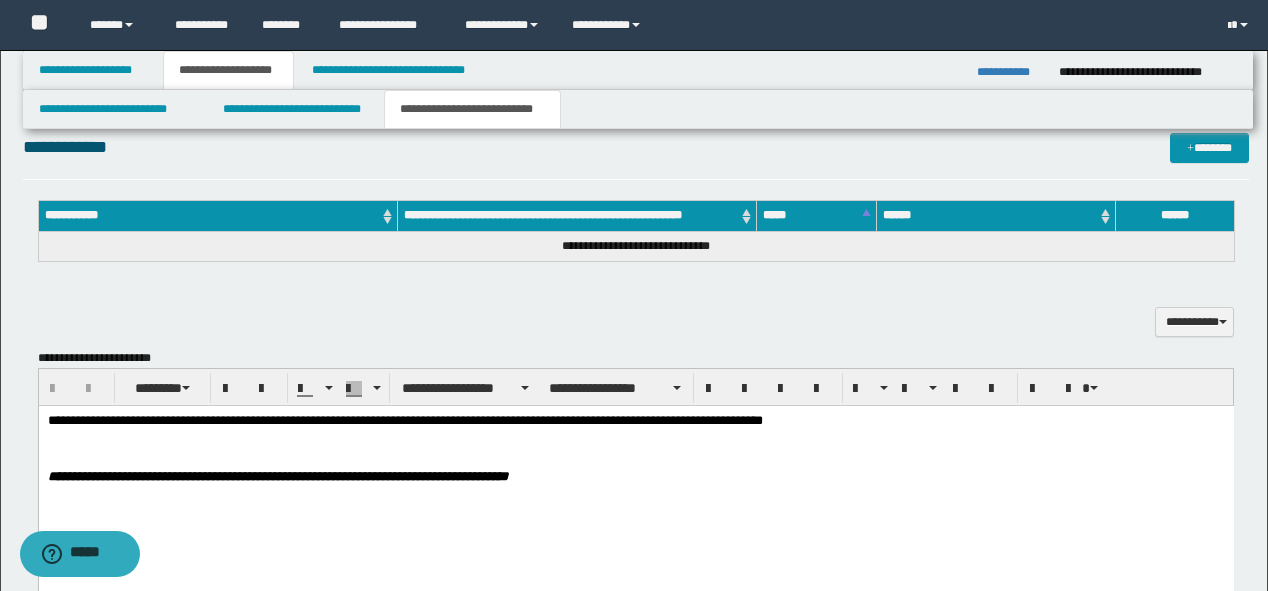 scroll, scrollTop: 480, scrollLeft: 0, axis: vertical 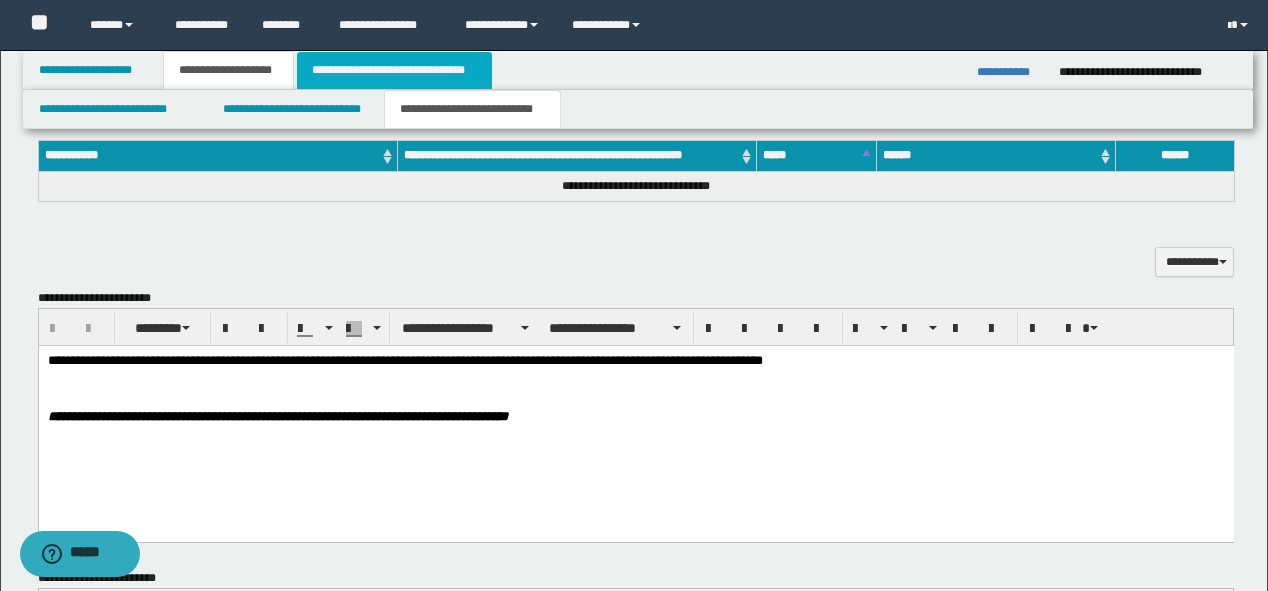 click on "**********" at bounding box center (394, 70) 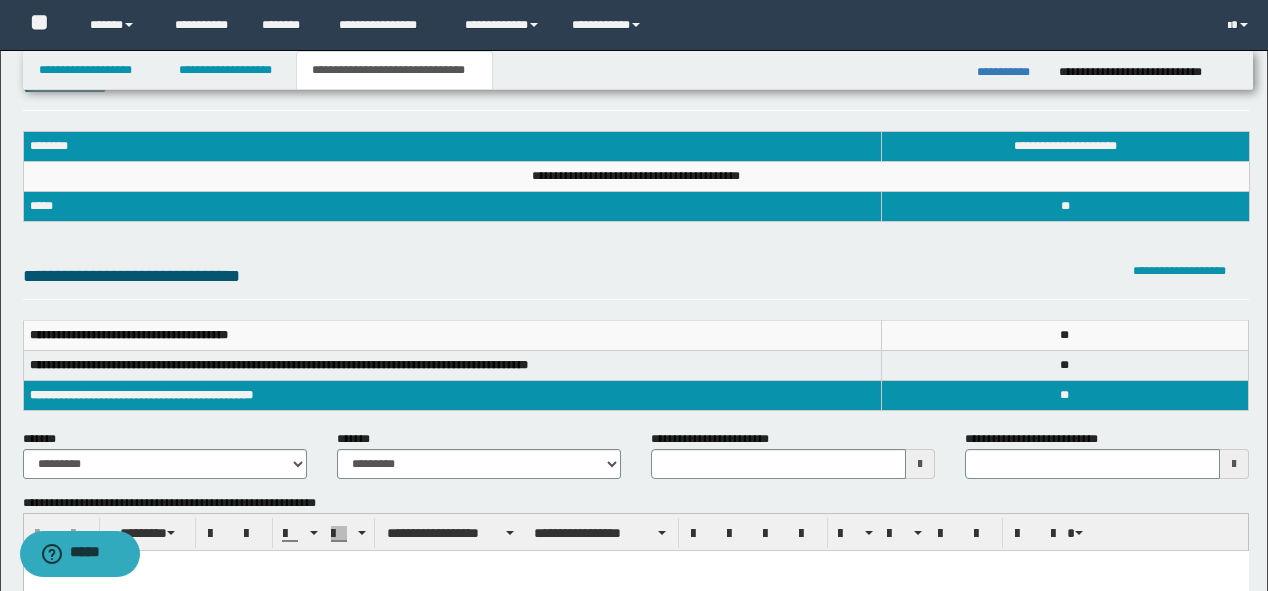 scroll, scrollTop: 160, scrollLeft: 0, axis: vertical 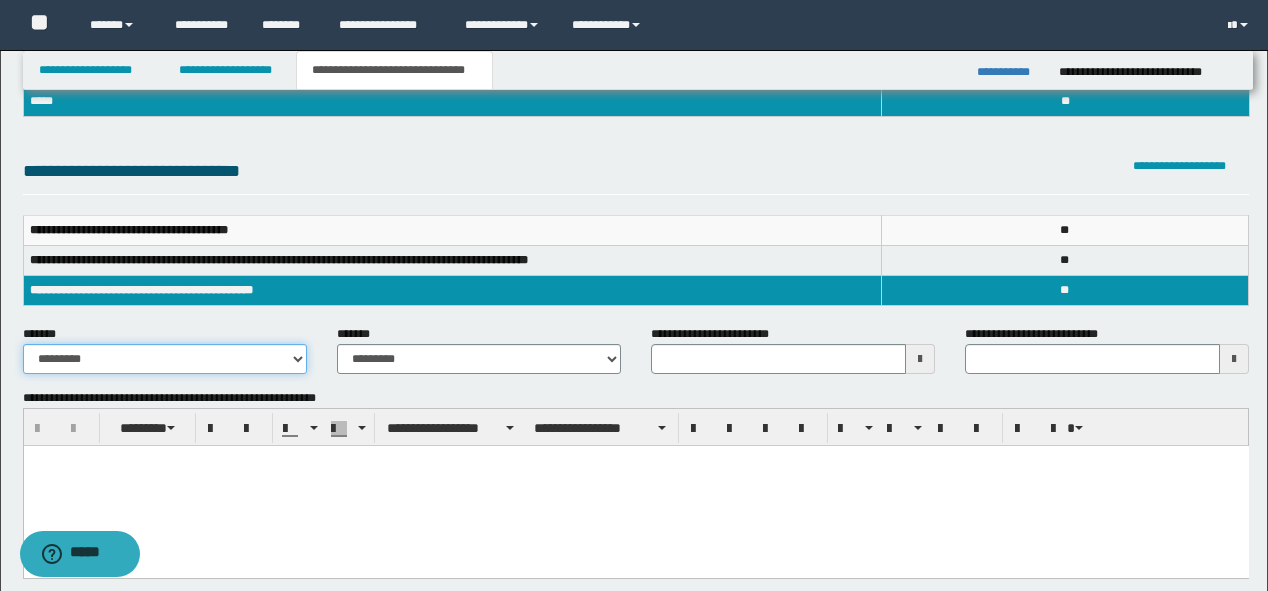 click on "**********" at bounding box center (165, 359) 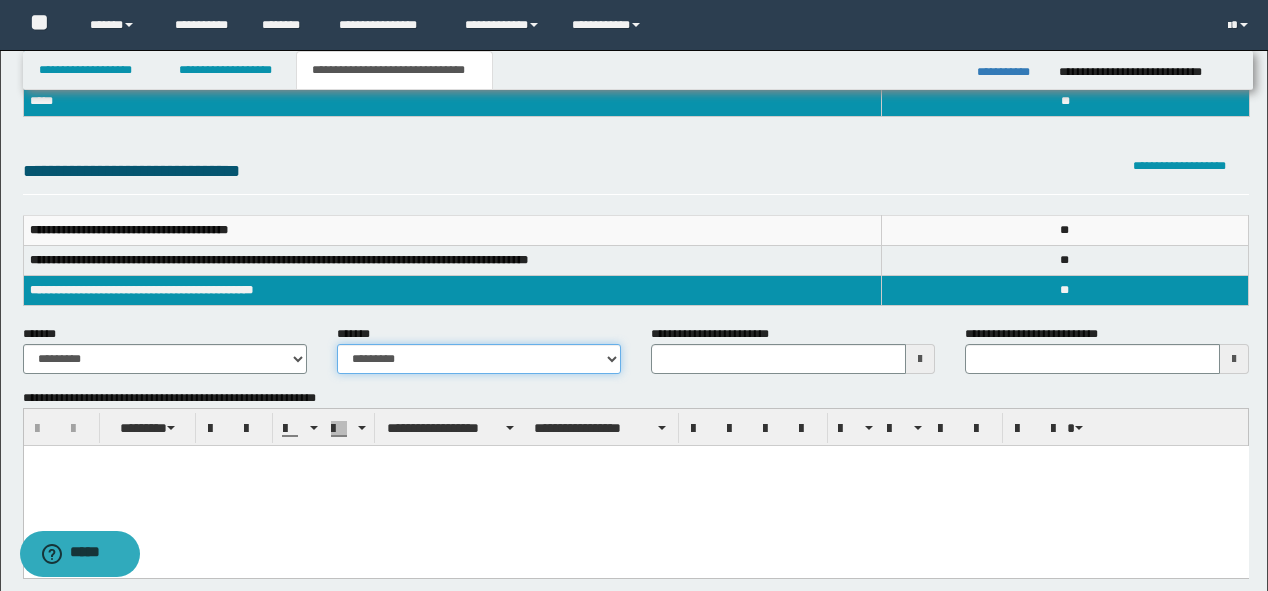 click on "**********" at bounding box center [479, 359] 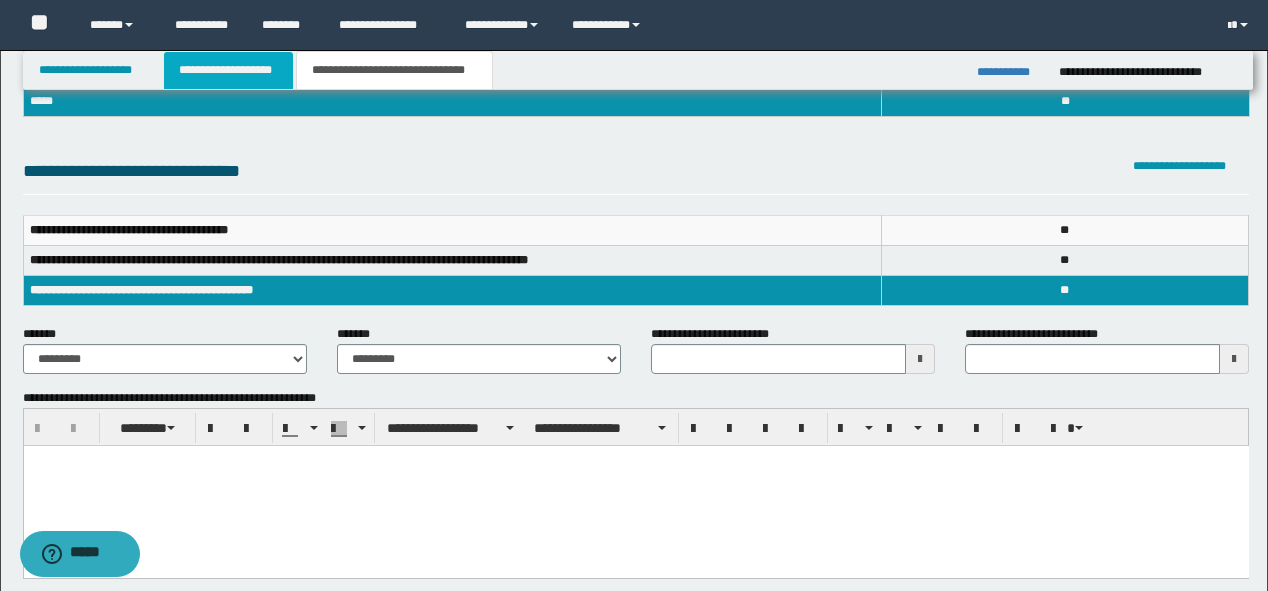 click on "**********" at bounding box center [228, 70] 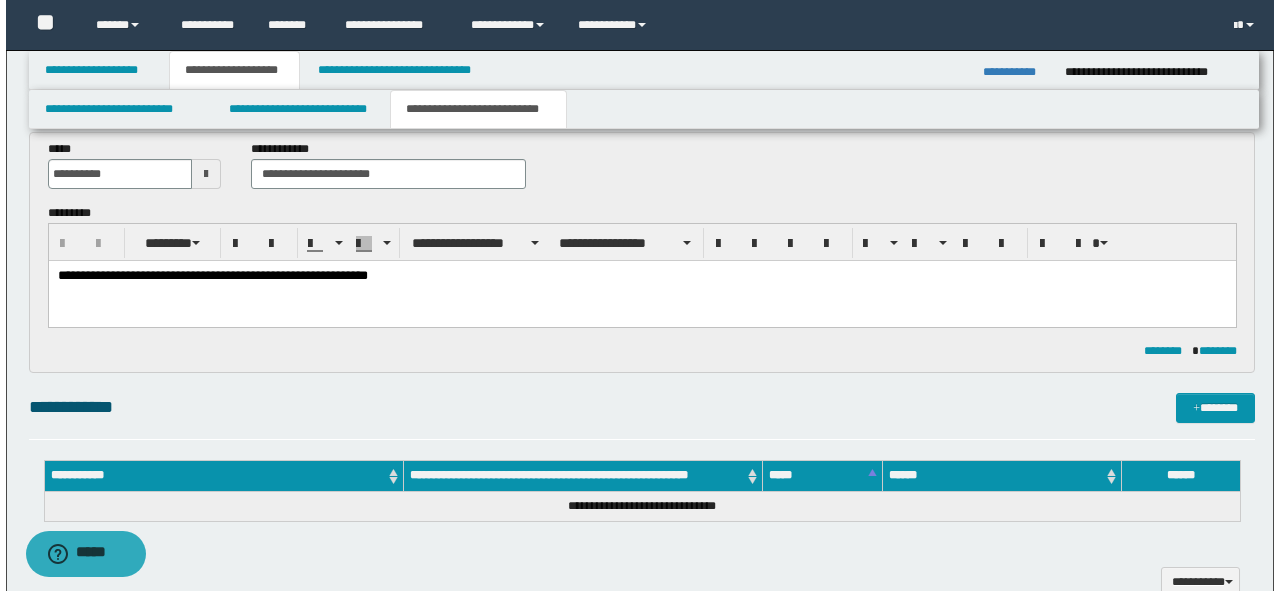 scroll, scrollTop: 0, scrollLeft: 0, axis: both 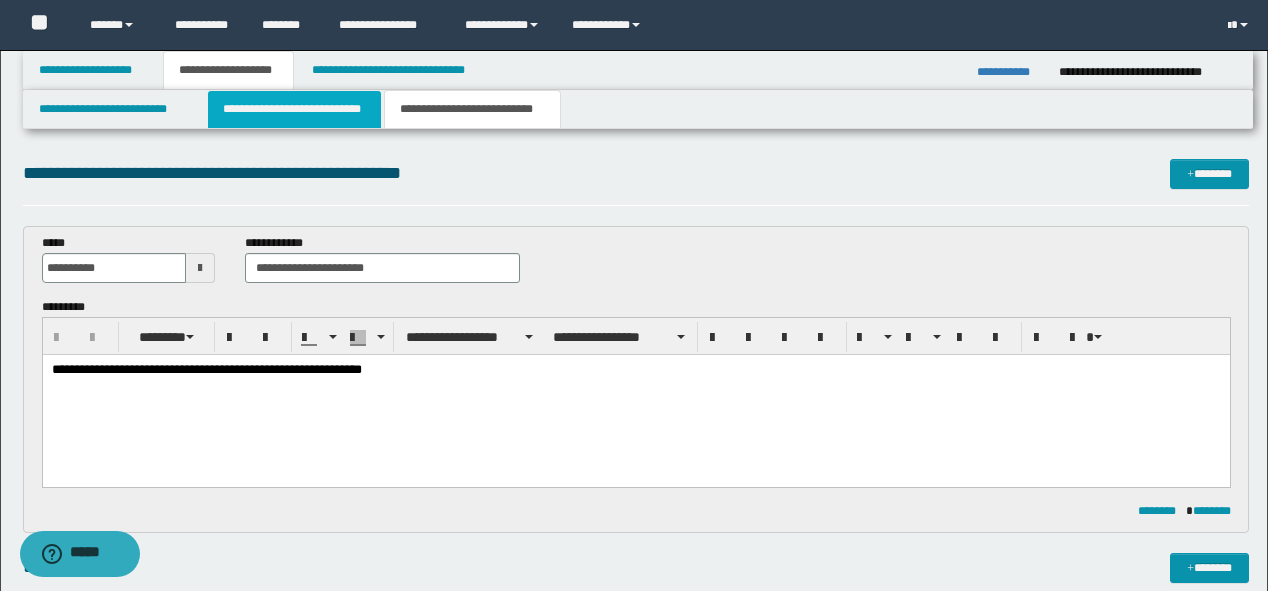 click on "**********" at bounding box center [294, 109] 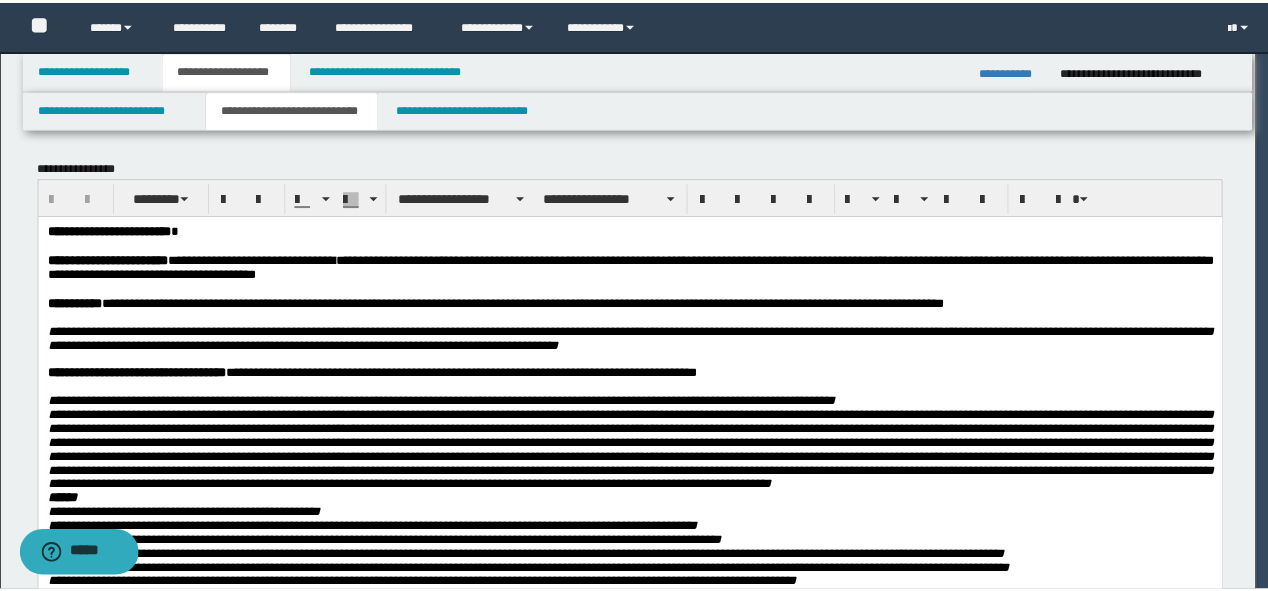 scroll, scrollTop: 0, scrollLeft: 0, axis: both 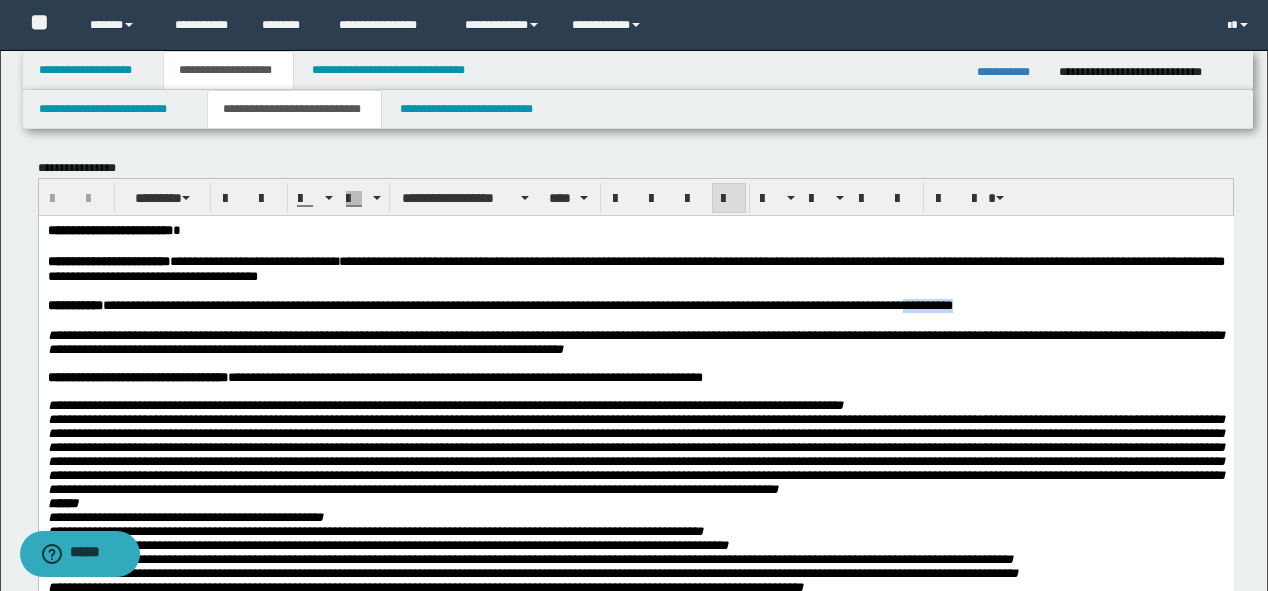 drag, startPoint x: 1042, startPoint y: 308, endPoint x: 976, endPoint y: 309, distance: 66.007576 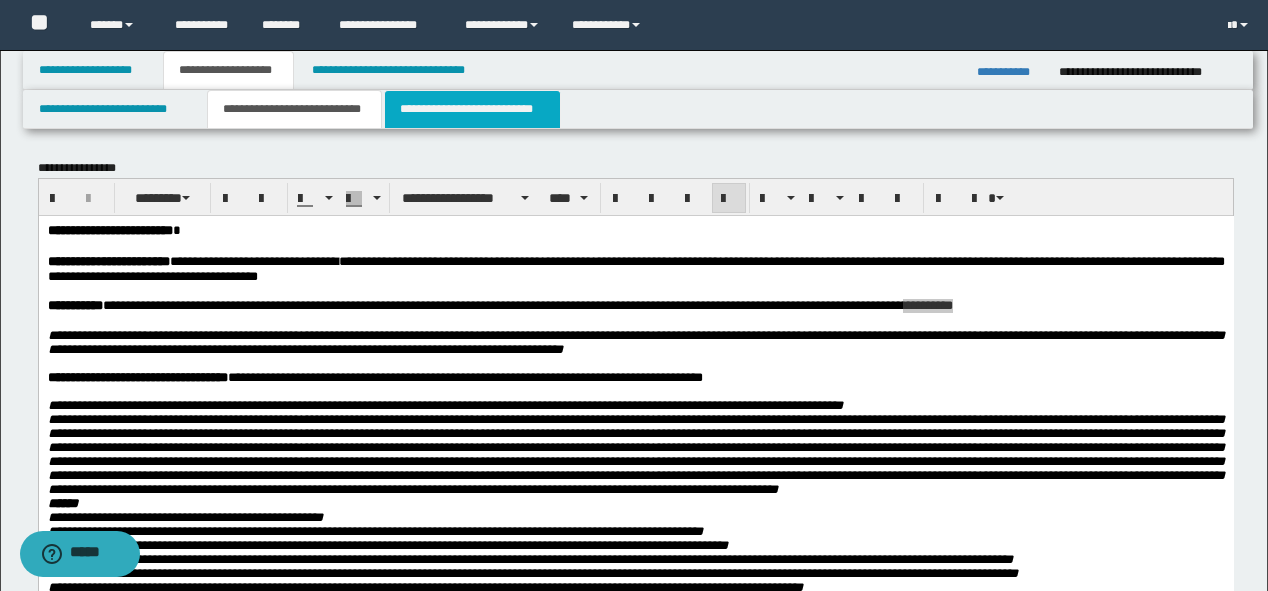 click on "**********" at bounding box center [472, 109] 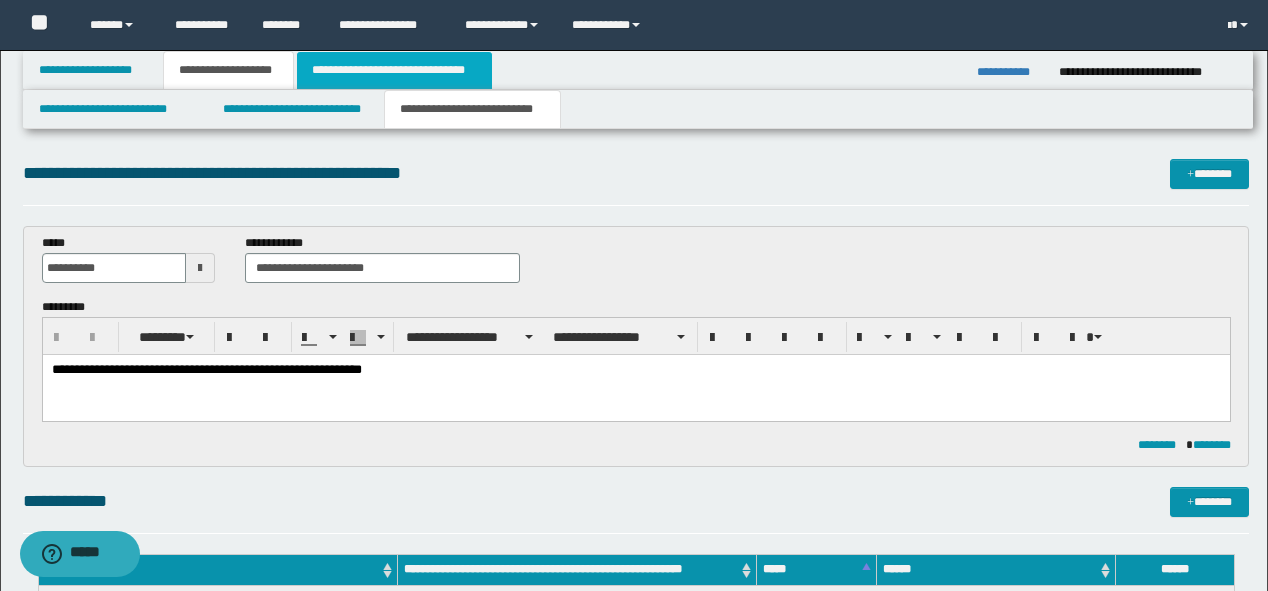 click on "**********" at bounding box center (394, 70) 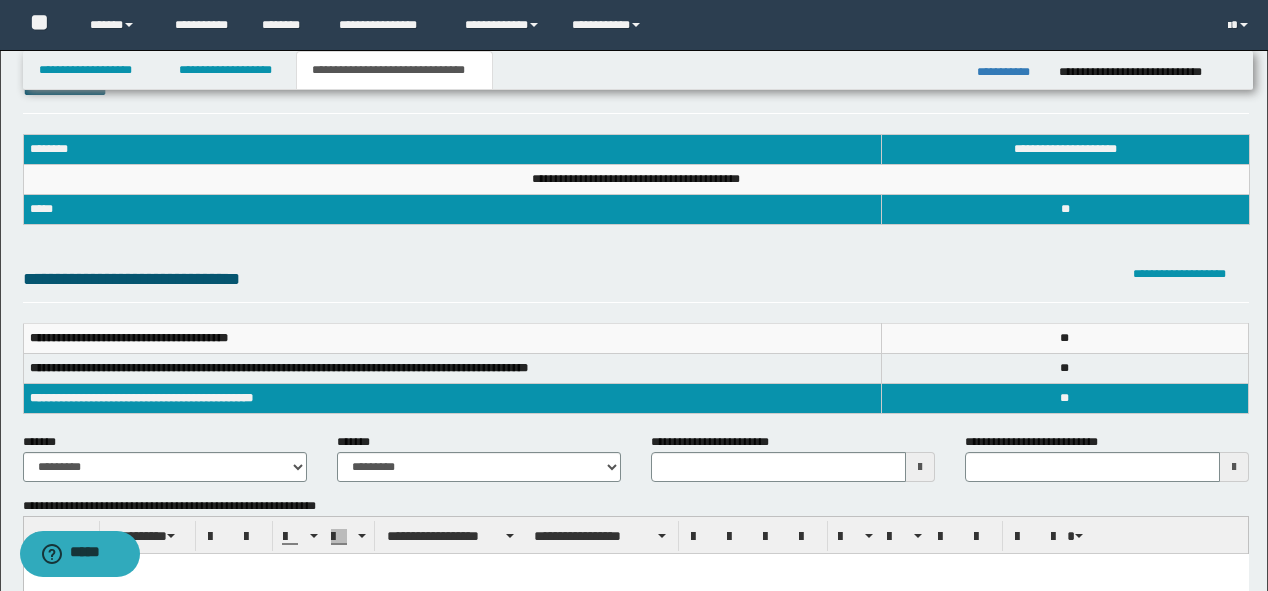 scroll, scrollTop: 80, scrollLeft: 0, axis: vertical 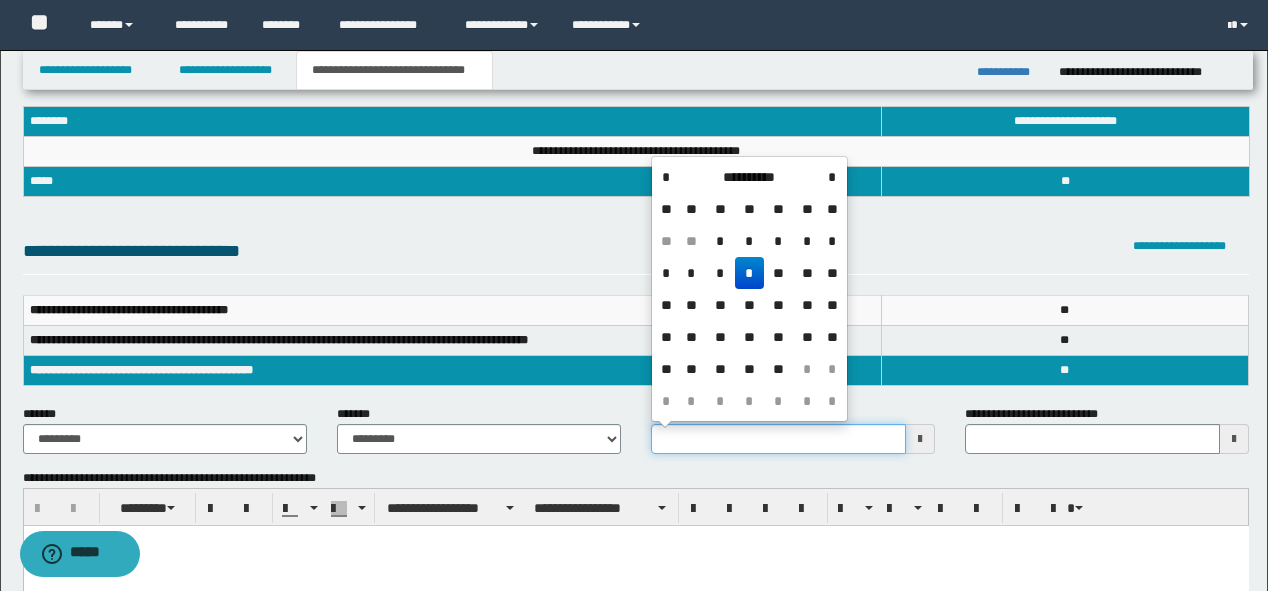 click on "**********" at bounding box center (778, 439) 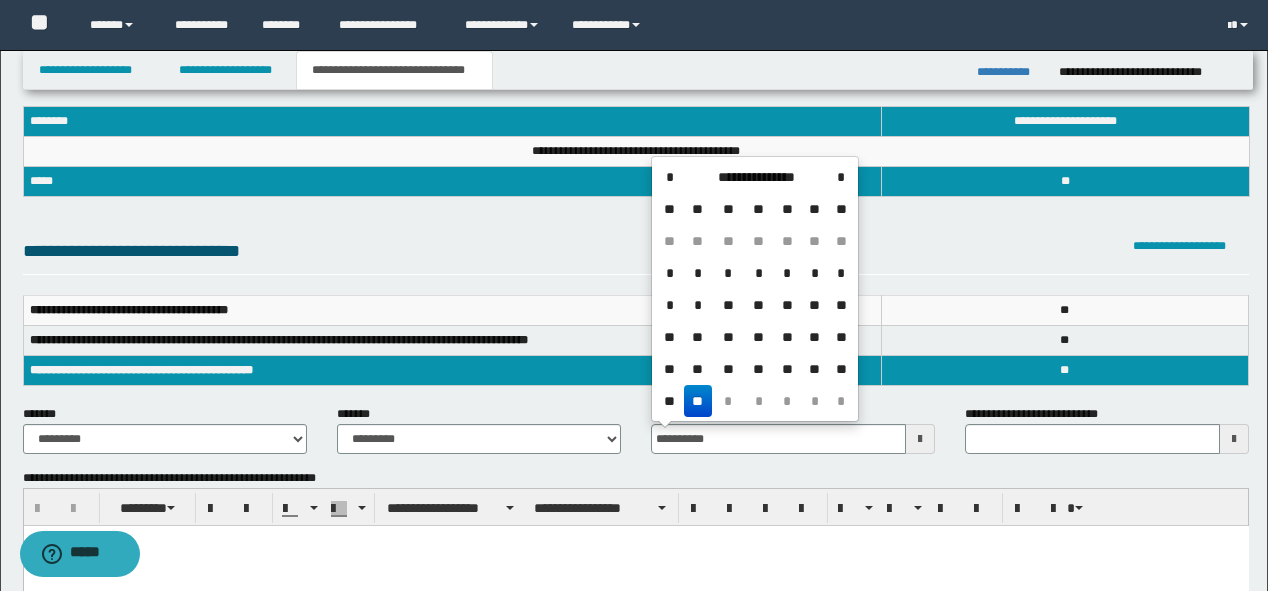 click at bounding box center [635, 566] 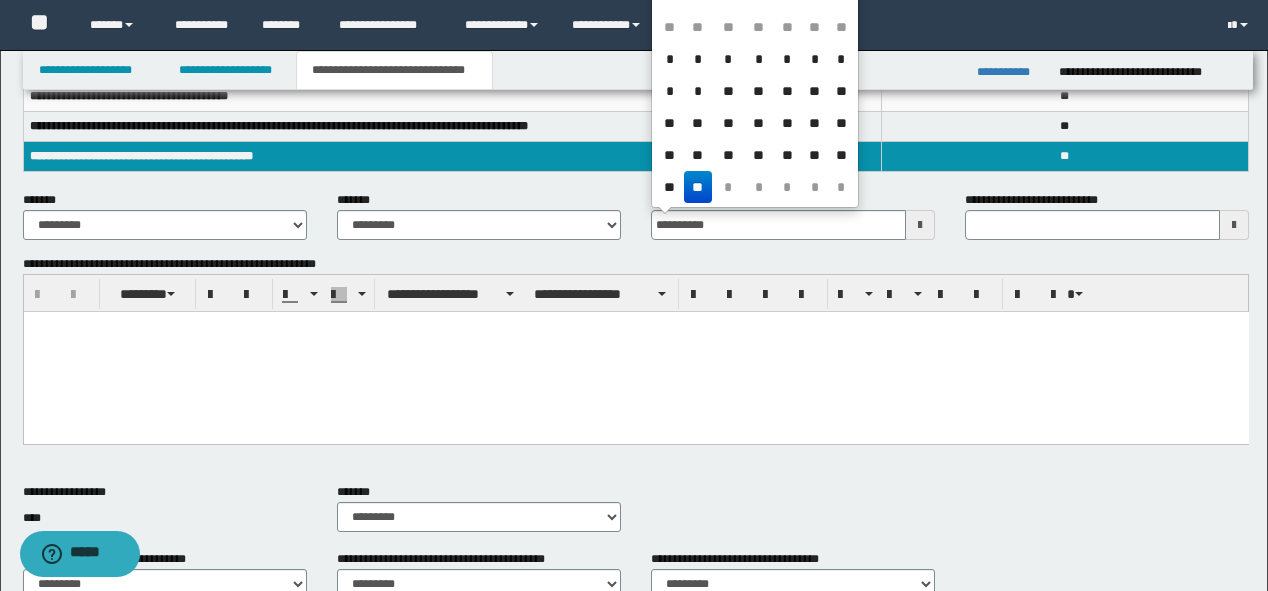 scroll, scrollTop: 320, scrollLeft: 0, axis: vertical 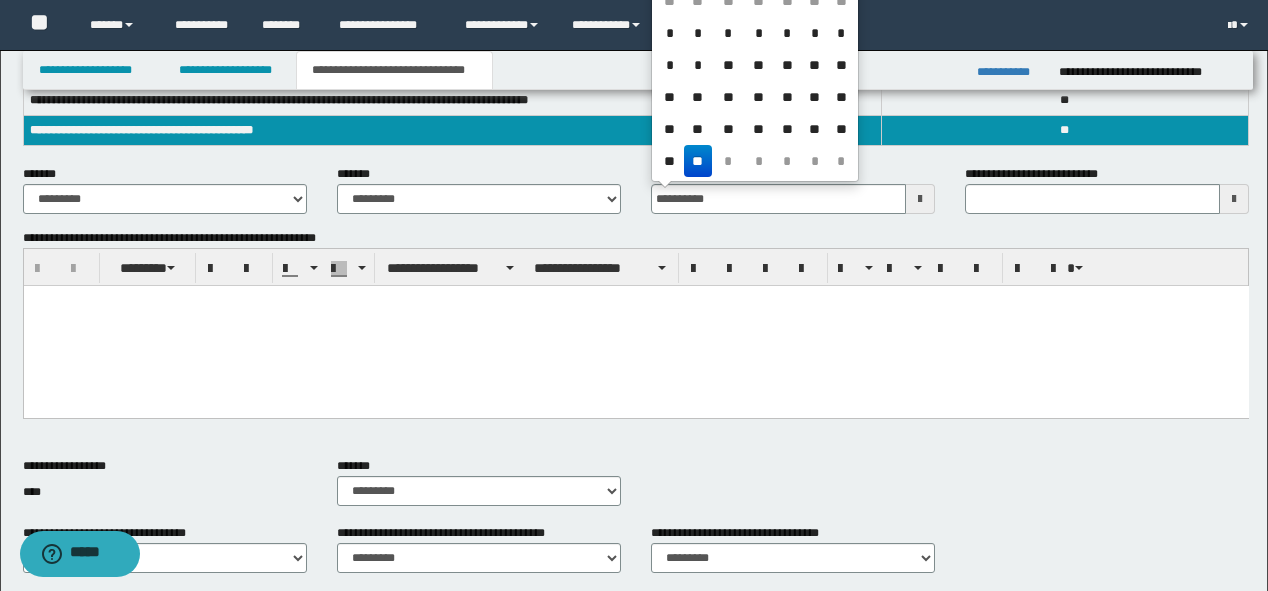 click at bounding box center [635, 326] 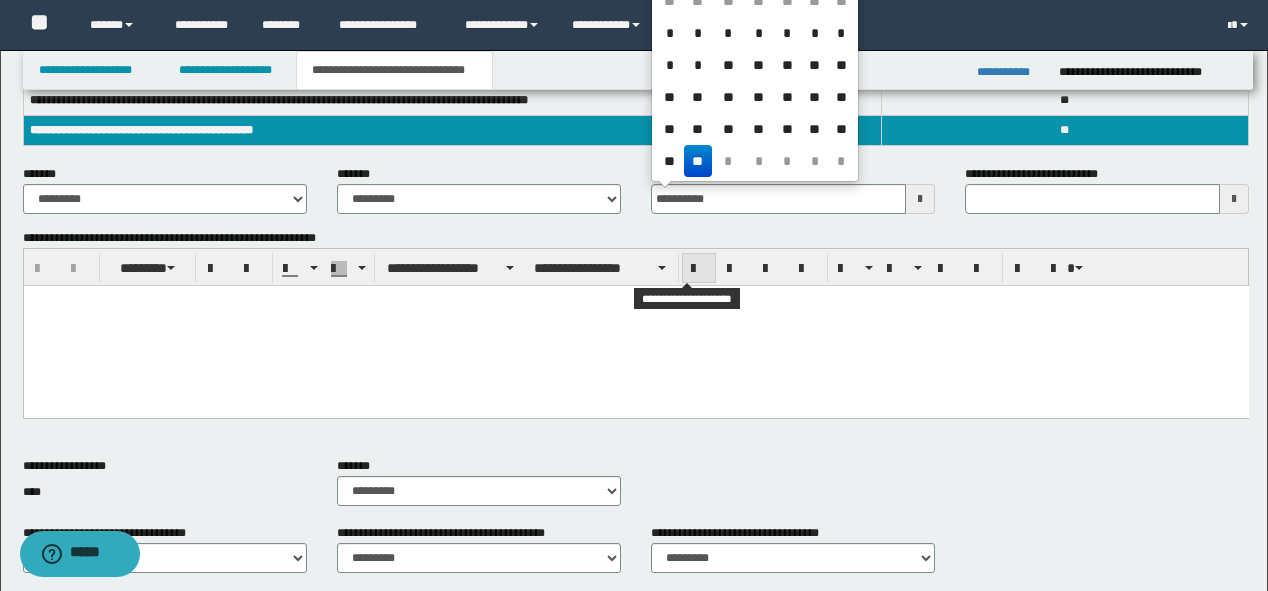 type on "**********" 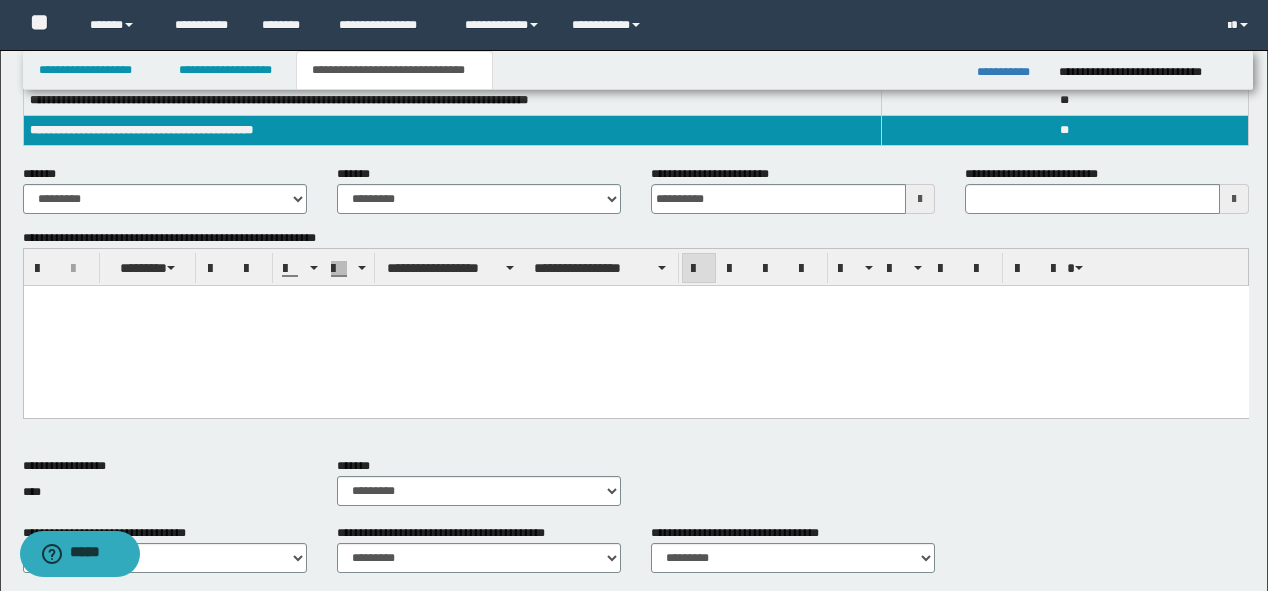 click at bounding box center (635, 326) 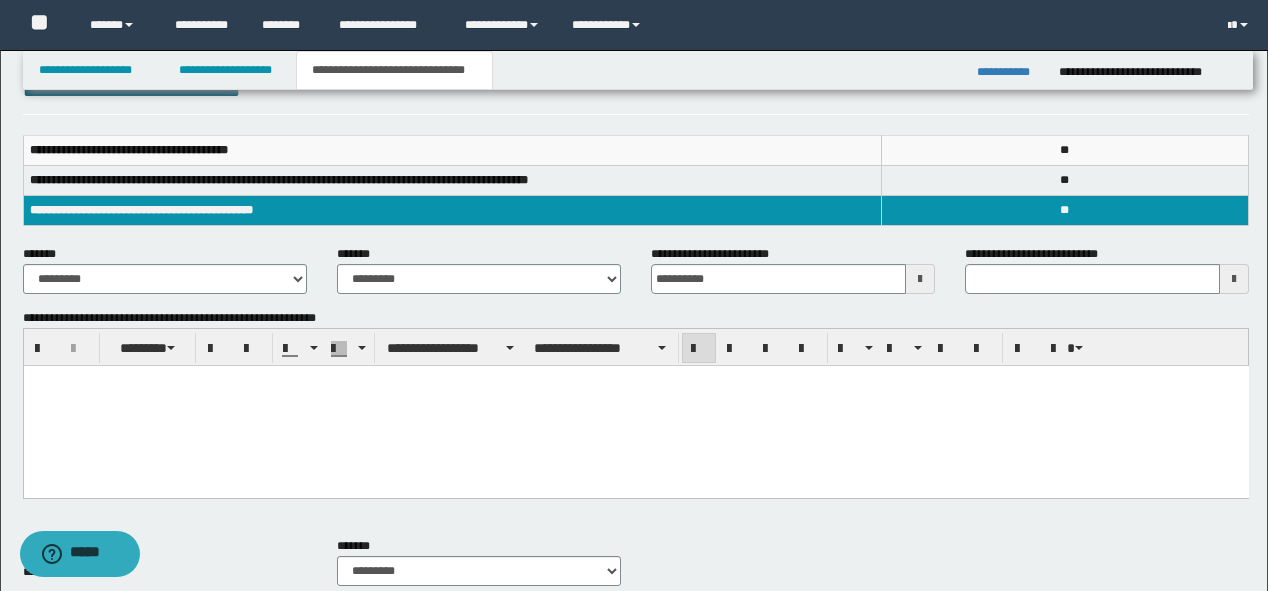 scroll, scrollTop: 0, scrollLeft: 0, axis: both 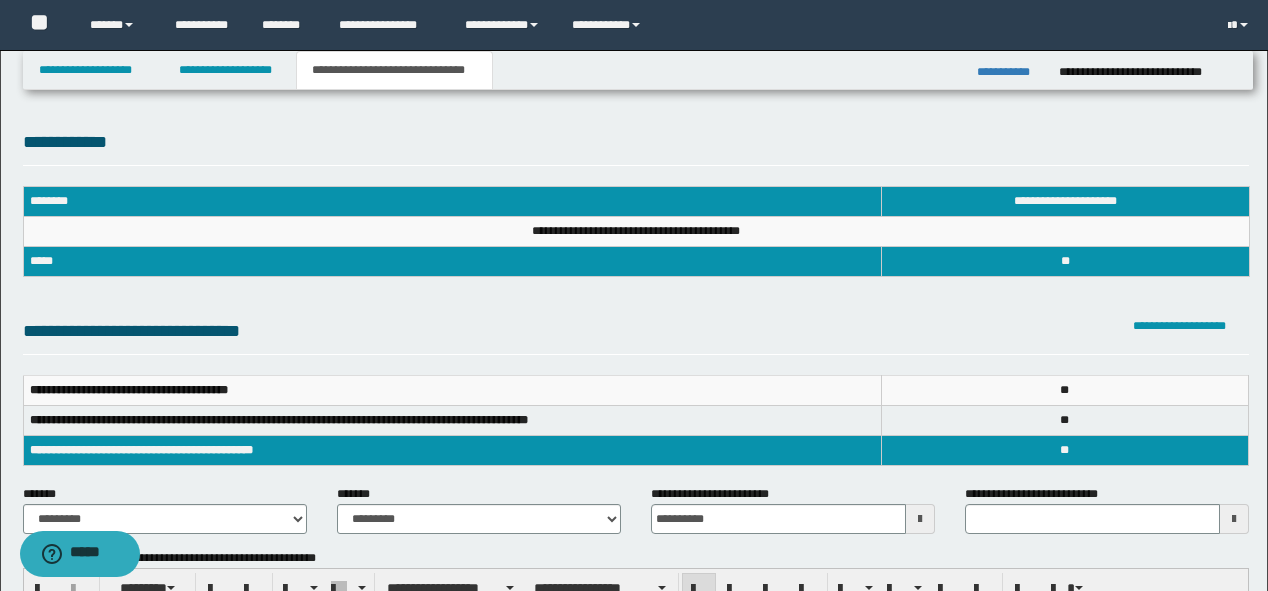 click on "**********" at bounding box center (638, 70) 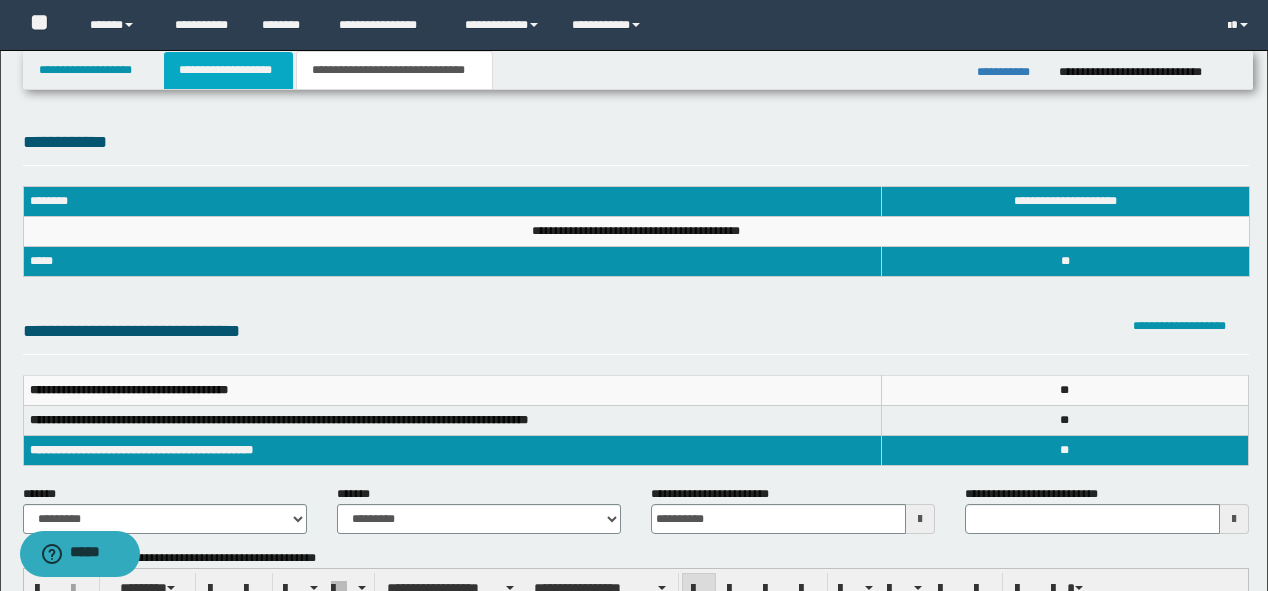 click on "**********" at bounding box center (228, 70) 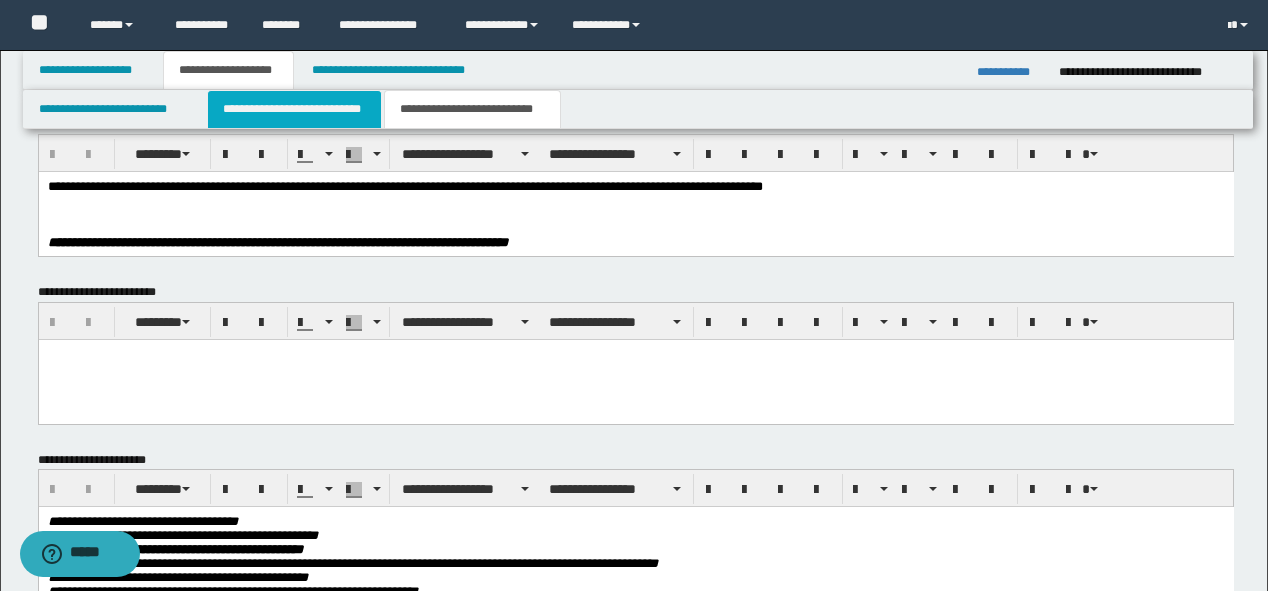 scroll, scrollTop: 560, scrollLeft: 0, axis: vertical 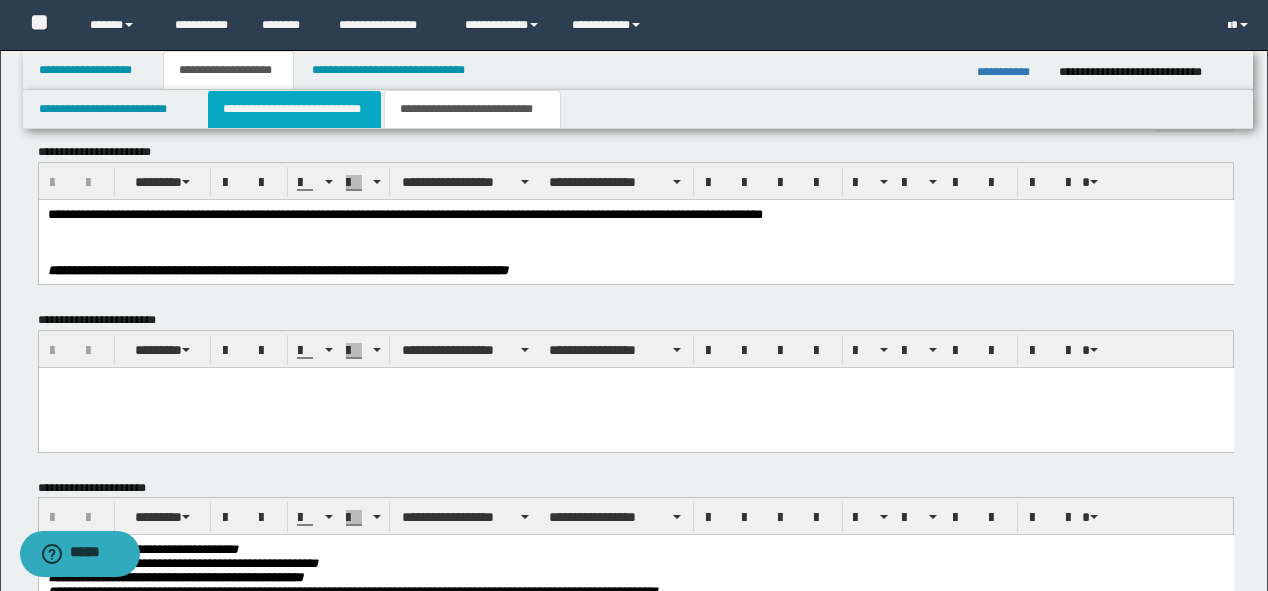 click on "**********" at bounding box center [294, 109] 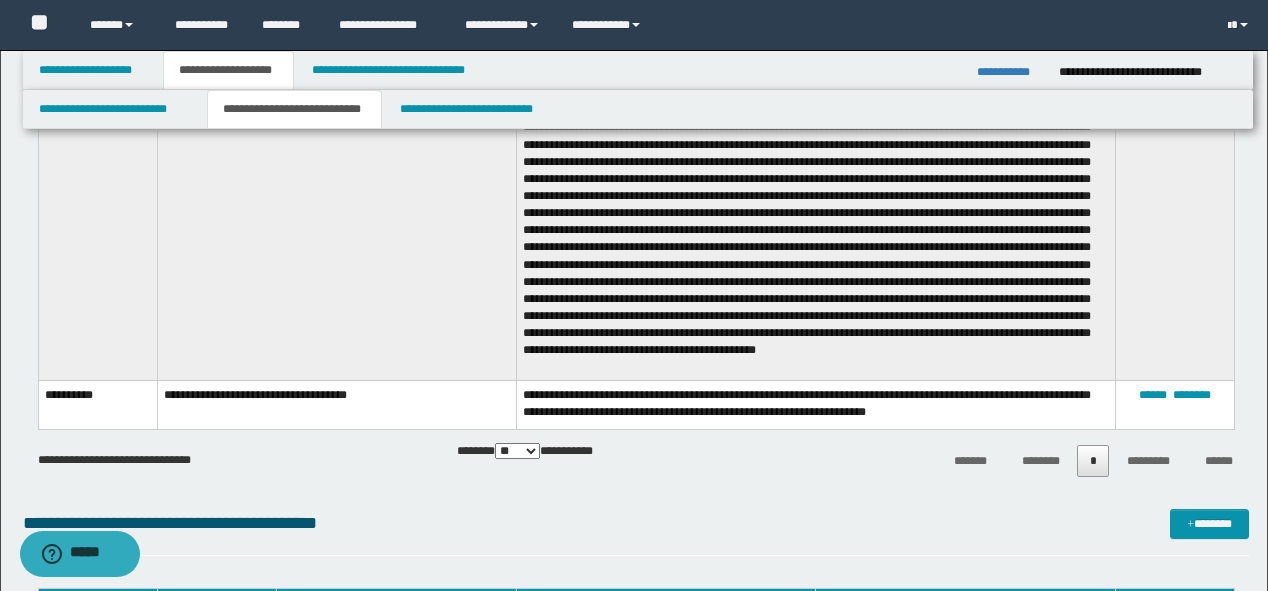 scroll, scrollTop: 1760, scrollLeft: 0, axis: vertical 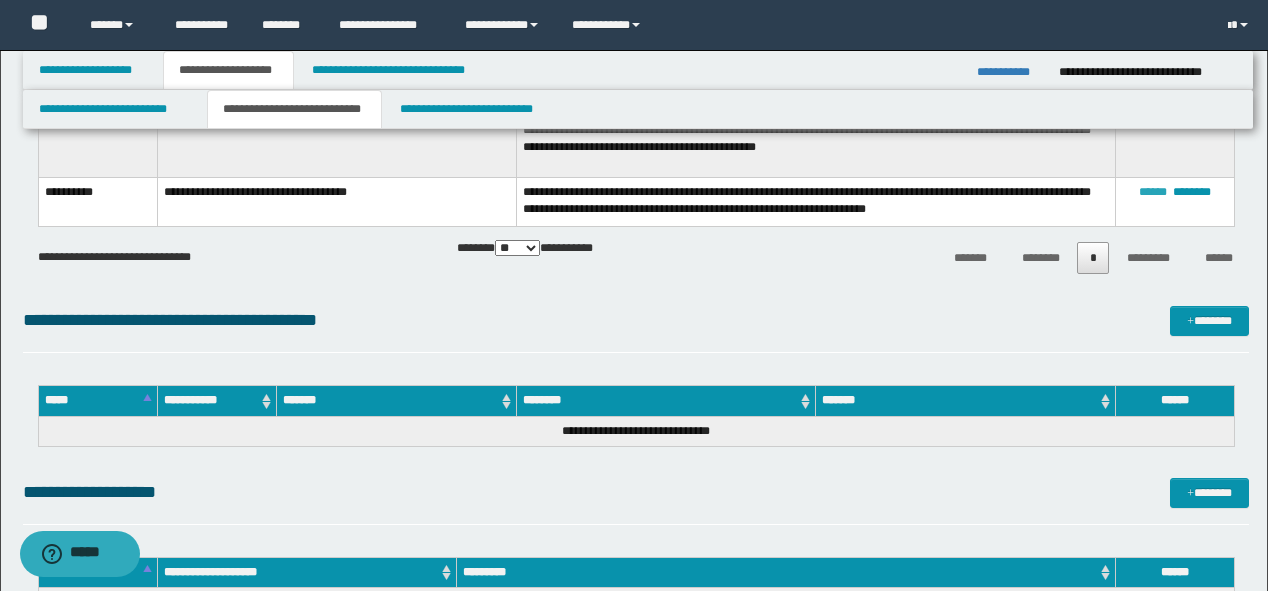 click on "******" at bounding box center [1153, 192] 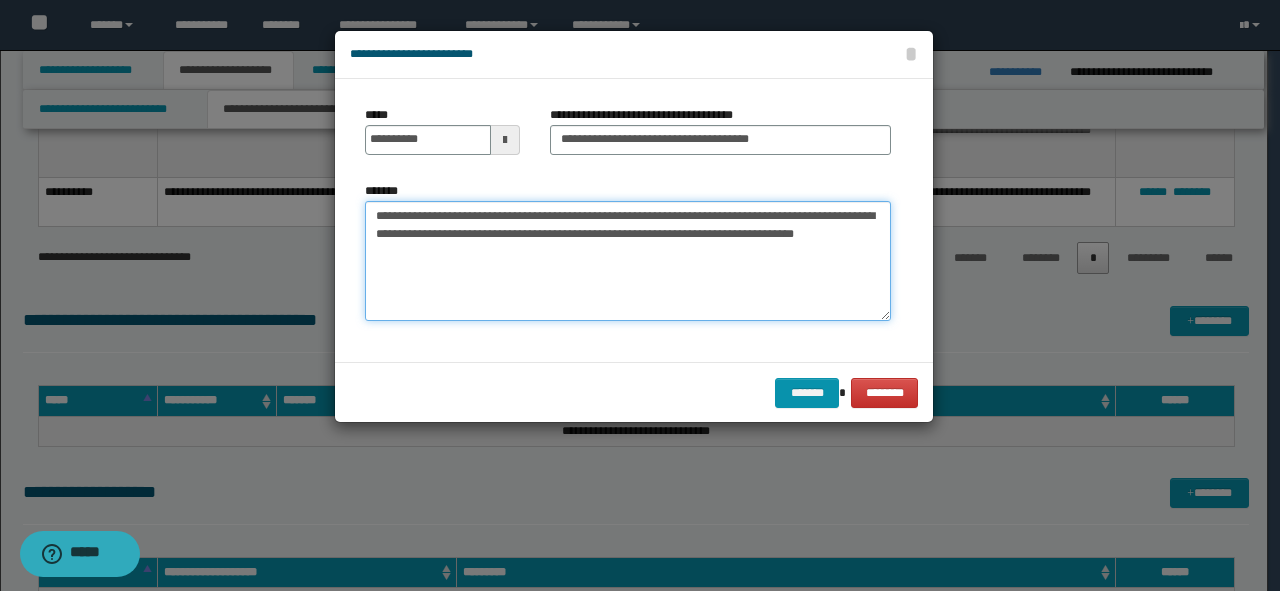 drag, startPoint x: 874, startPoint y: 240, endPoint x: 213, endPoint y: 183, distance: 663.45306 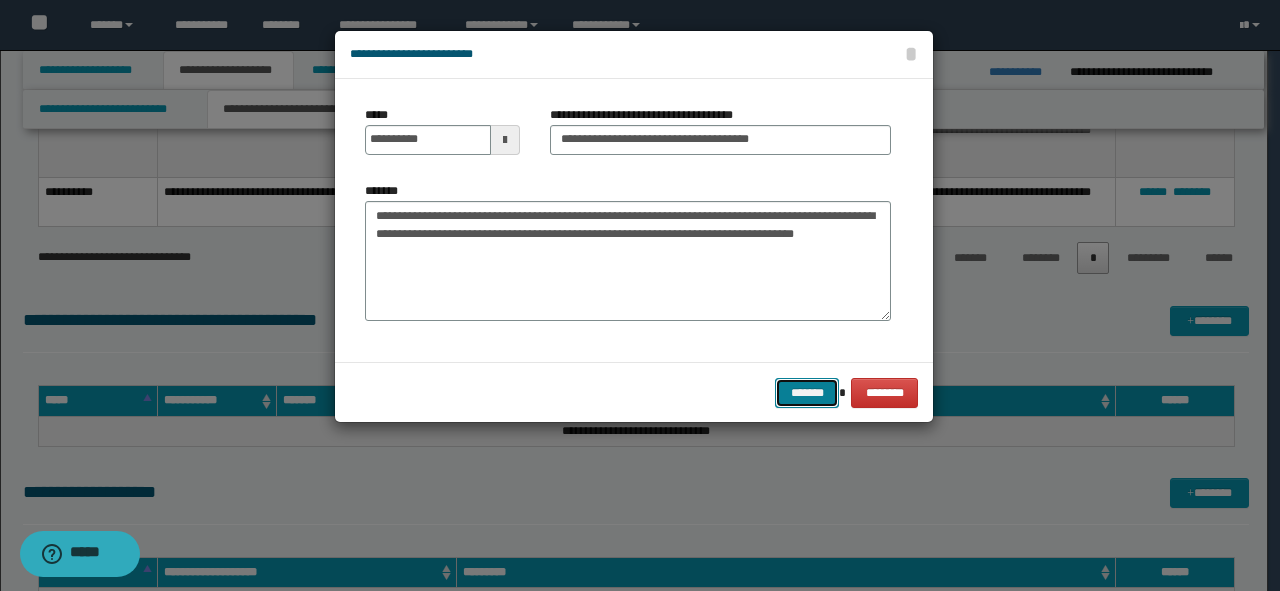 click on "*******" at bounding box center (807, 393) 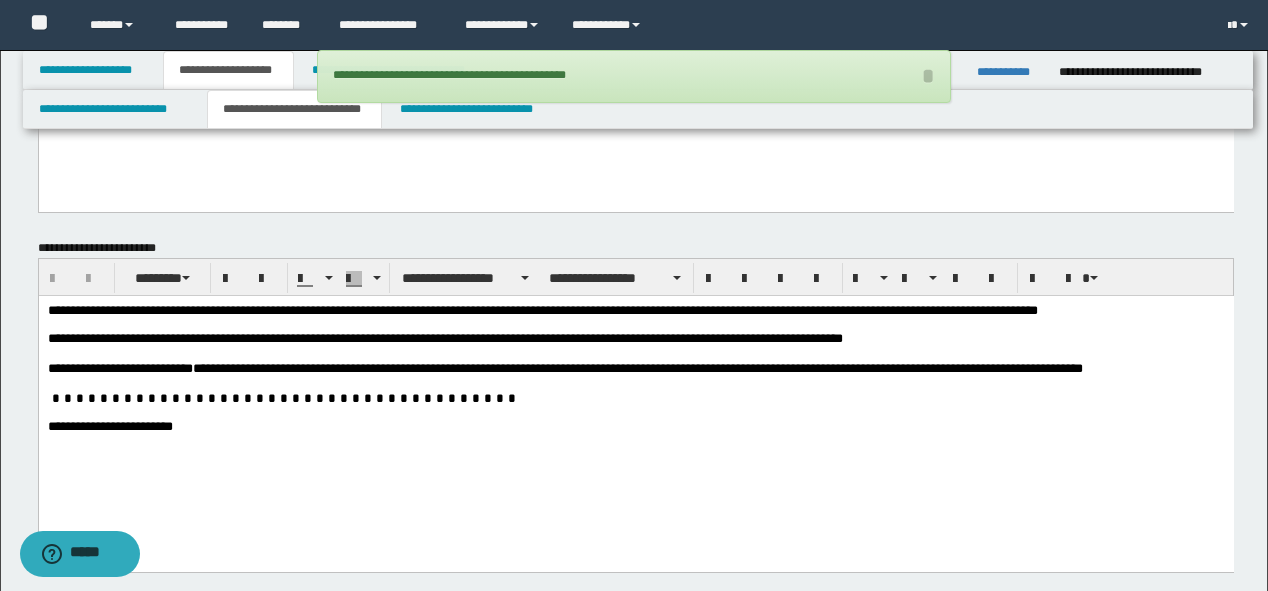 scroll, scrollTop: 880, scrollLeft: 0, axis: vertical 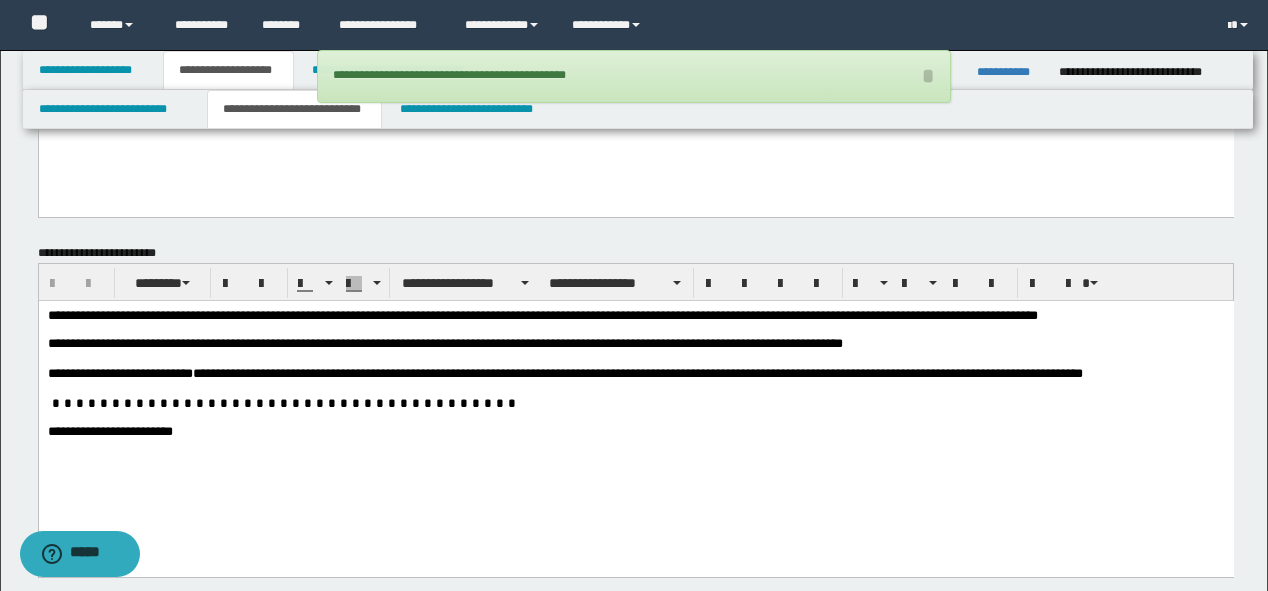 click on "**********" at bounding box center (564, 372) 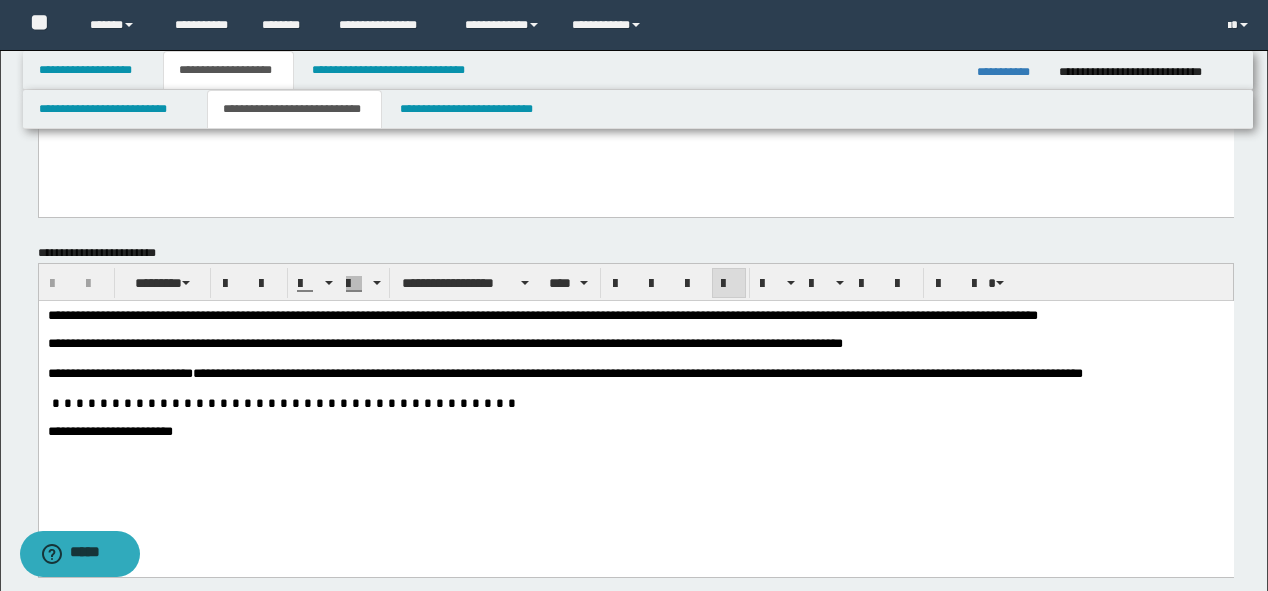 type 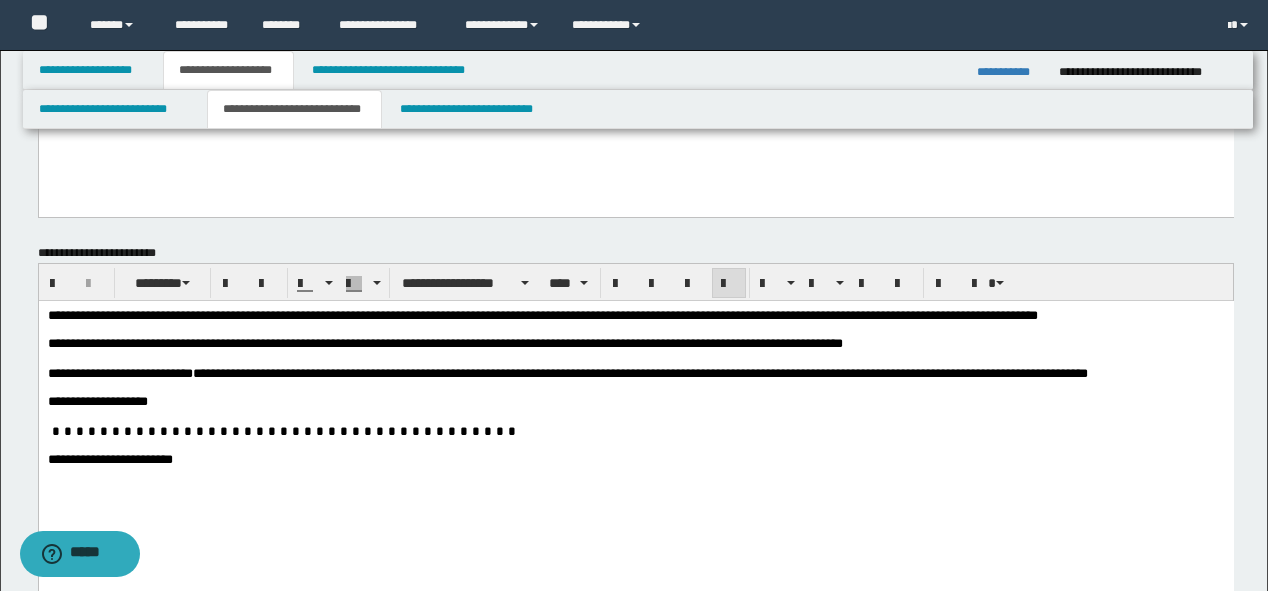 click on "**********" at bounding box center (97, 400) 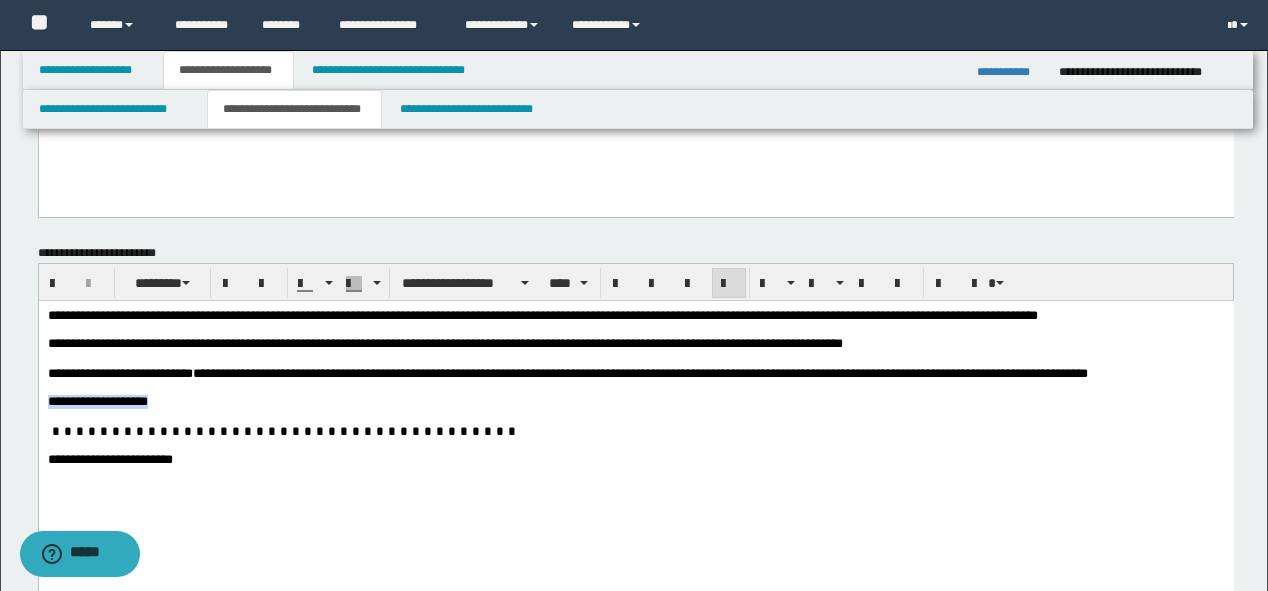 drag, startPoint x: 181, startPoint y: 410, endPoint x: 64, endPoint y: 700, distance: 312.71234 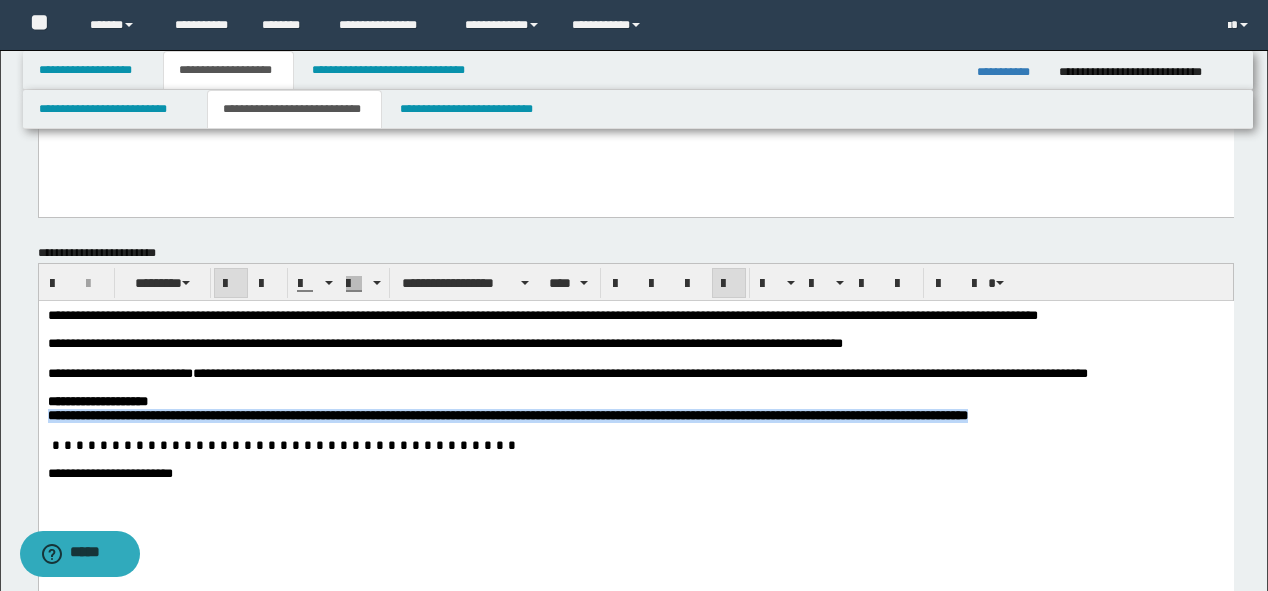 drag, startPoint x: 1029, startPoint y: 423, endPoint x: 20, endPoint y: 424, distance: 1009.0005 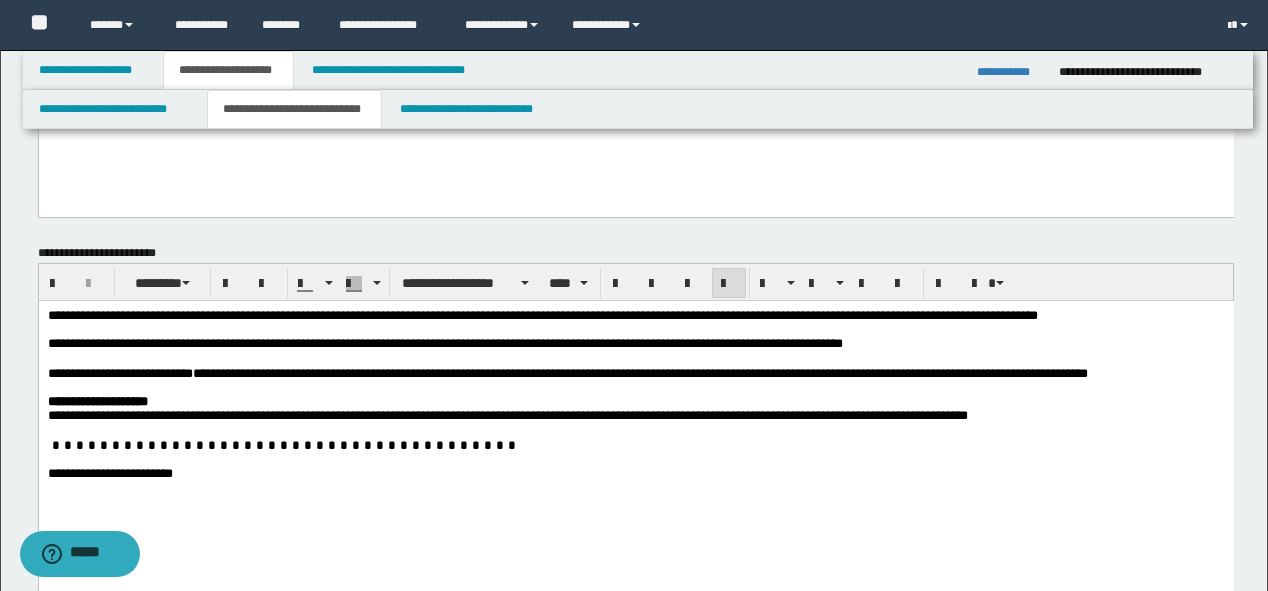 click on "**********" at bounding box center (639, 372) 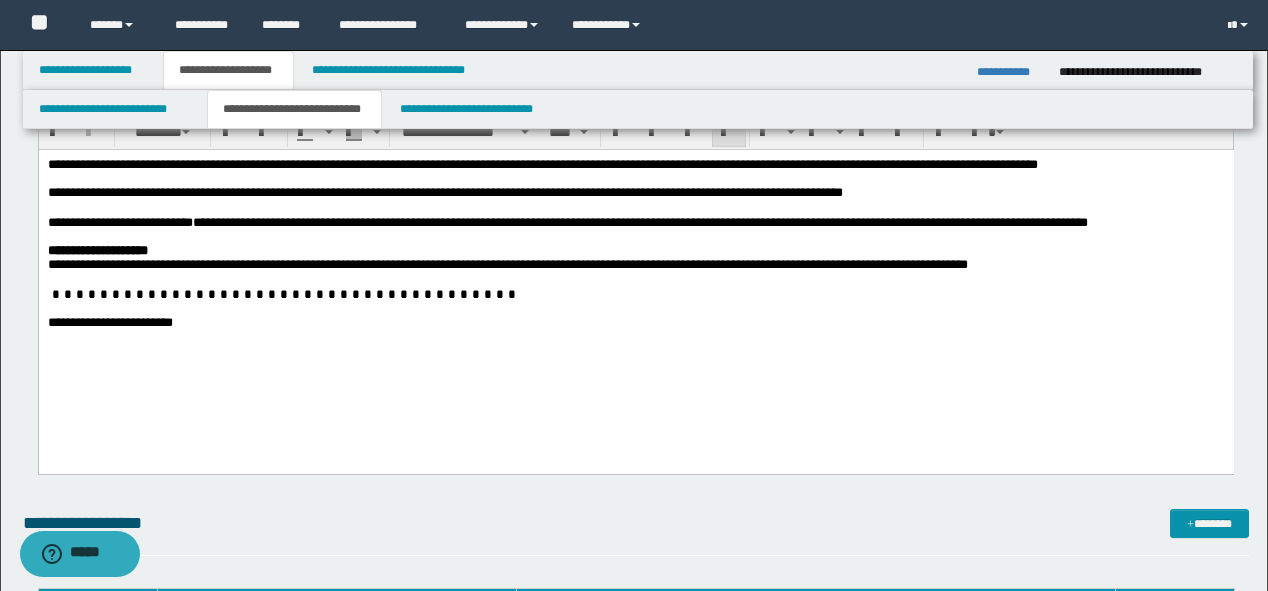 scroll, scrollTop: 1040, scrollLeft: 0, axis: vertical 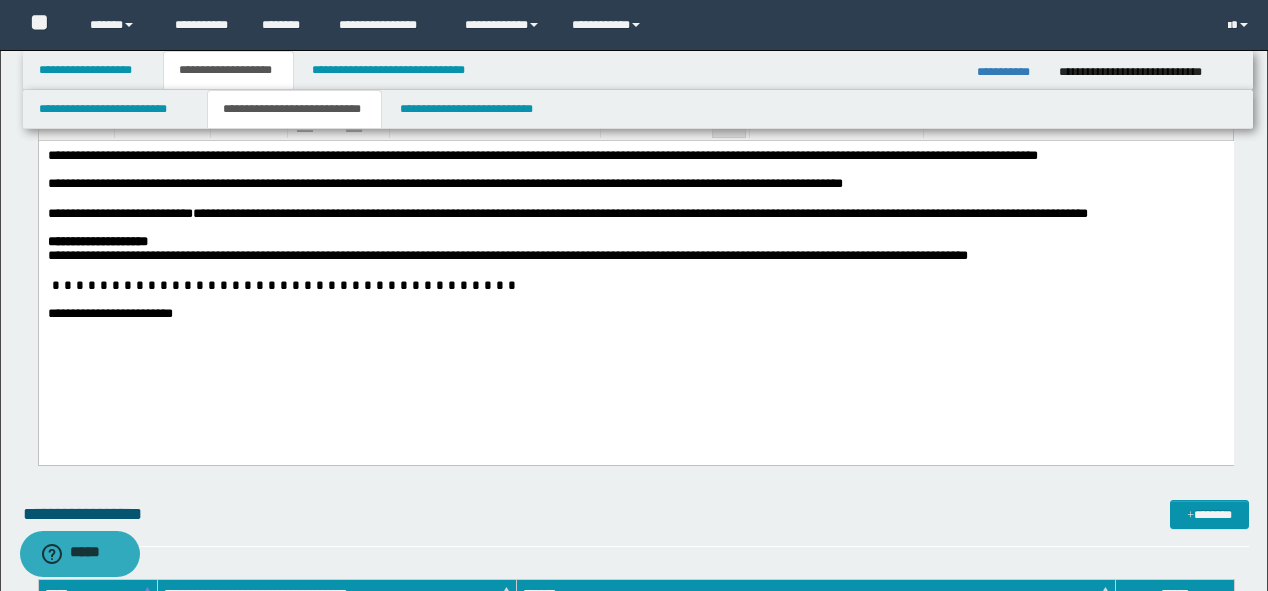 click on "**********" at bounding box center [635, 255] 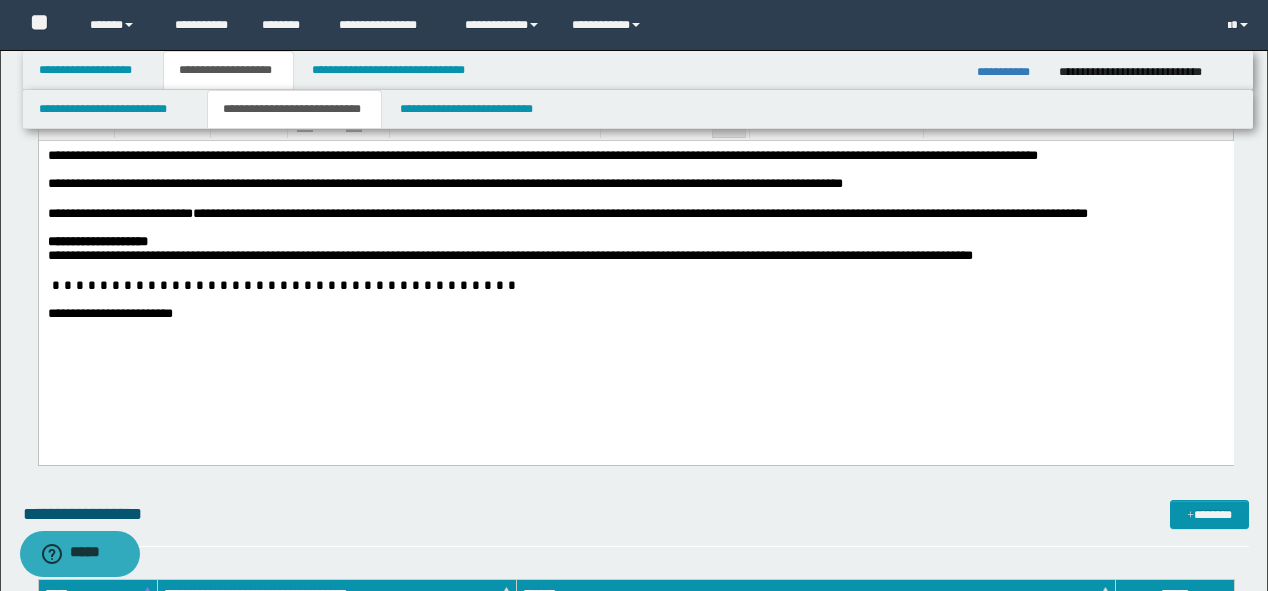click on "**********" at bounding box center [1010, 72] 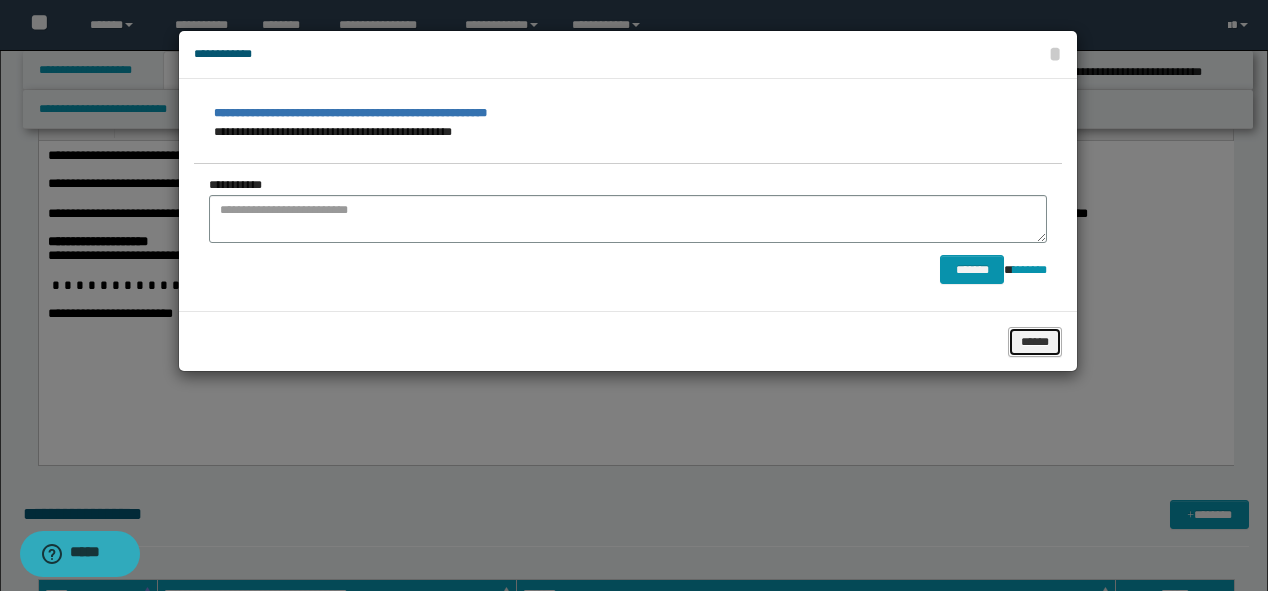 click on "******" at bounding box center [1035, 342] 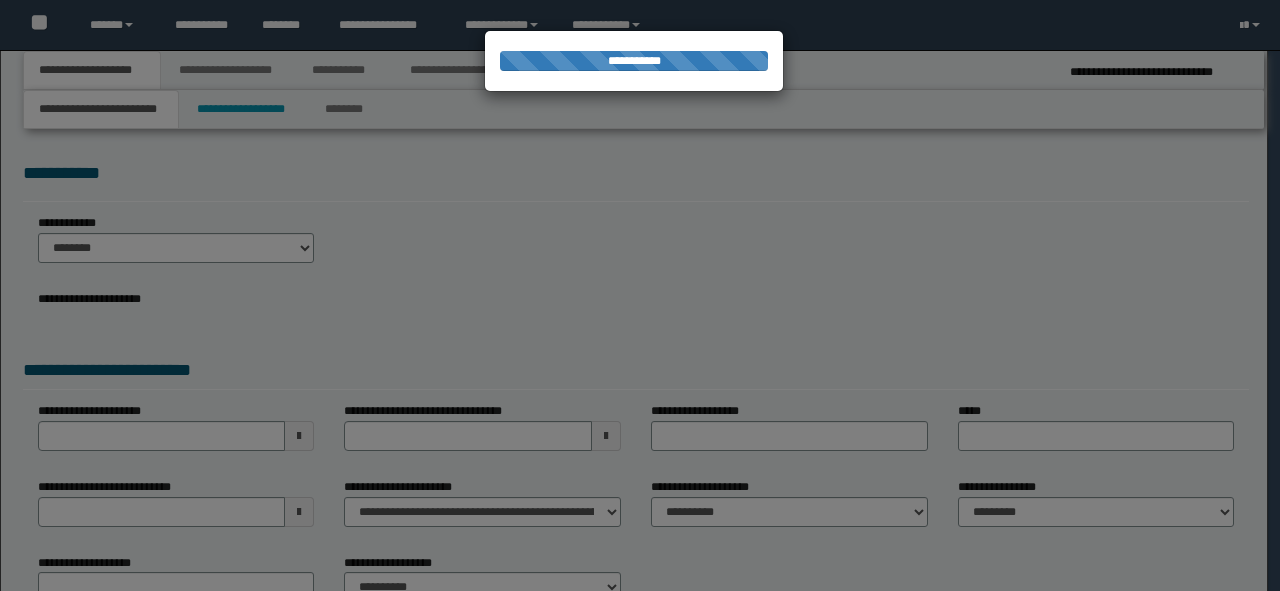 scroll, scrollTop: 0, scrollLeft: 0, axis: both 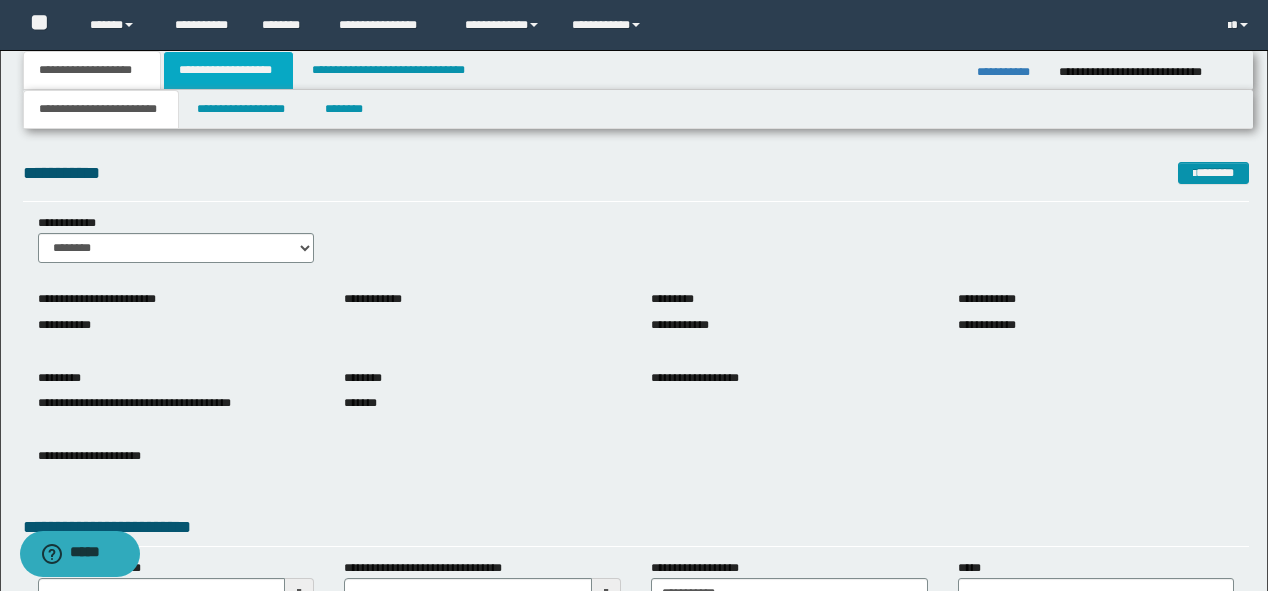 click on "**********" at bounding box center (228, 70) 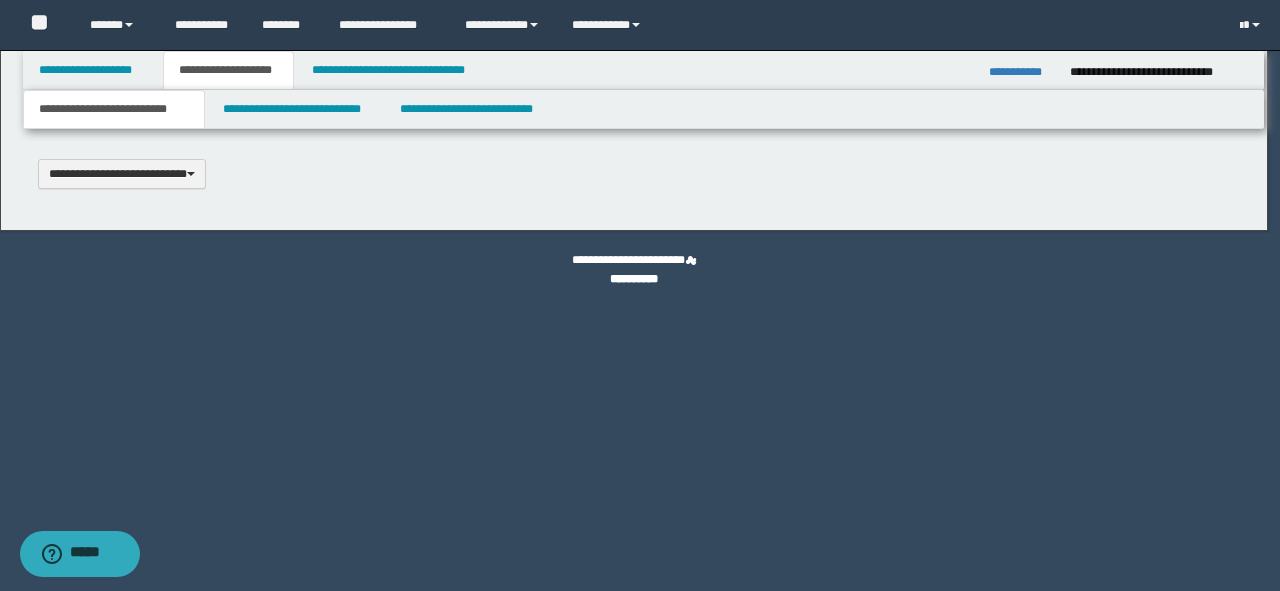 type 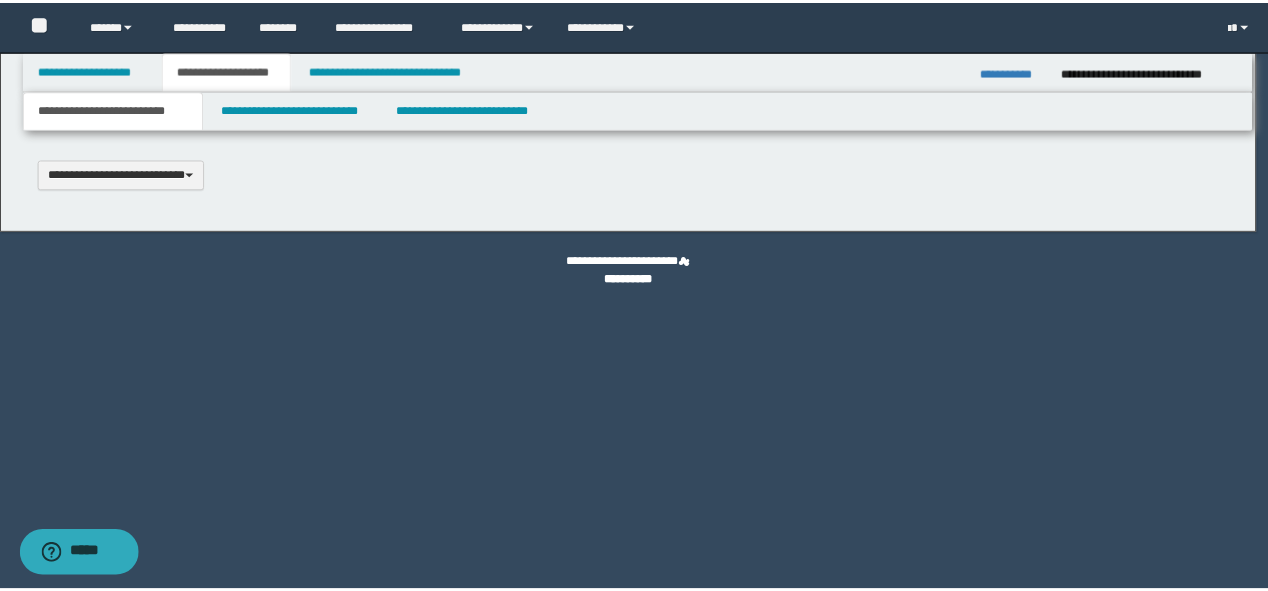 scroll, scrollTop: 0, scrollLeft: 0, axis: both 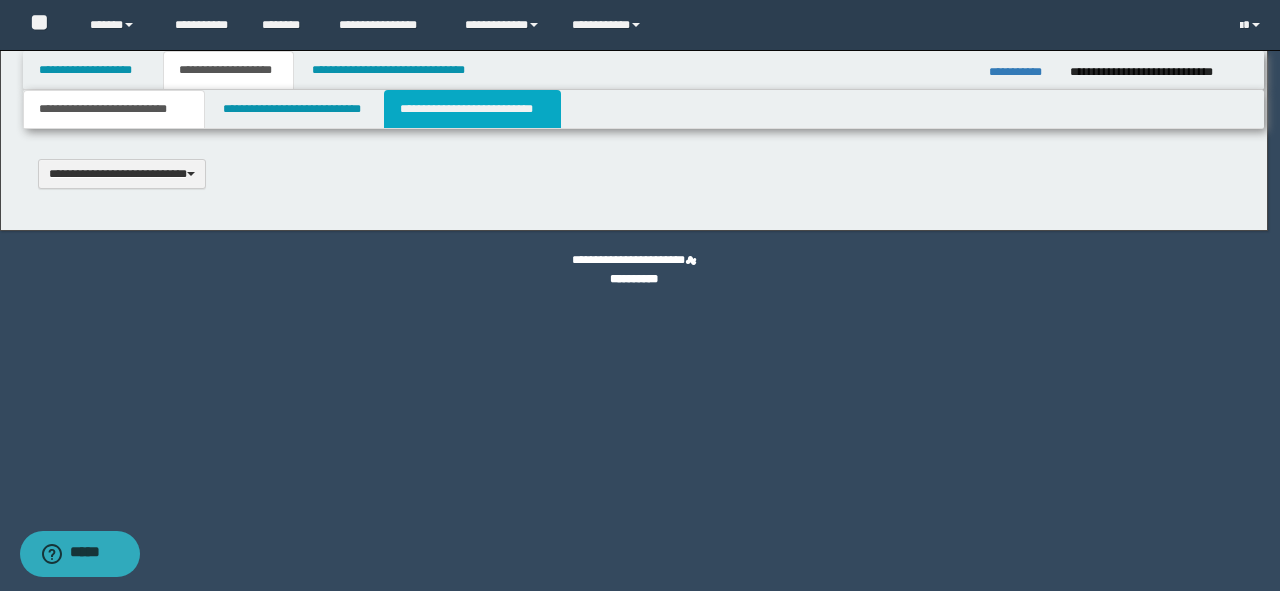 type on "**********" 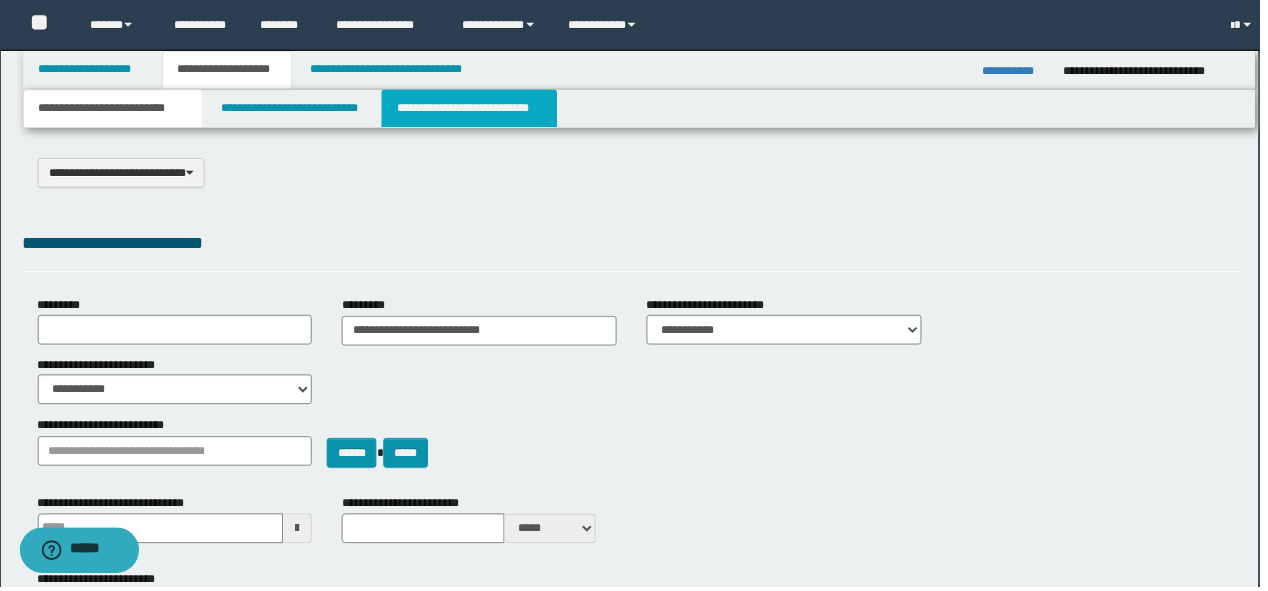 click on "**********" at bounding box center (472, 109) 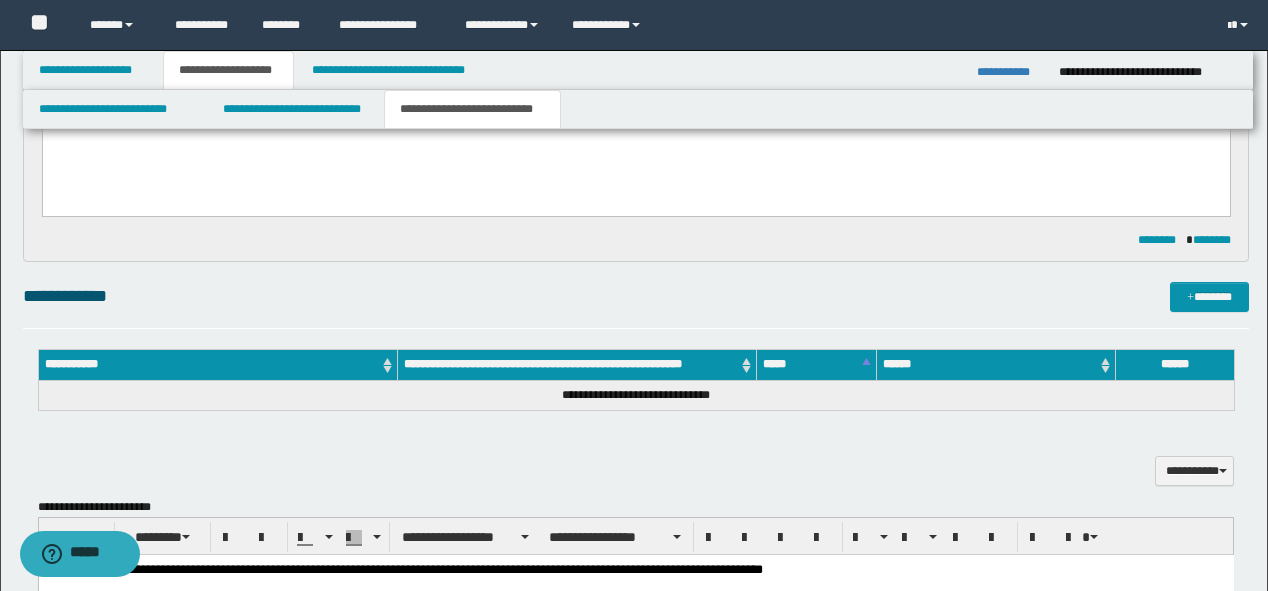 scroll, scrollTop: 400, scrollLeft: 0, axis: vertical 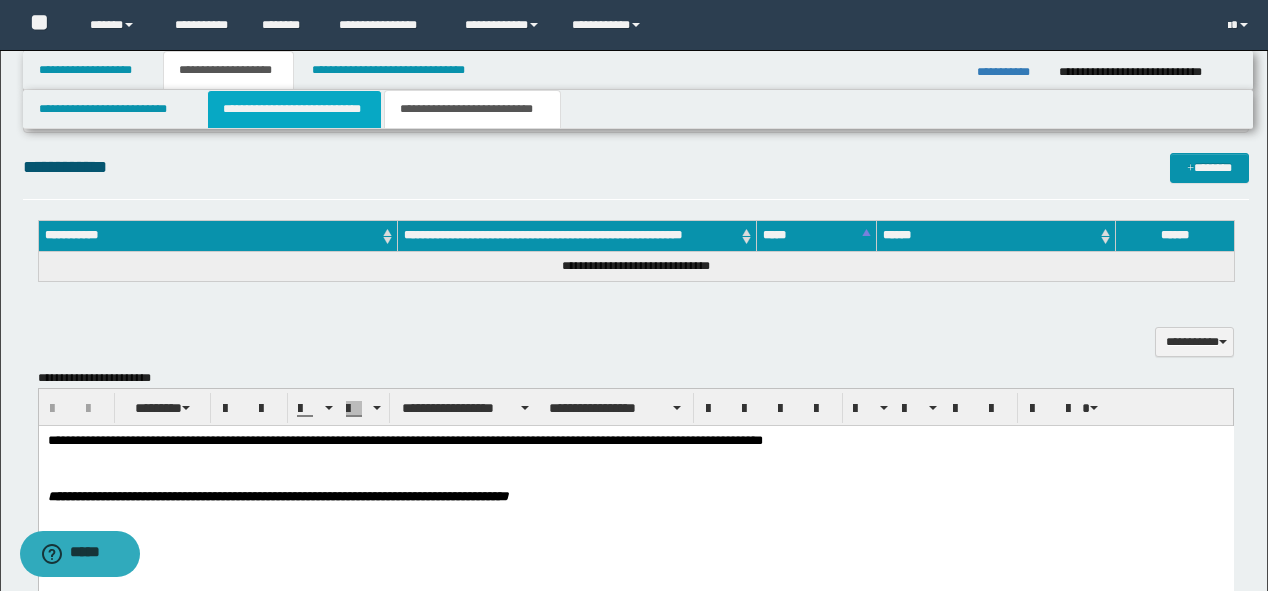 click on "**********" at bounding box center (294, 109) 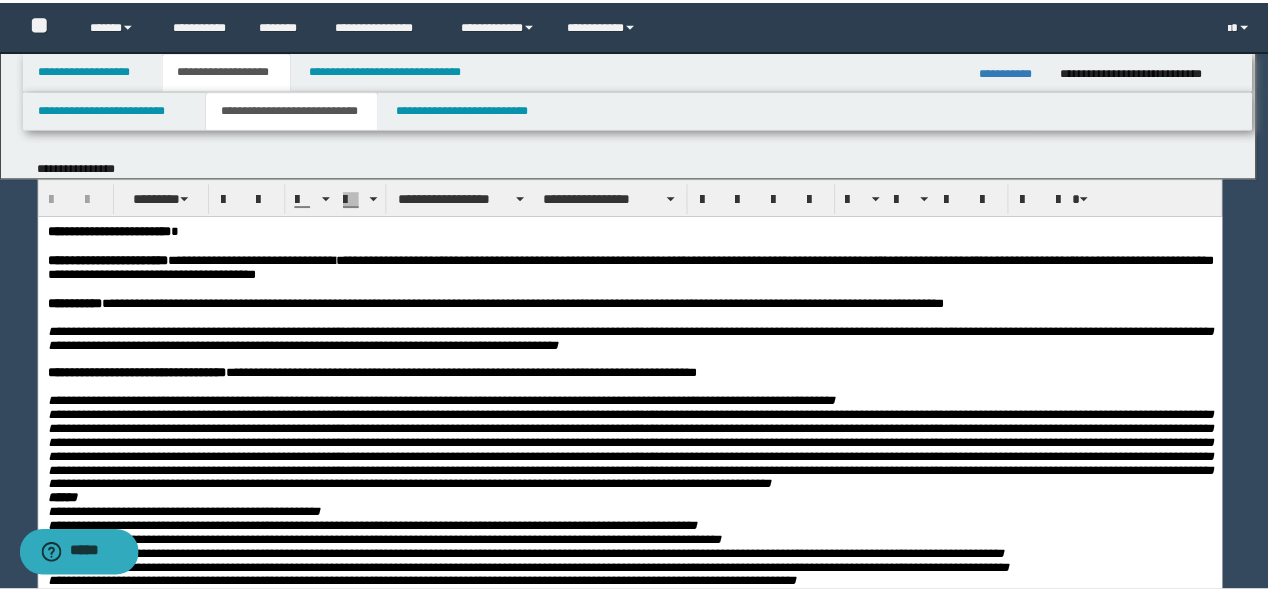 scroll, scrollTop: 0, scrollLeft: 0, axis: both 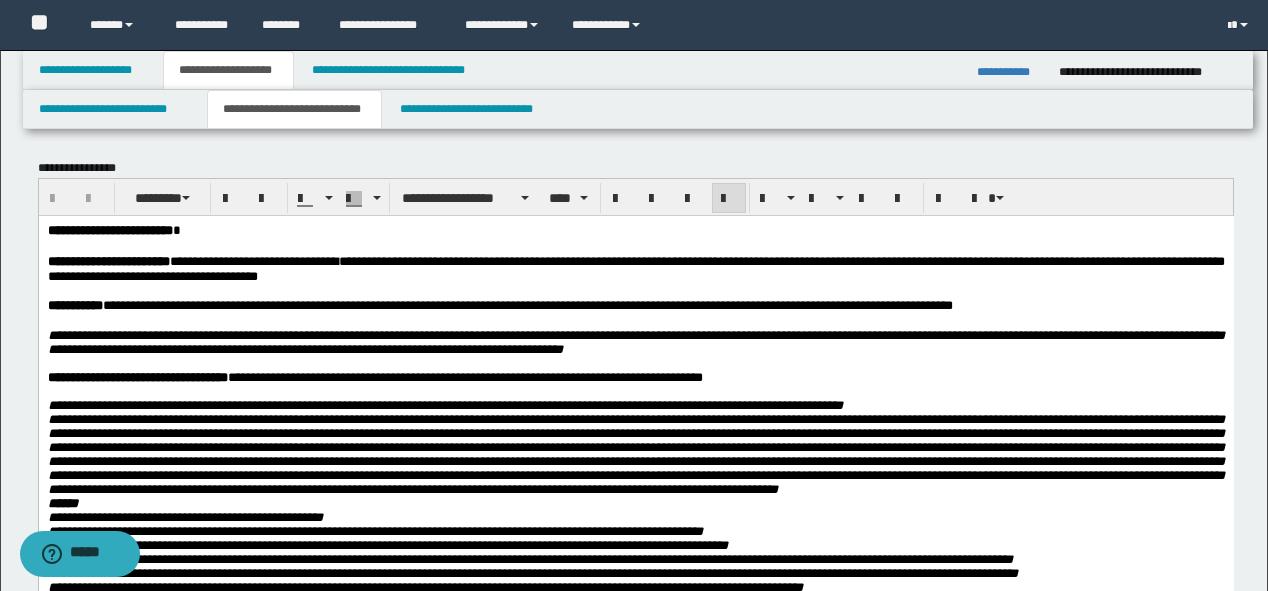click on "**********" at bounding box center (354, 304) 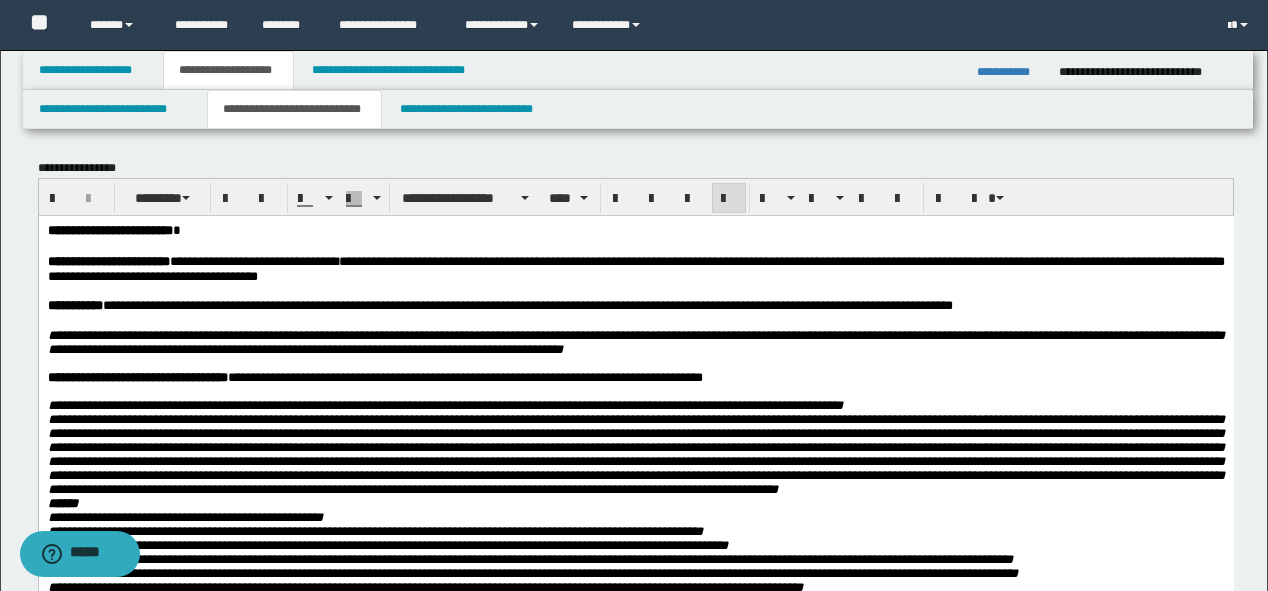 type 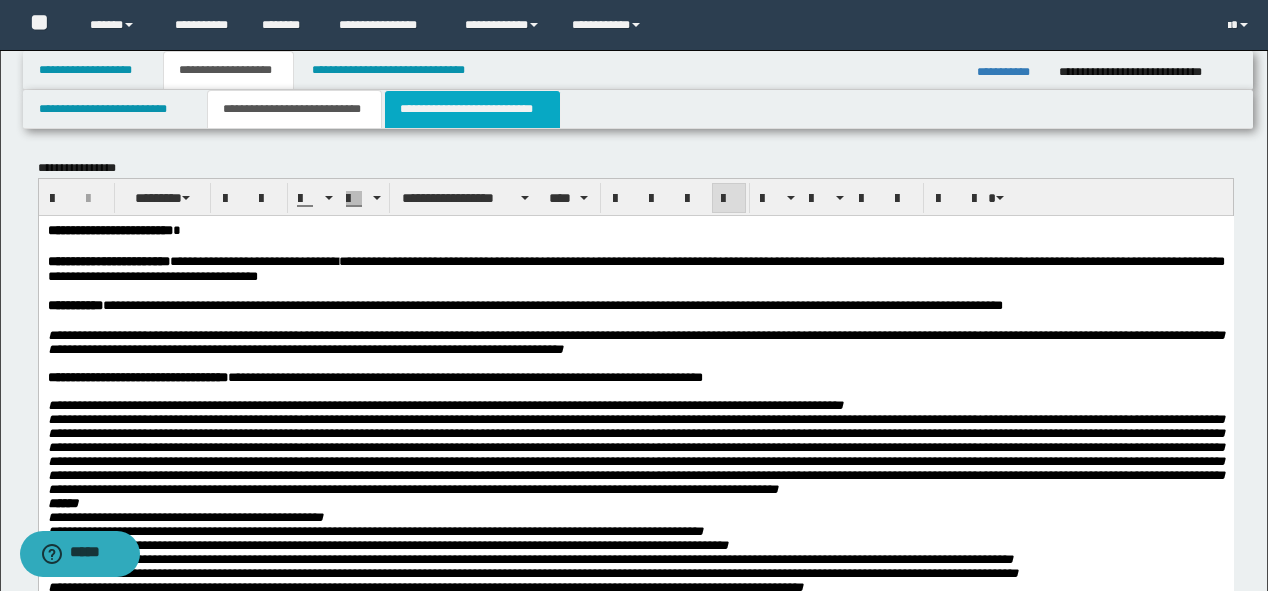 click on "**********" at bounding box center [472, 109] 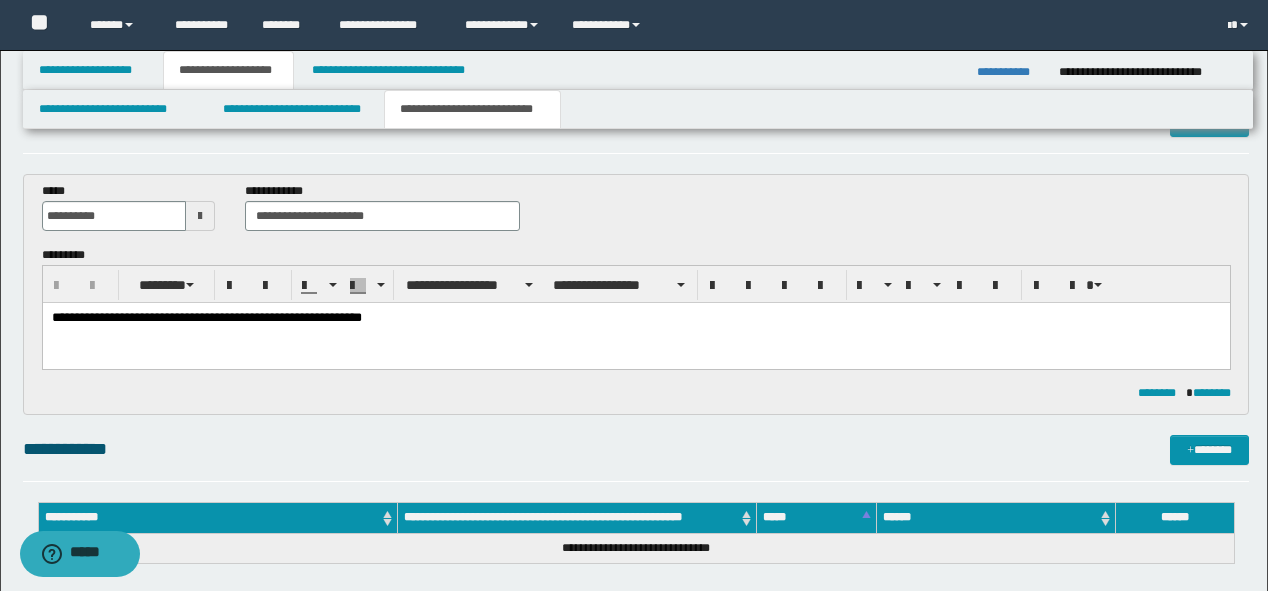 scroll, scrollTop: 160, scrollLeft: 0, axis: vertical 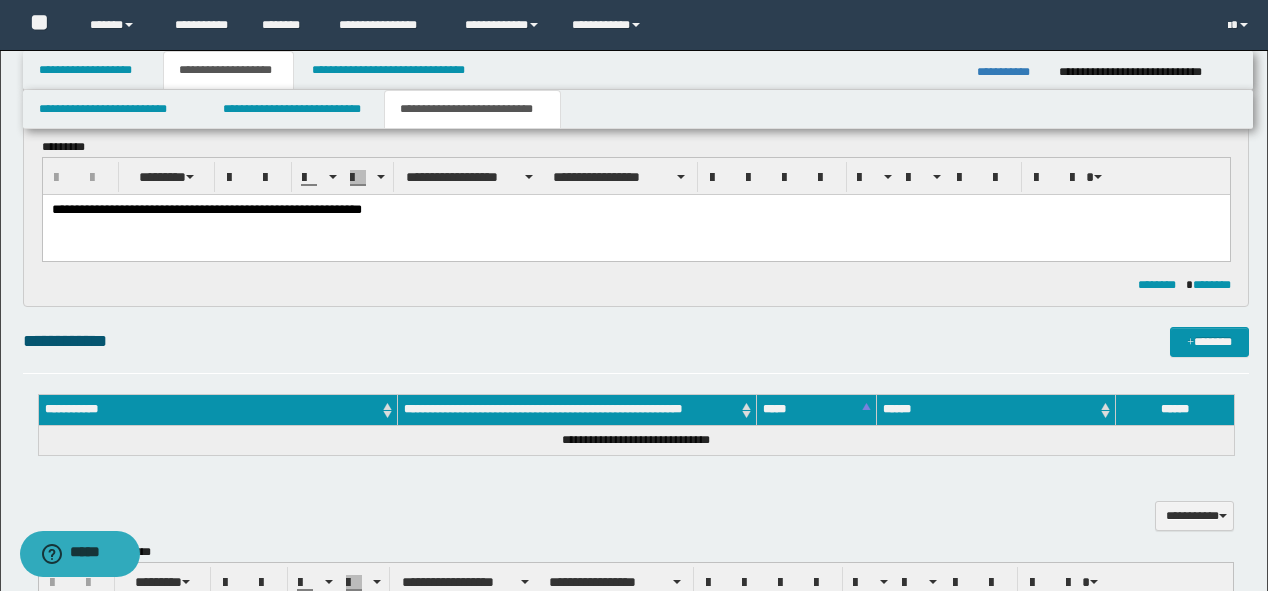 click on "**********" at bounding box center [634, 477] 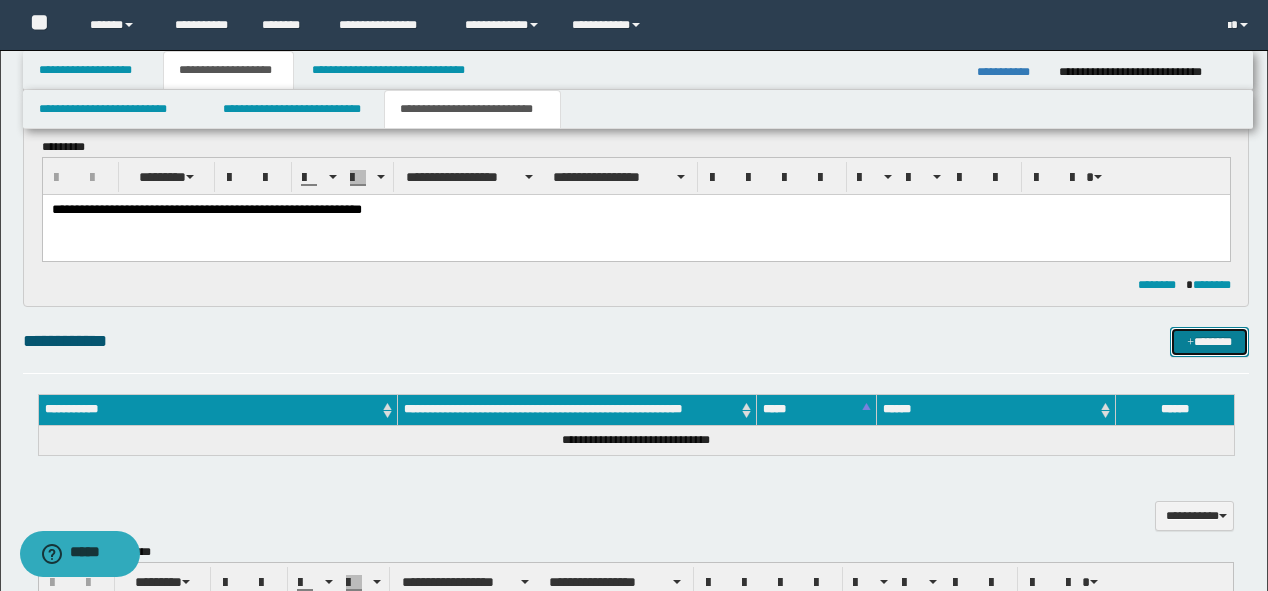 click on "*******" at bounding box center [1209, 342] 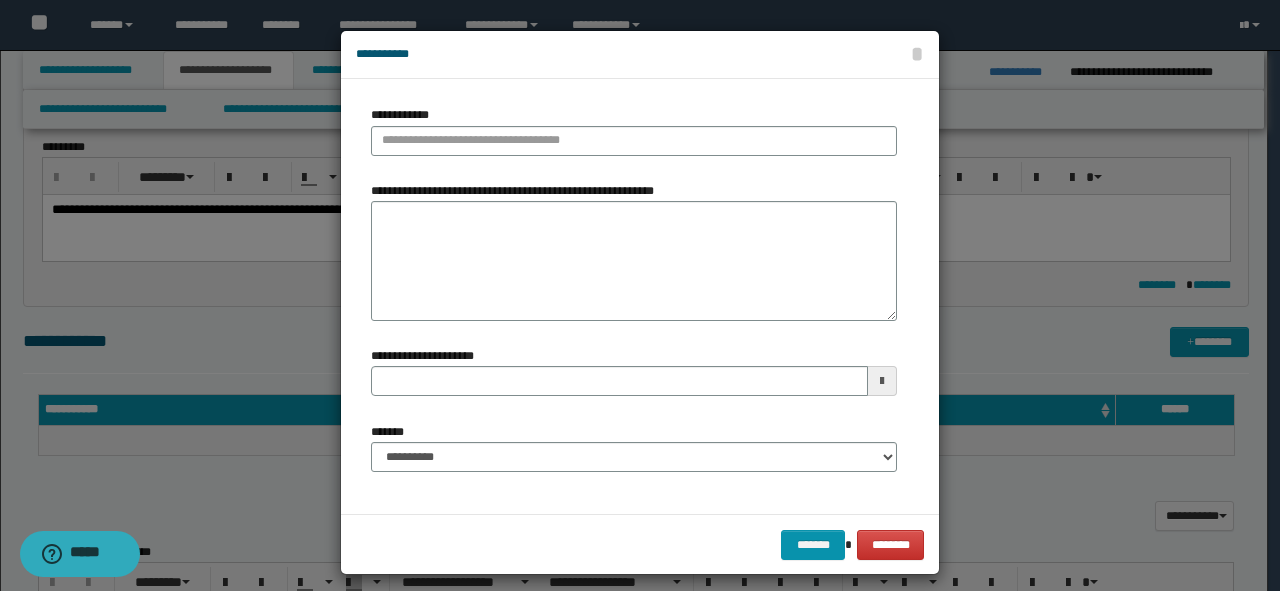click on "**********" at bounding box center [634, 138] 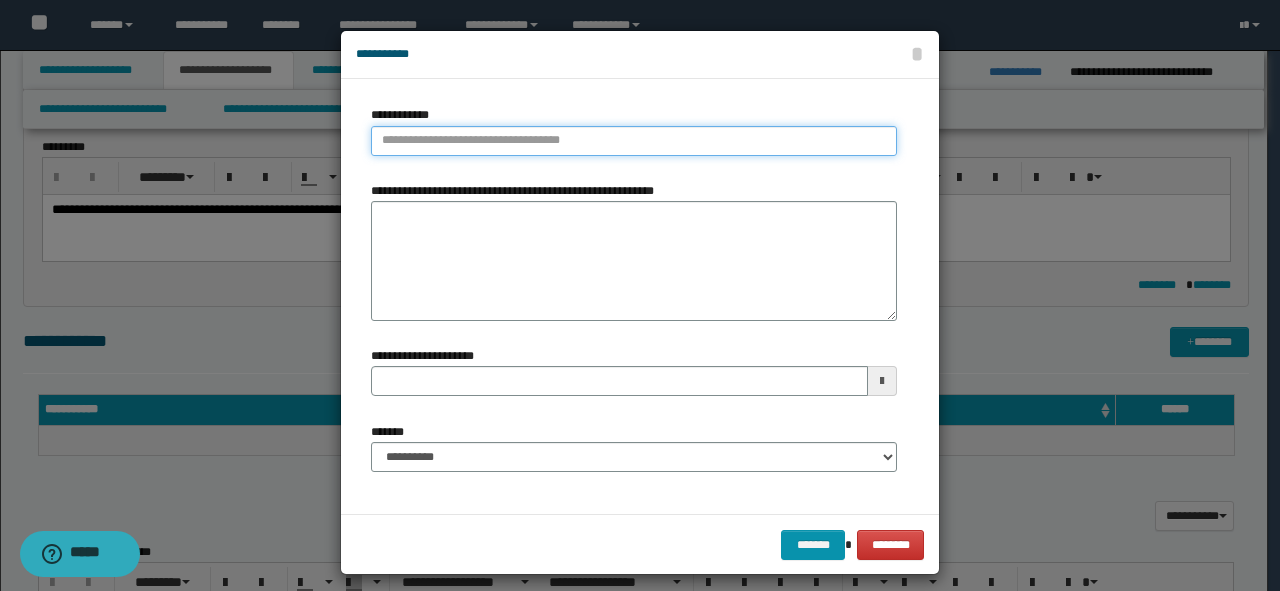 click on "**********" at bounding box center [634, 141] 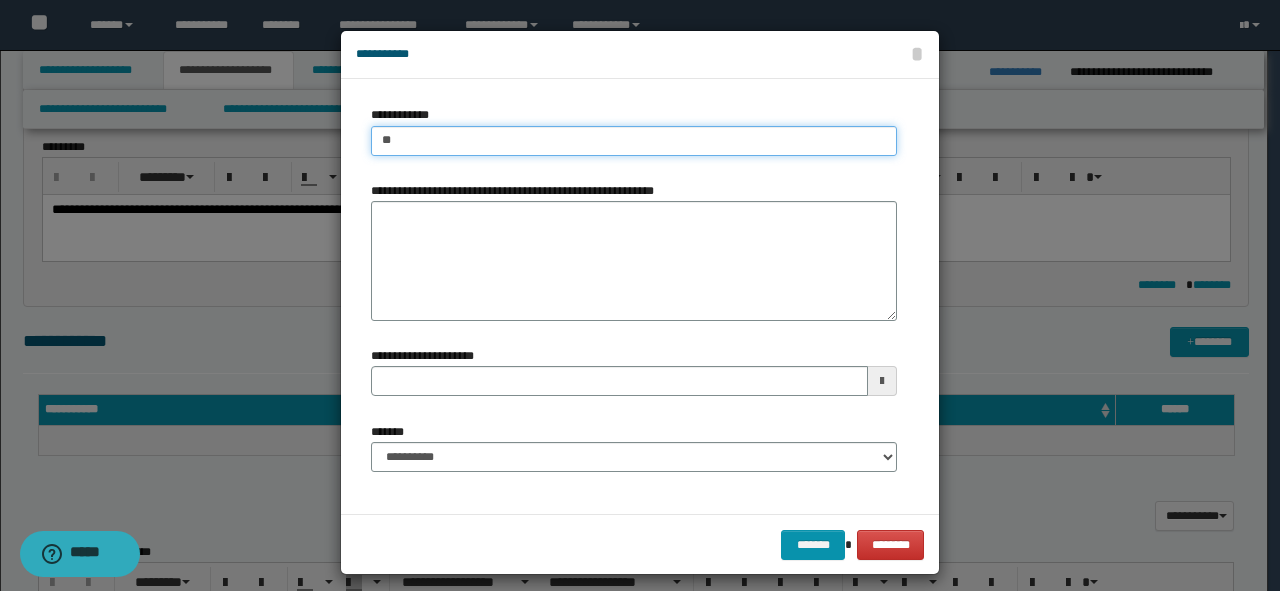 type on "***" 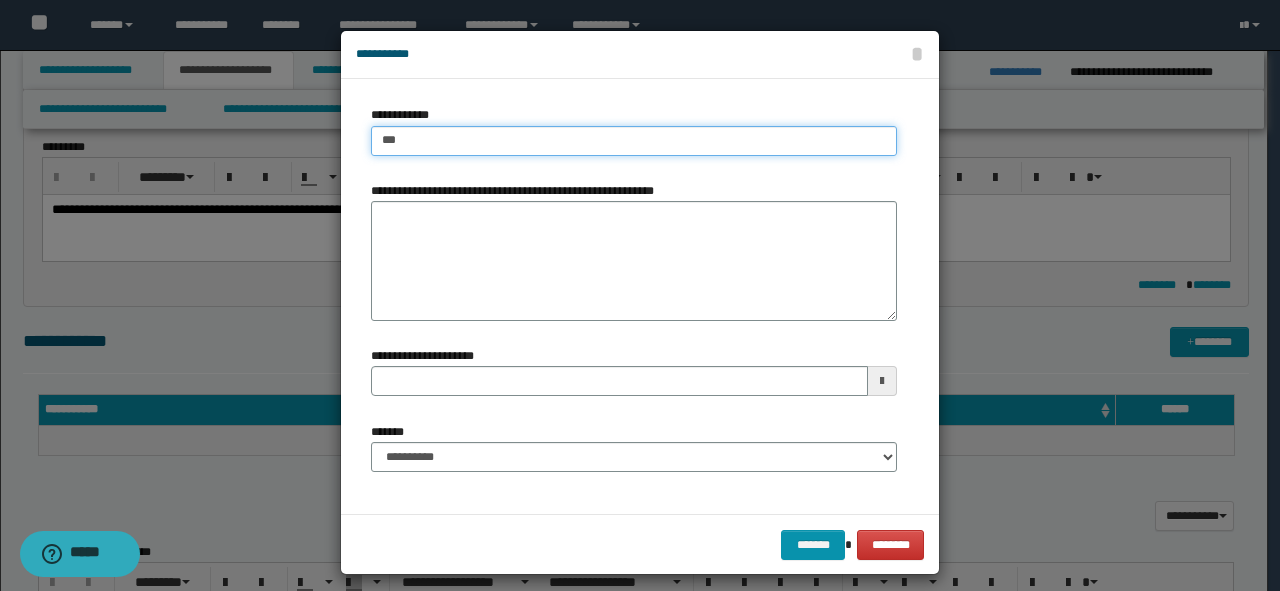 type on "***" 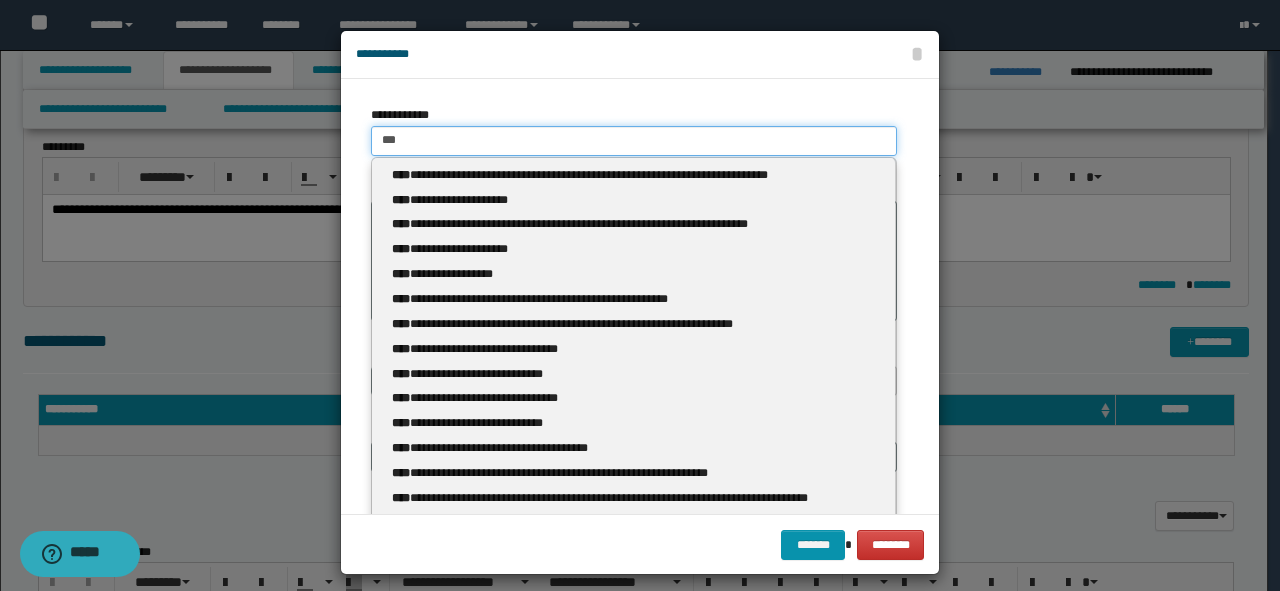 type 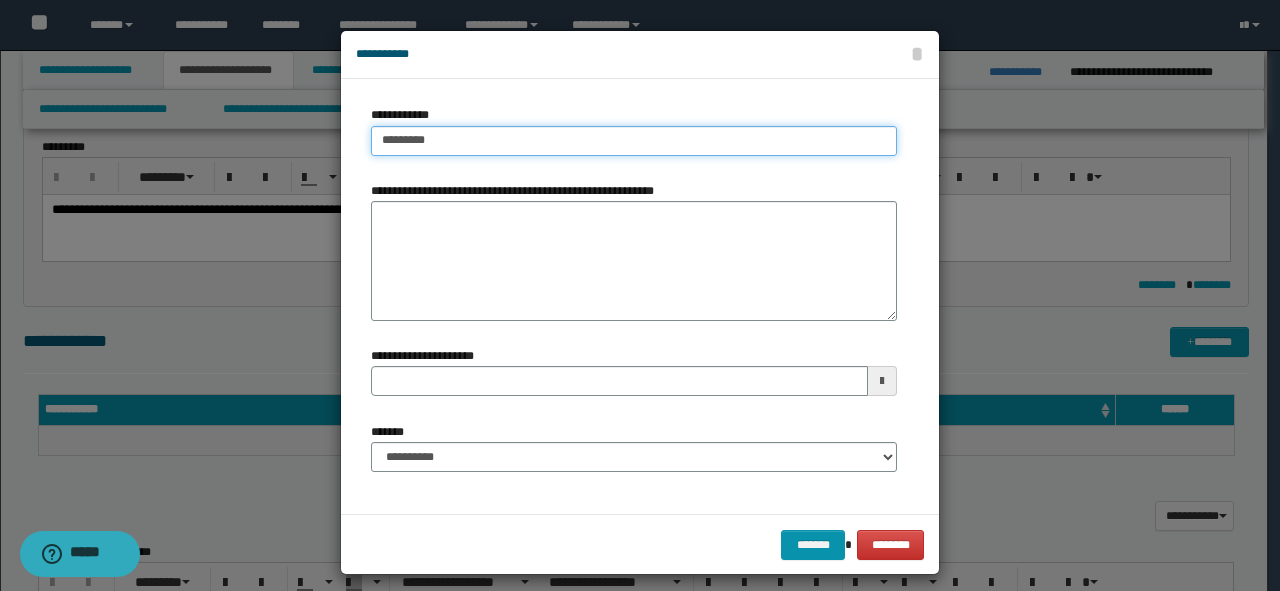 type on "**********" 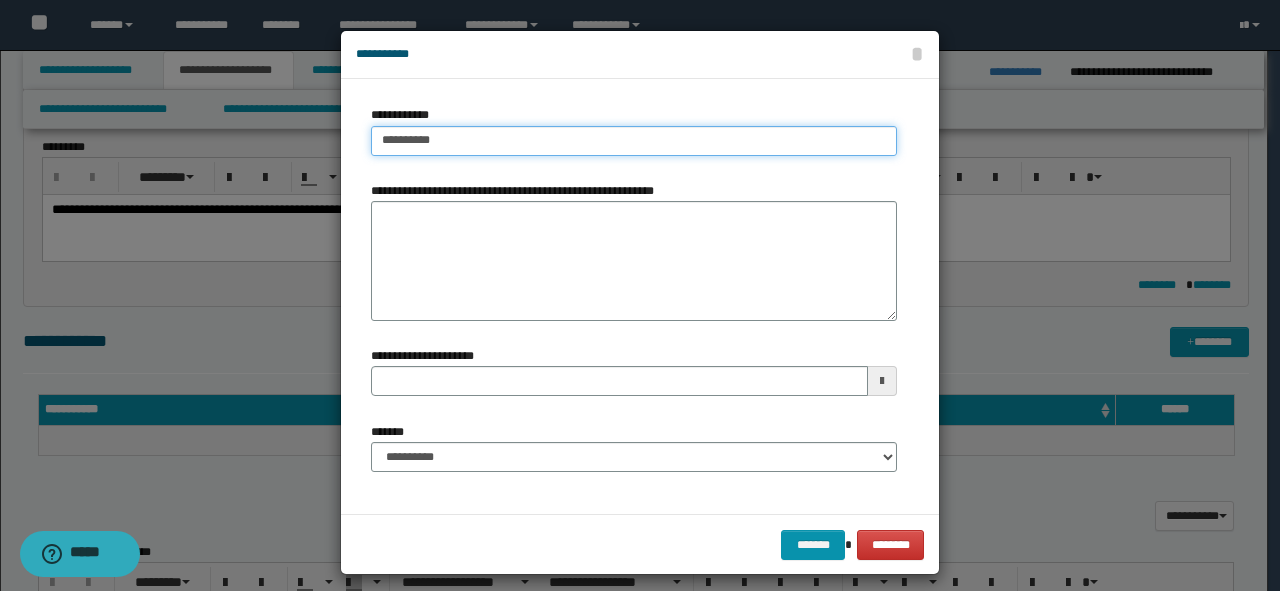 type on "**********" 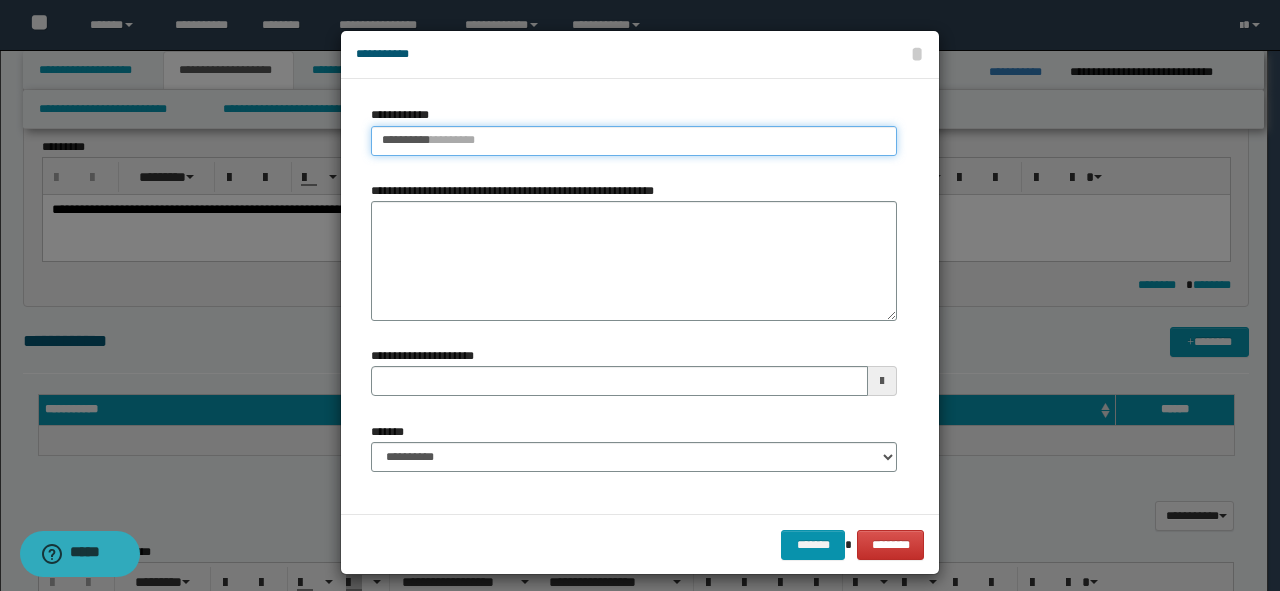 type 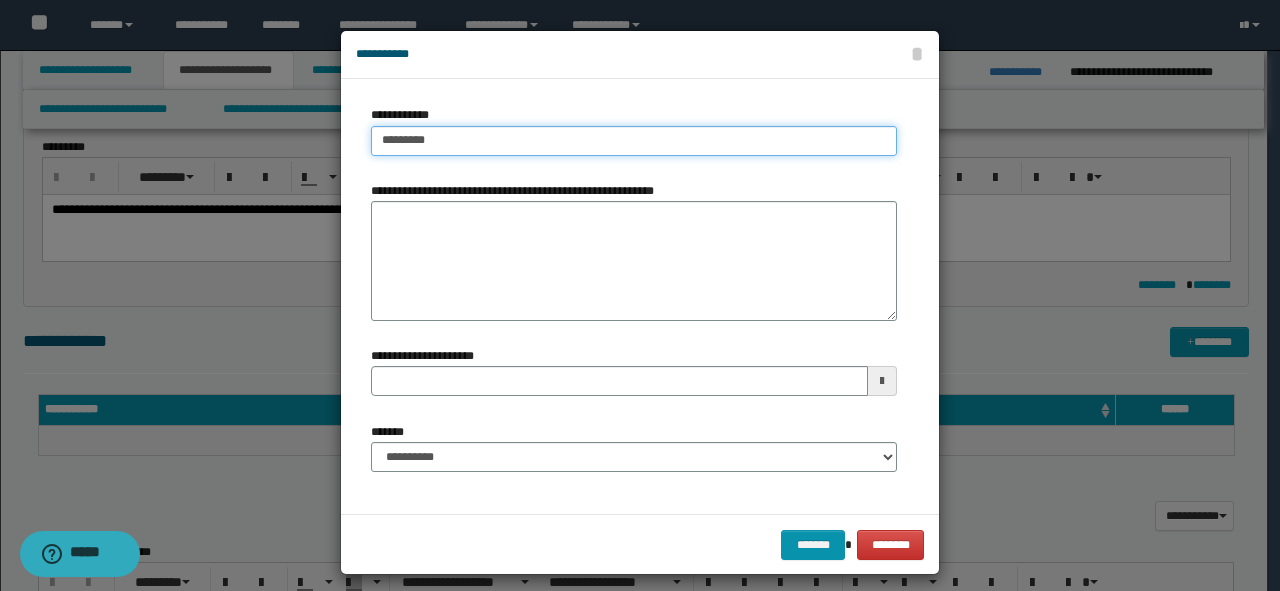 type on "**********" 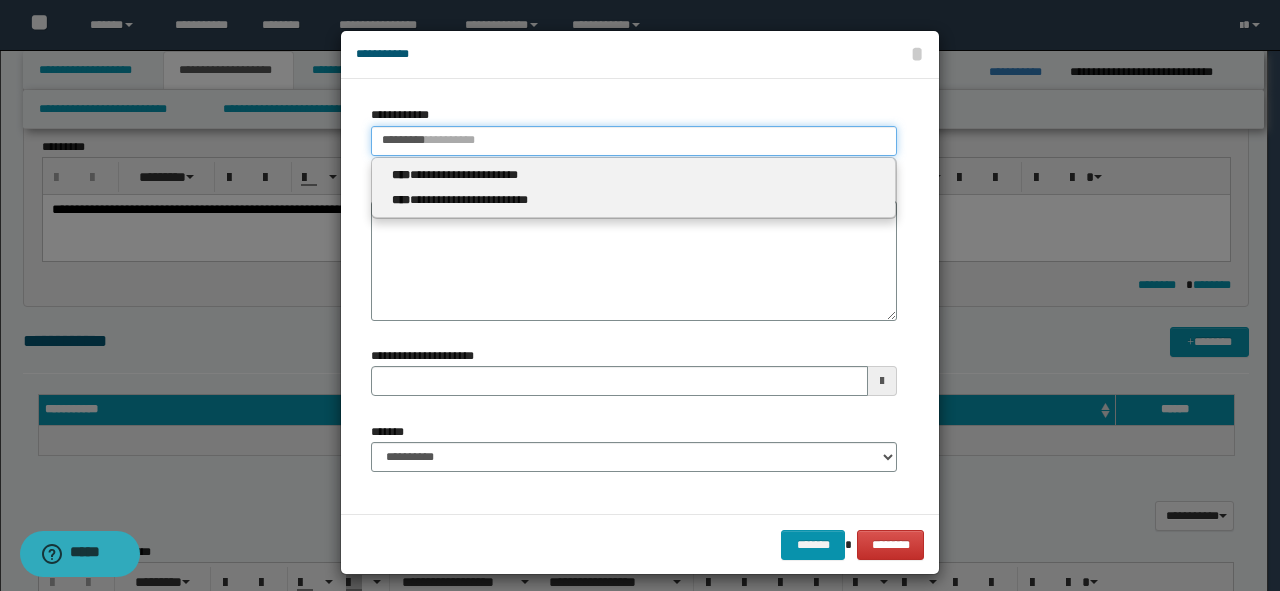 type on "*********" 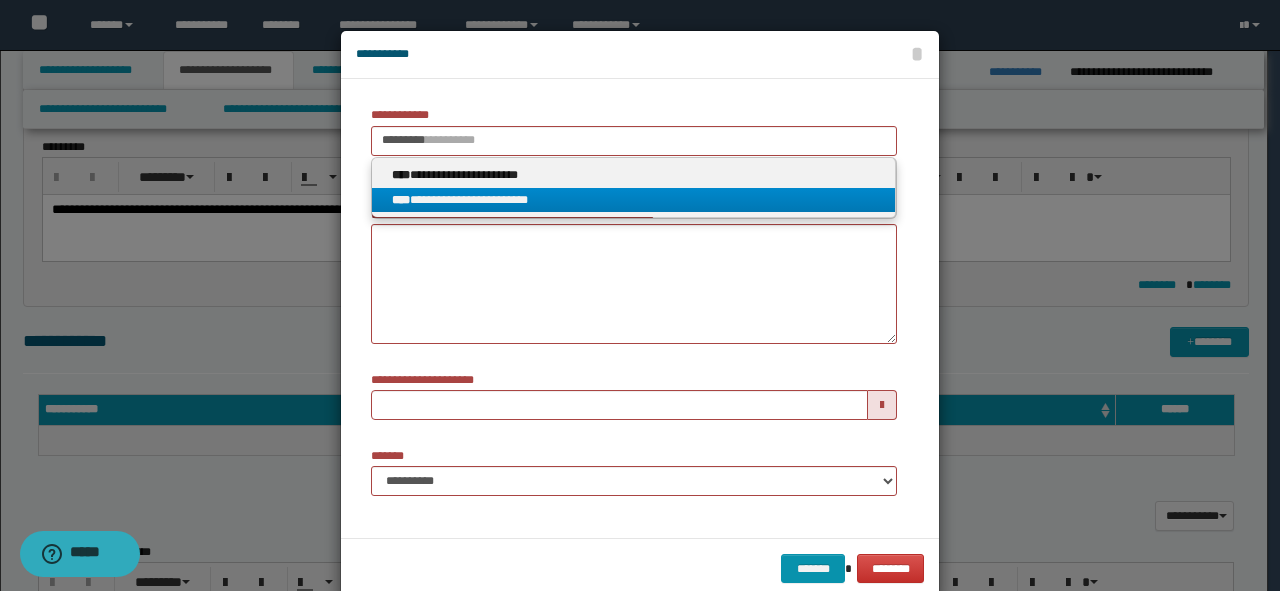 click on "**********" at bounding box center (634, 200) 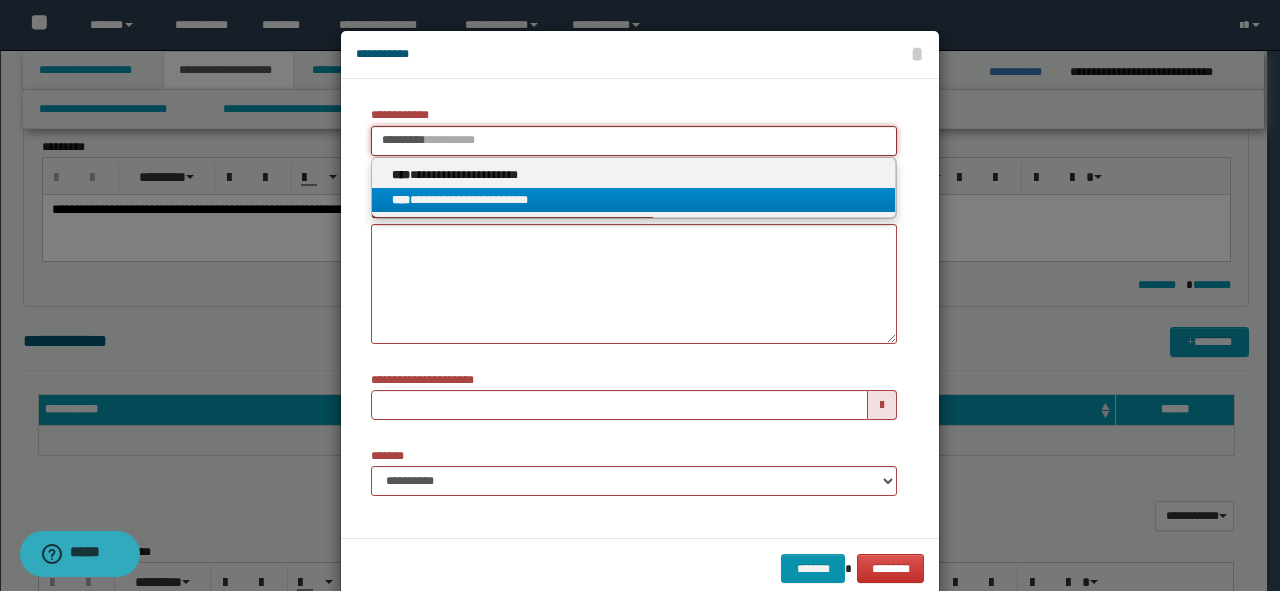type 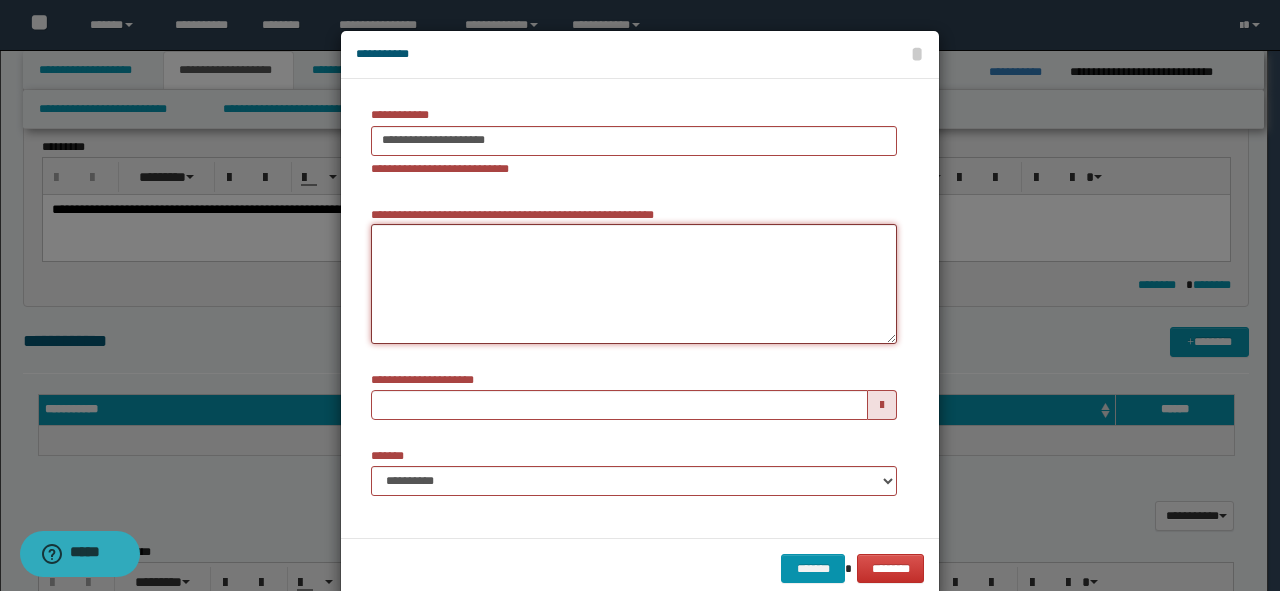 click on "**********" at bounding box center [634, 284] 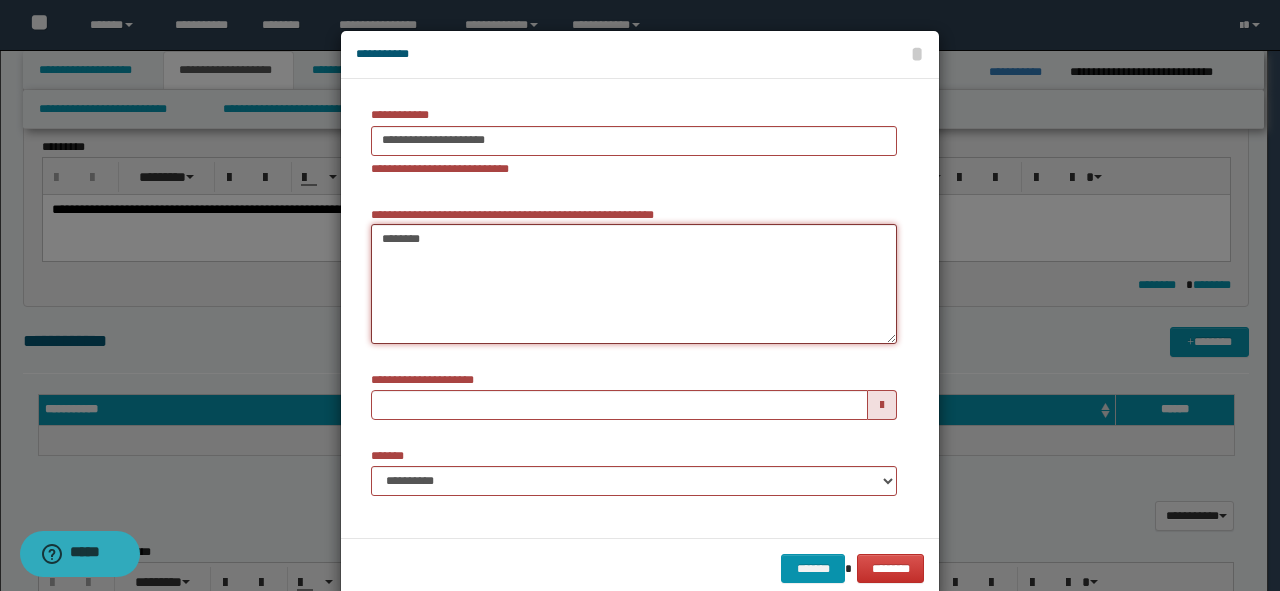 type on "*********" 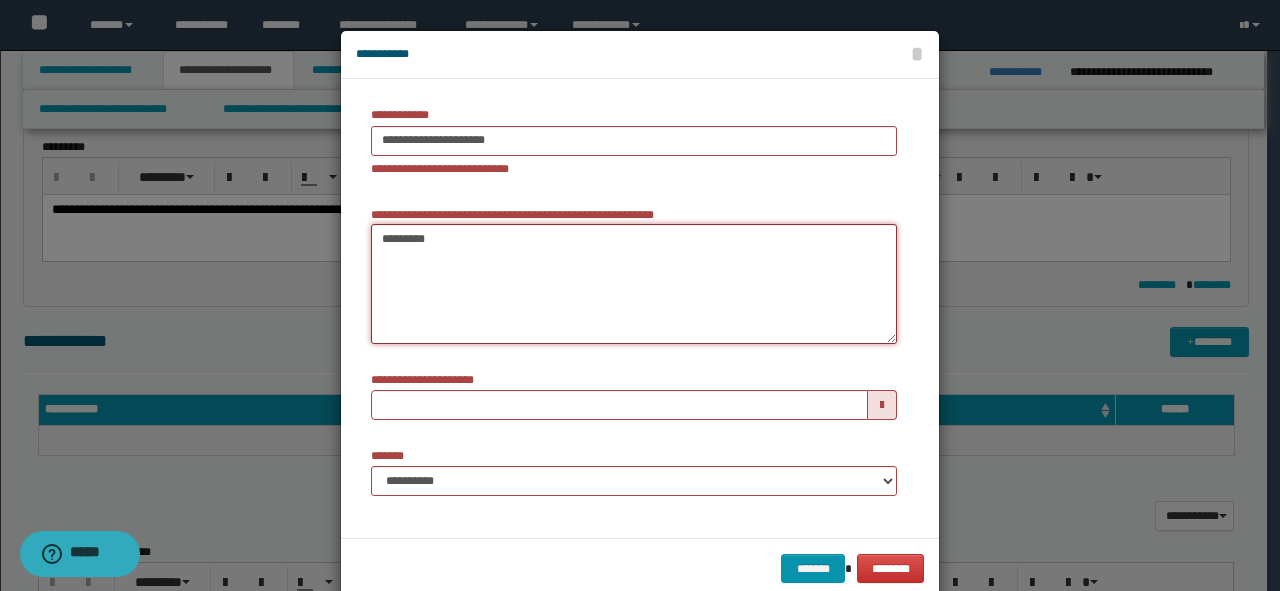 type 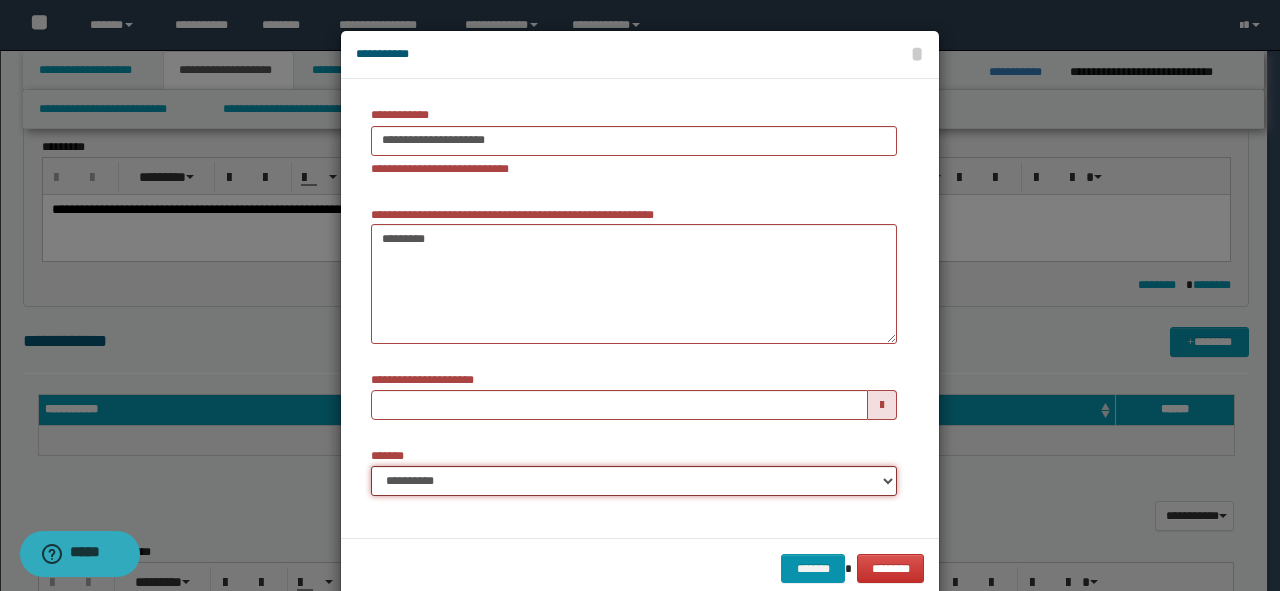click on "**********" at bounding box center (634, 481) 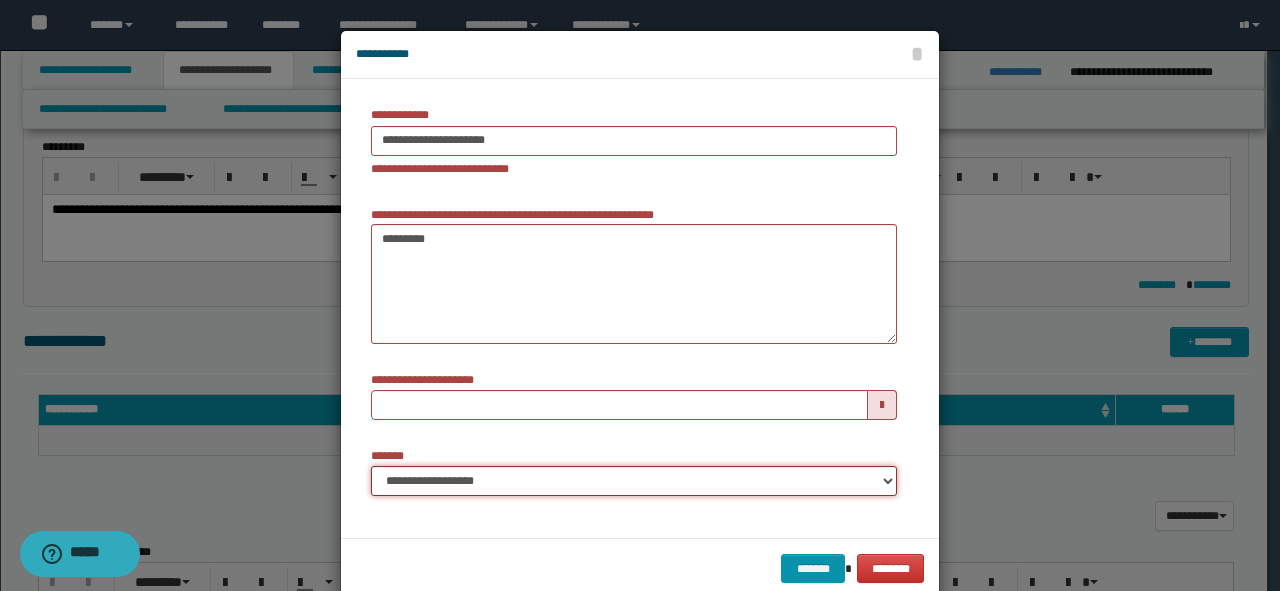 type 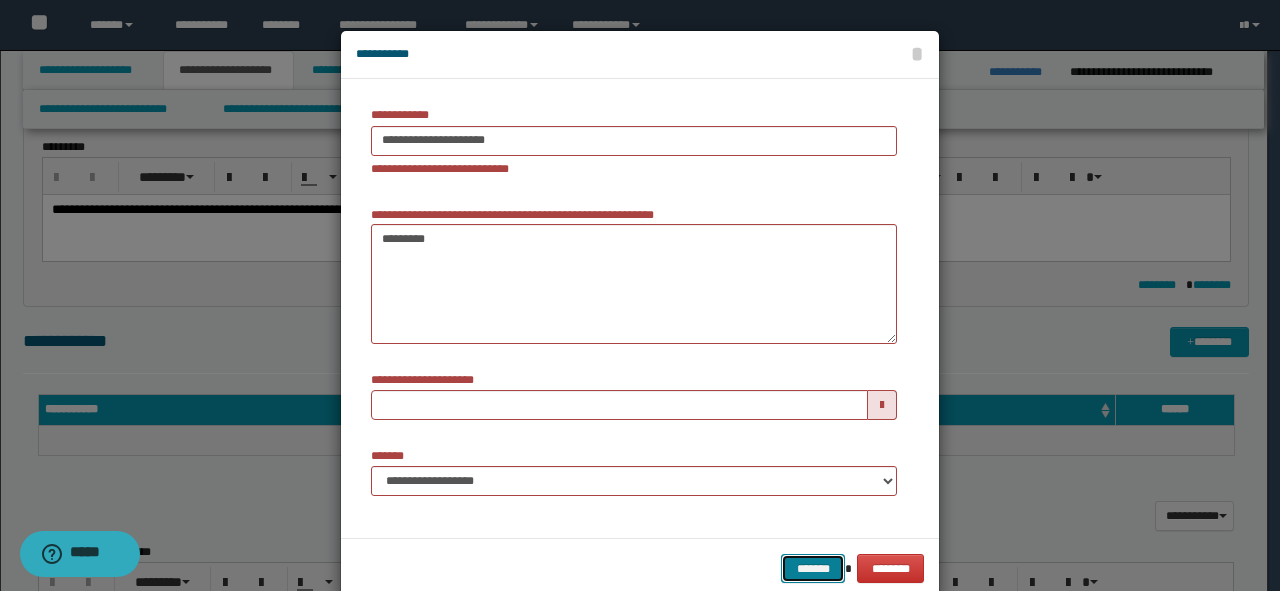 click on "*******" at bounding box center [813, 569] 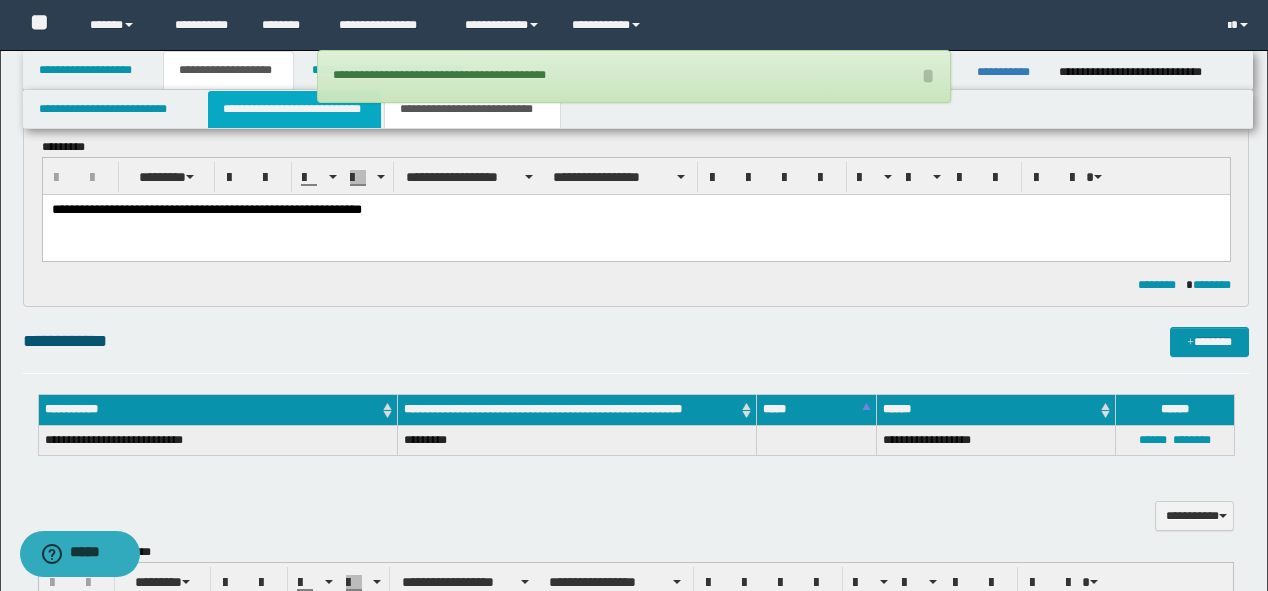 click on "**********" at bounding box center [294, 109] 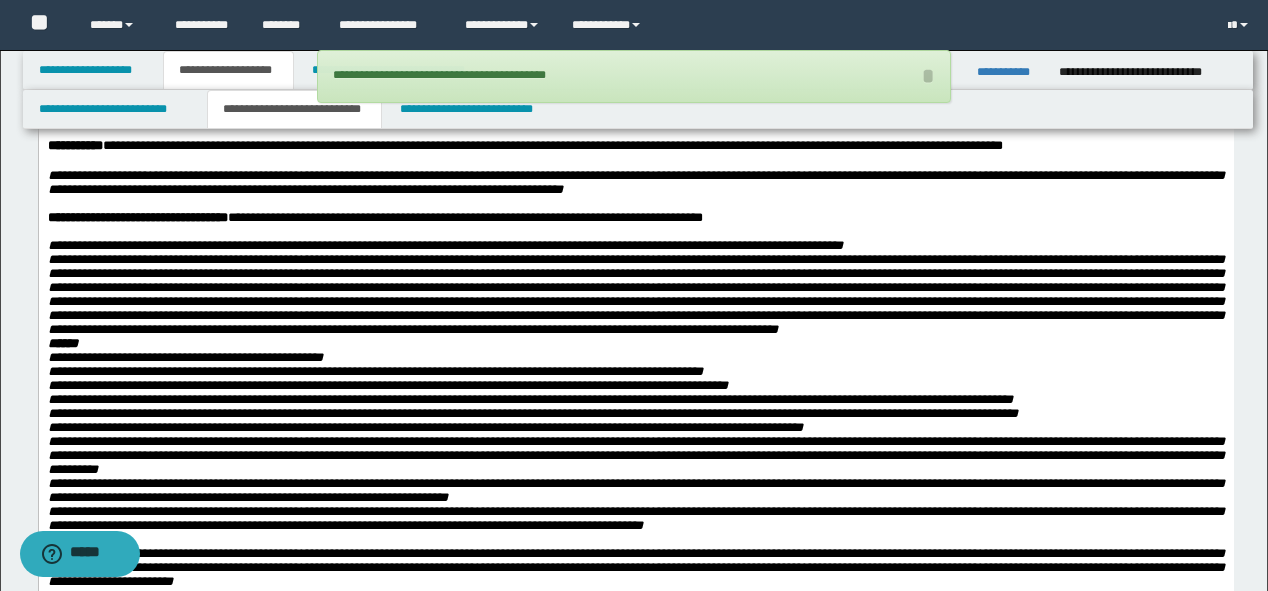 scroll, scrollTop: 80, scrollLeft: 0, axis: vertical 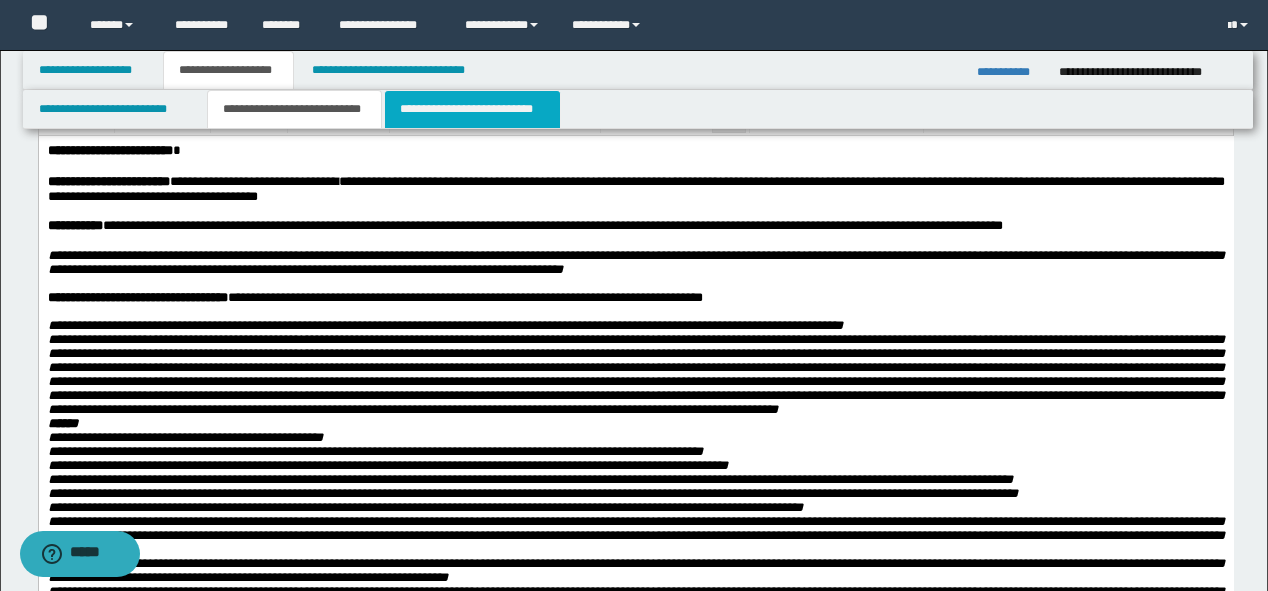 click on "**********" at bounding box center (472, 109) 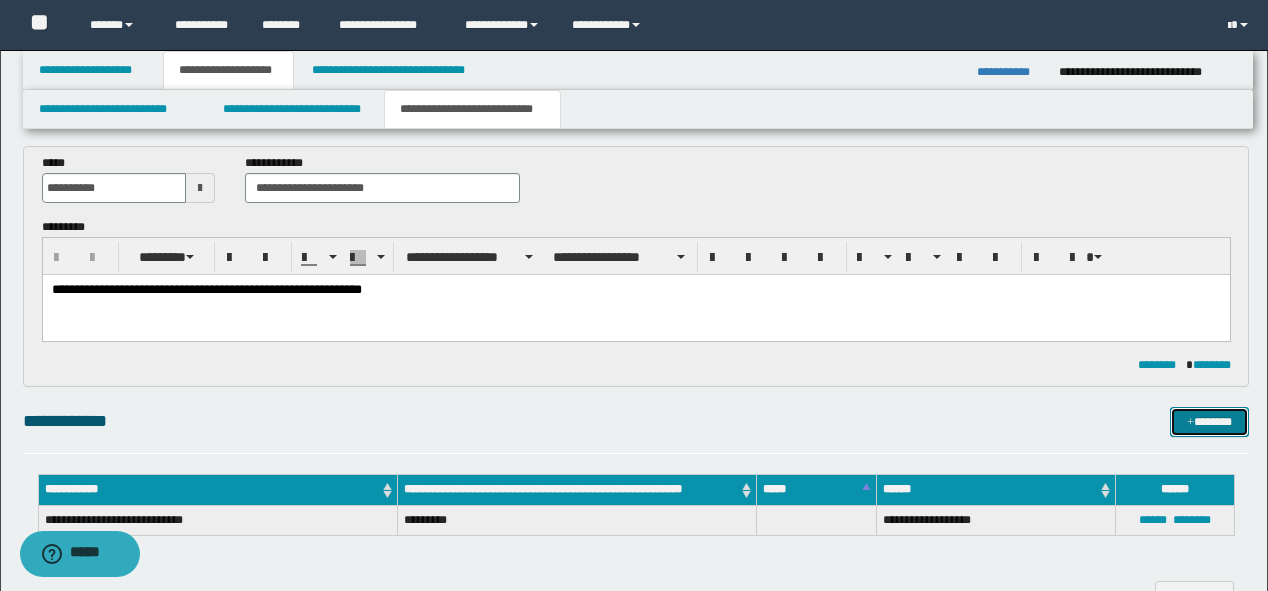 click on "*******" at bounding box center [1209, 422] 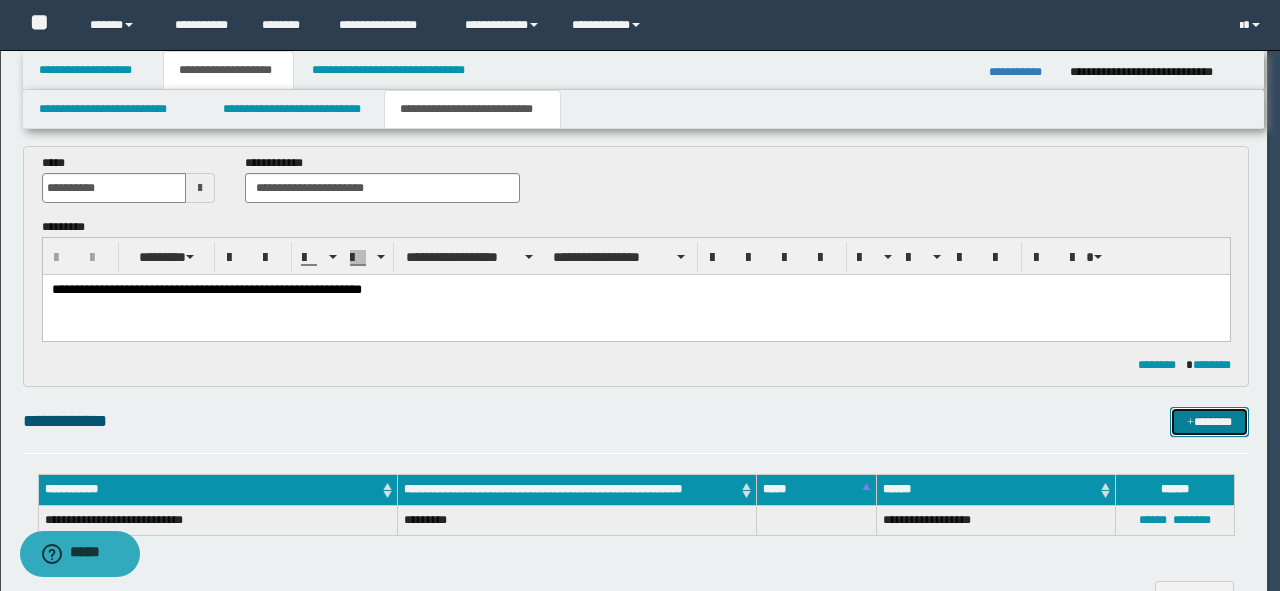 type 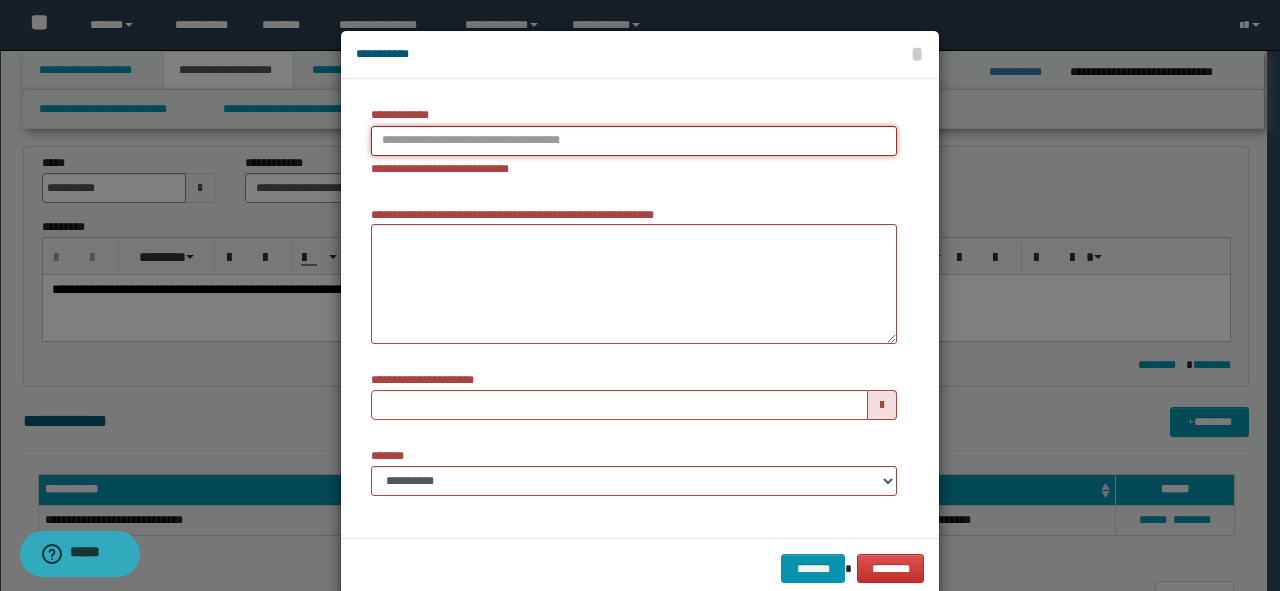 type on "**********" 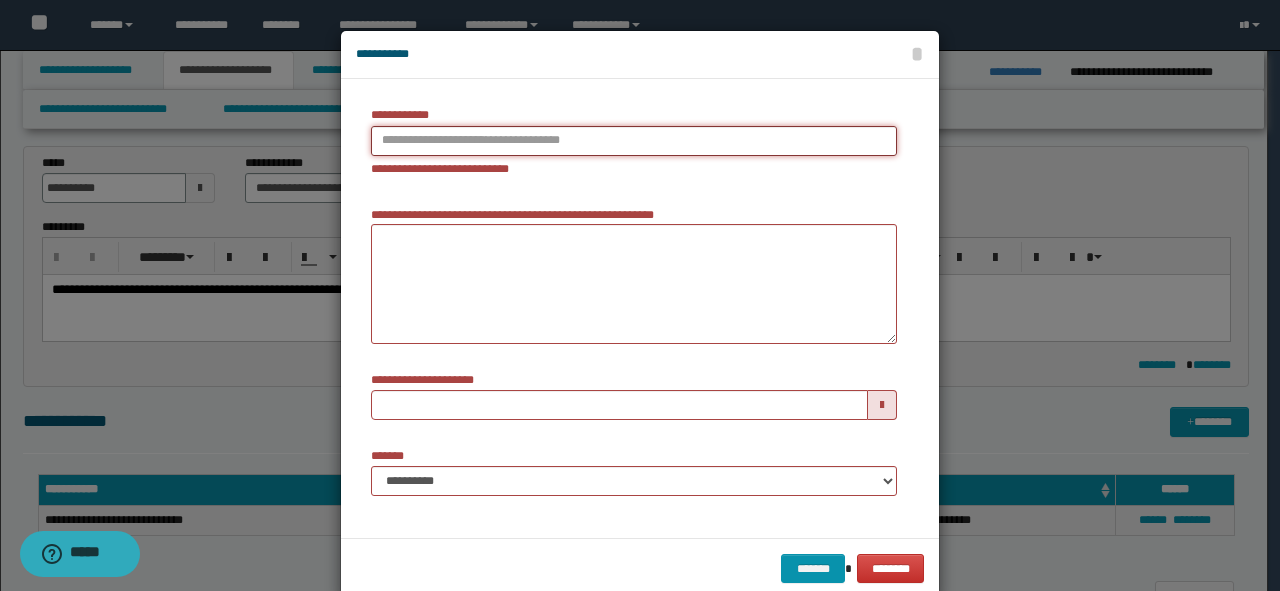 click on "**********" at bounding box center (634, 141) 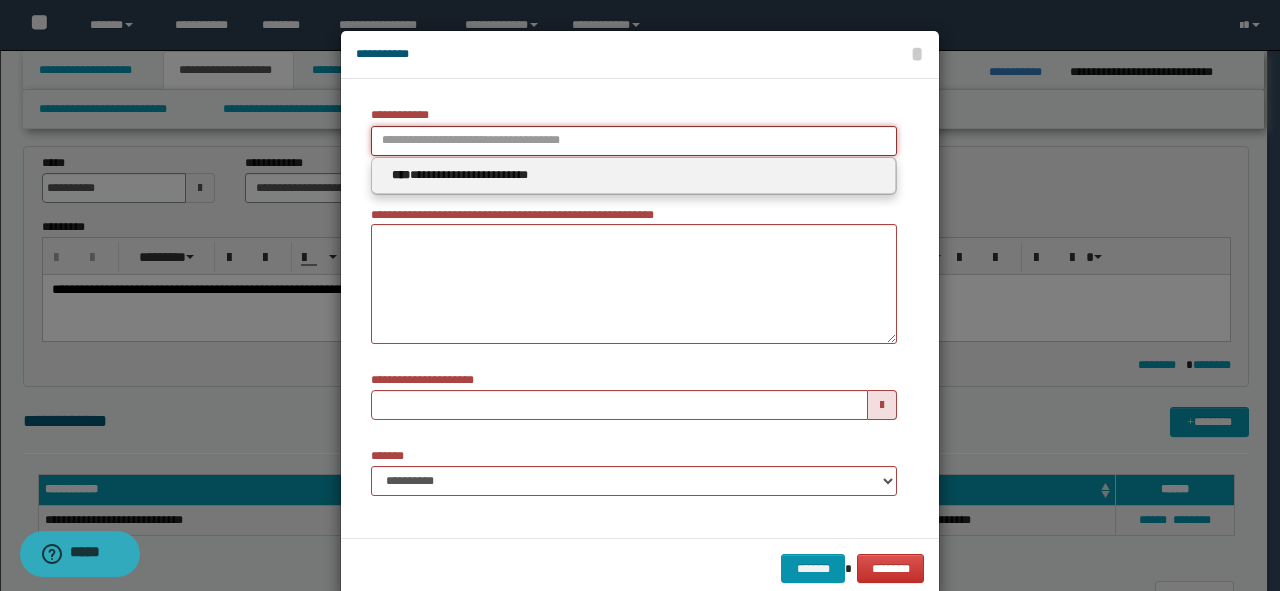 type 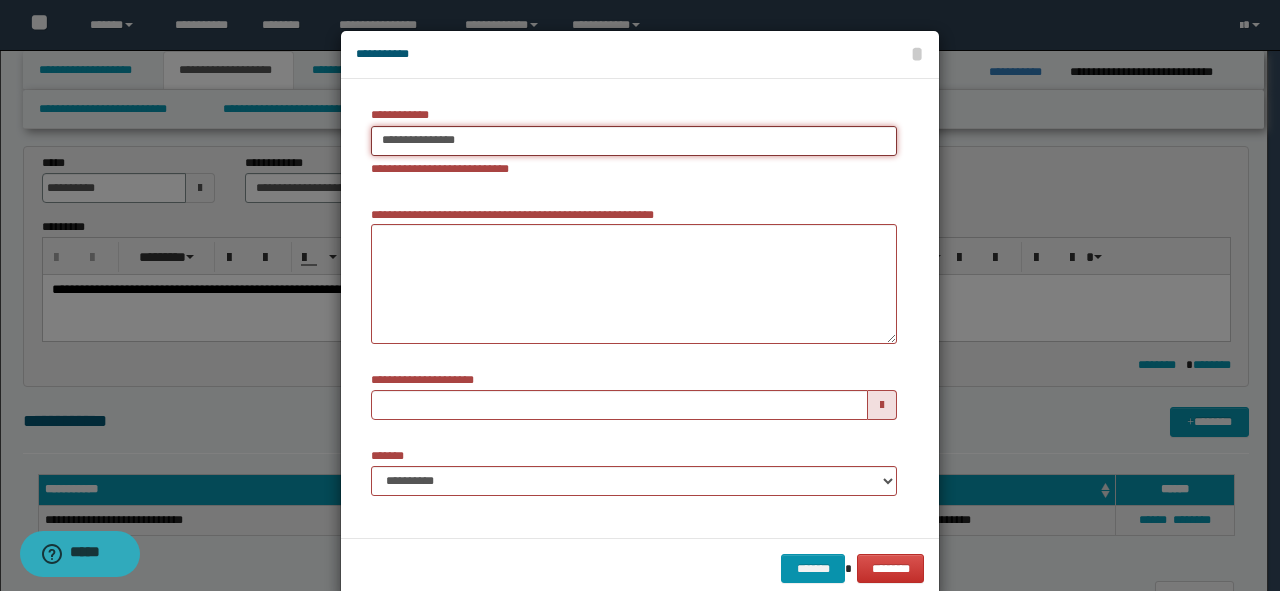 type on "**********" 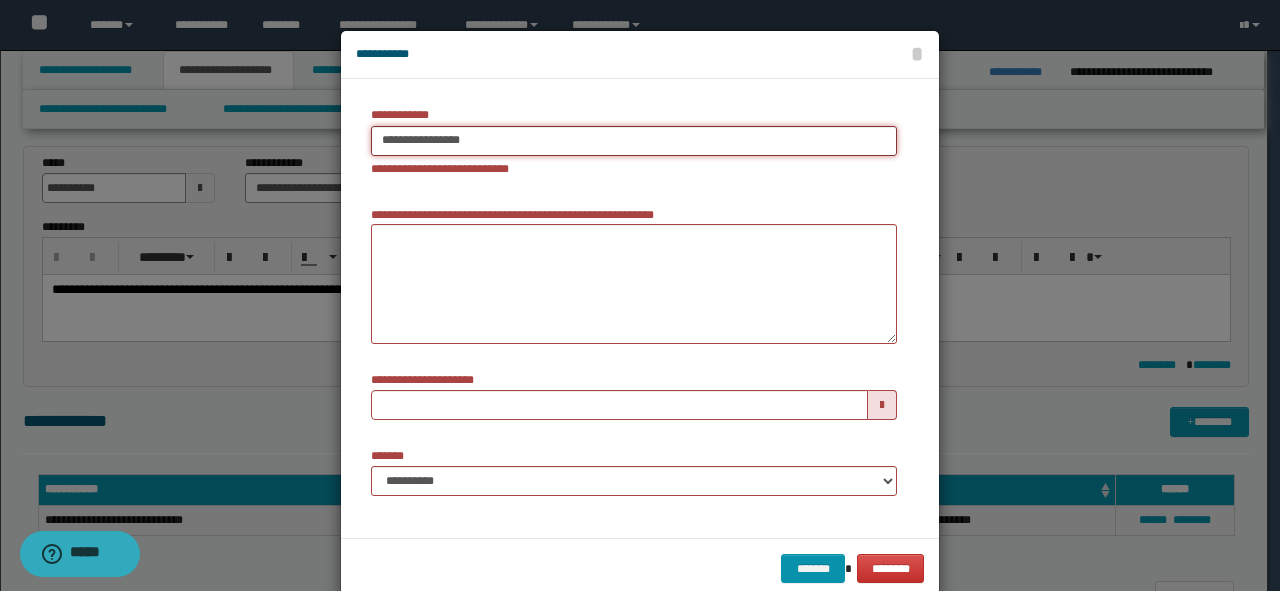 type on "**********" 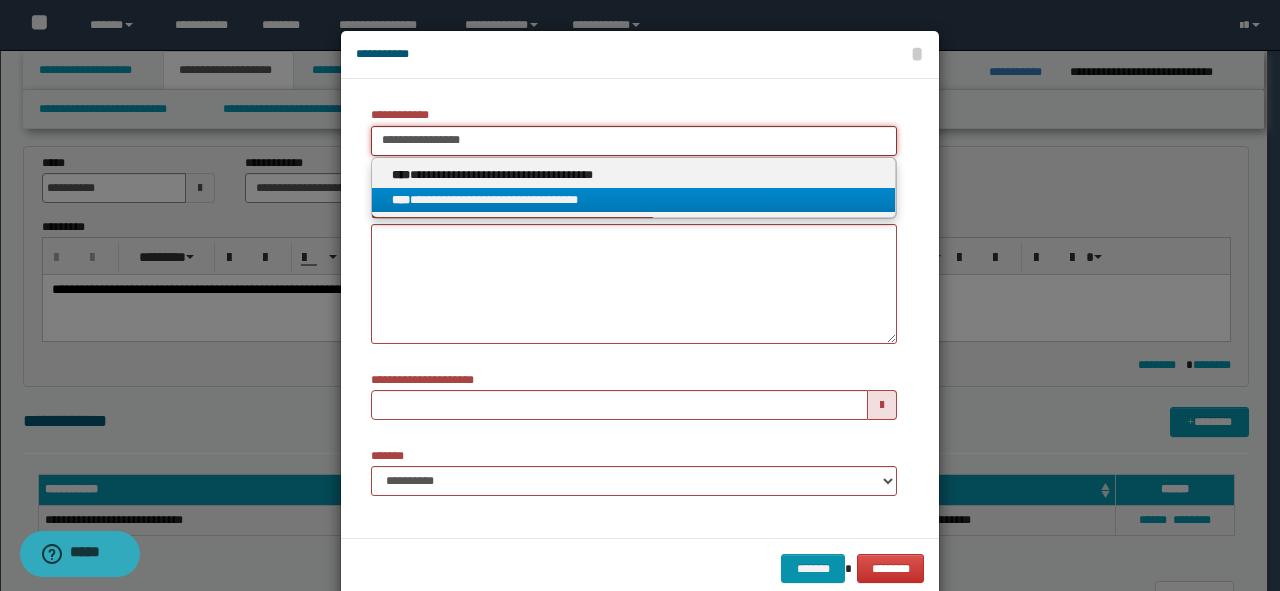 type on "**********" 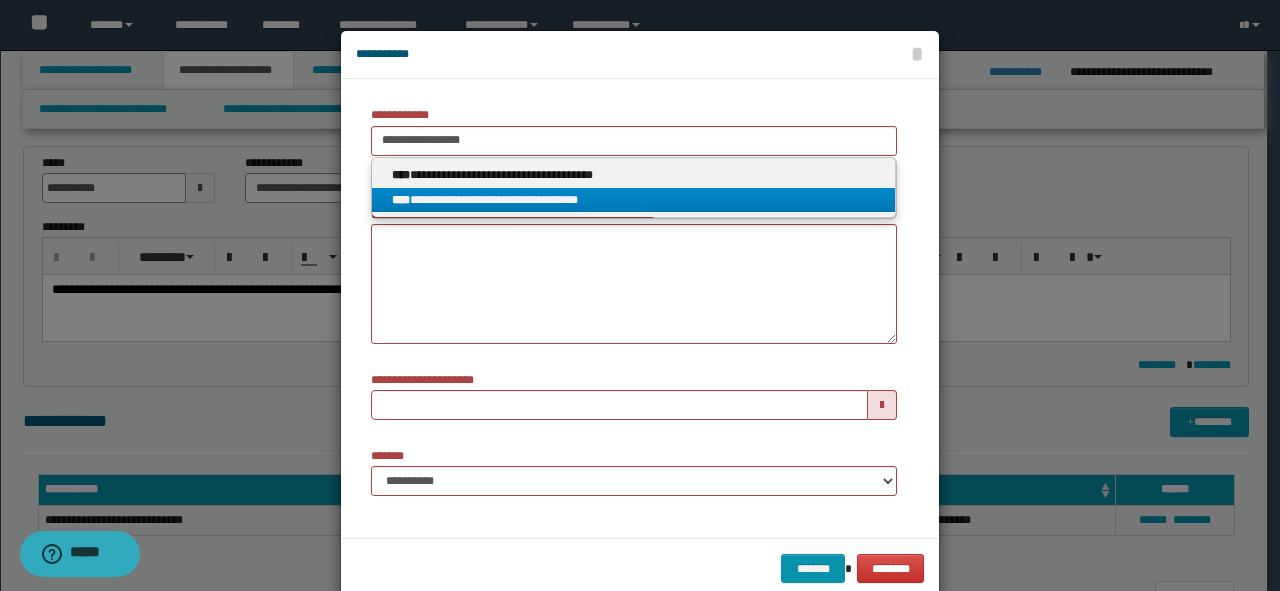 click on "**********" at bounding box center (633, 200) 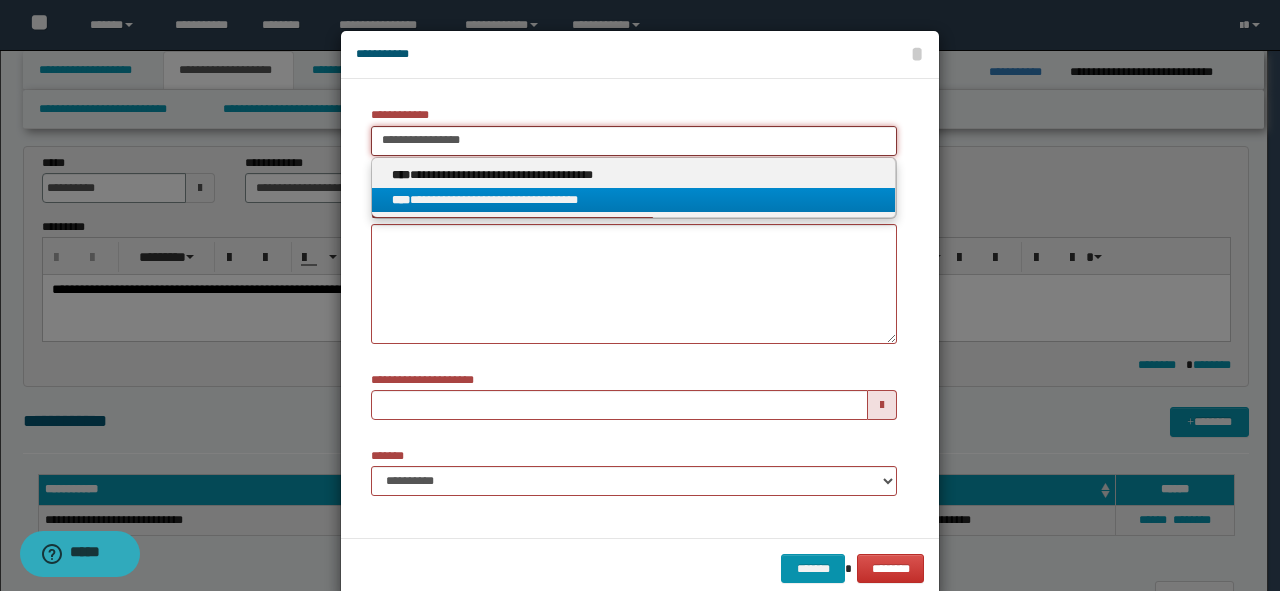 type 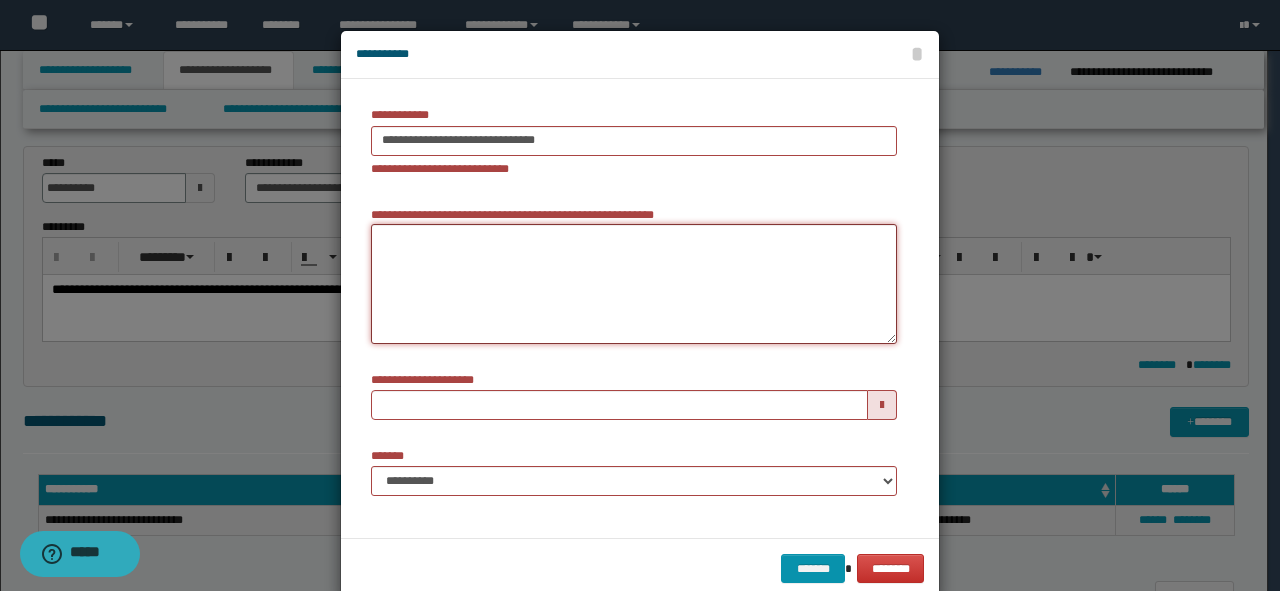 click on "**********" at bounding box center [634, 284] 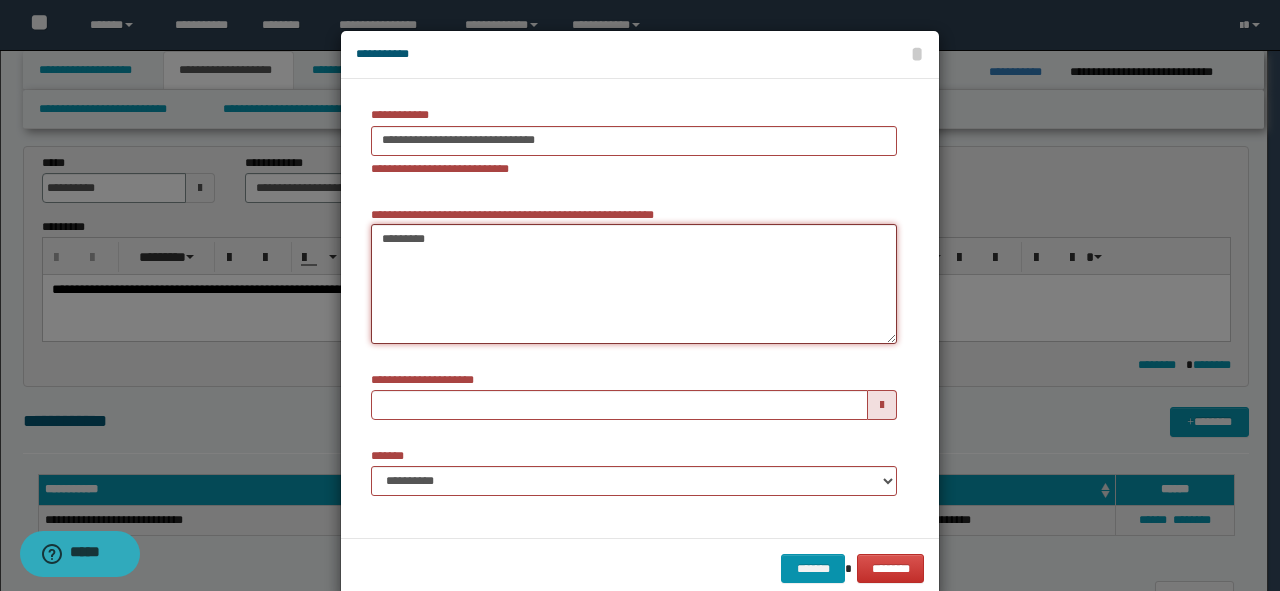 type on "*********" 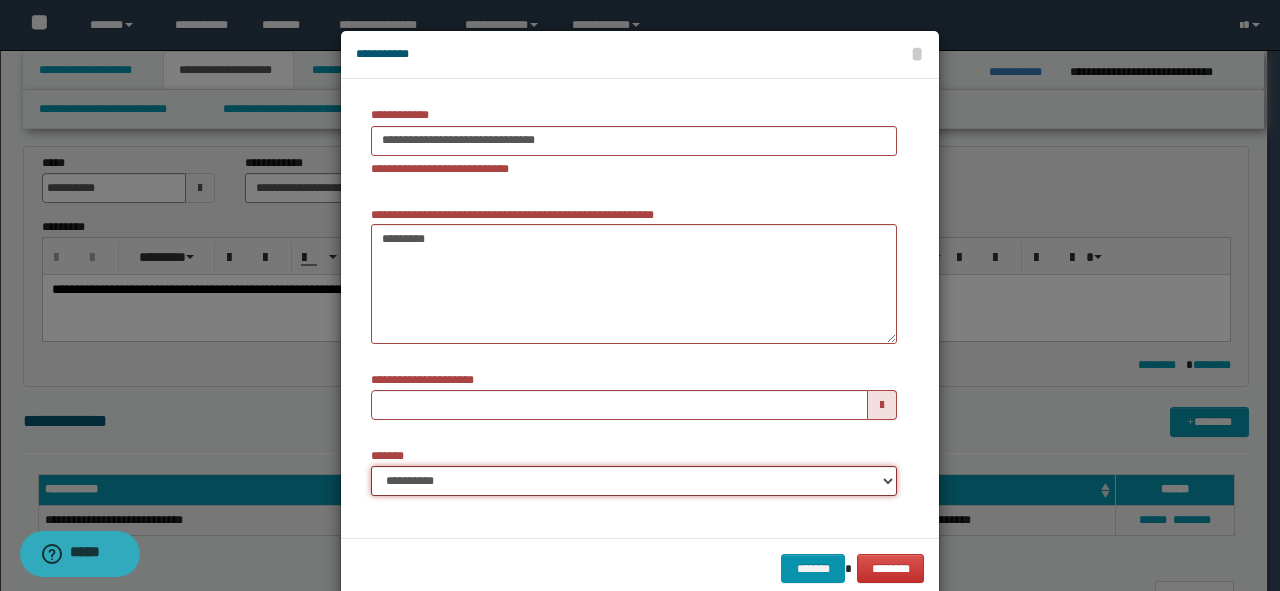 click on "**********" at bounding box center (634, 481) 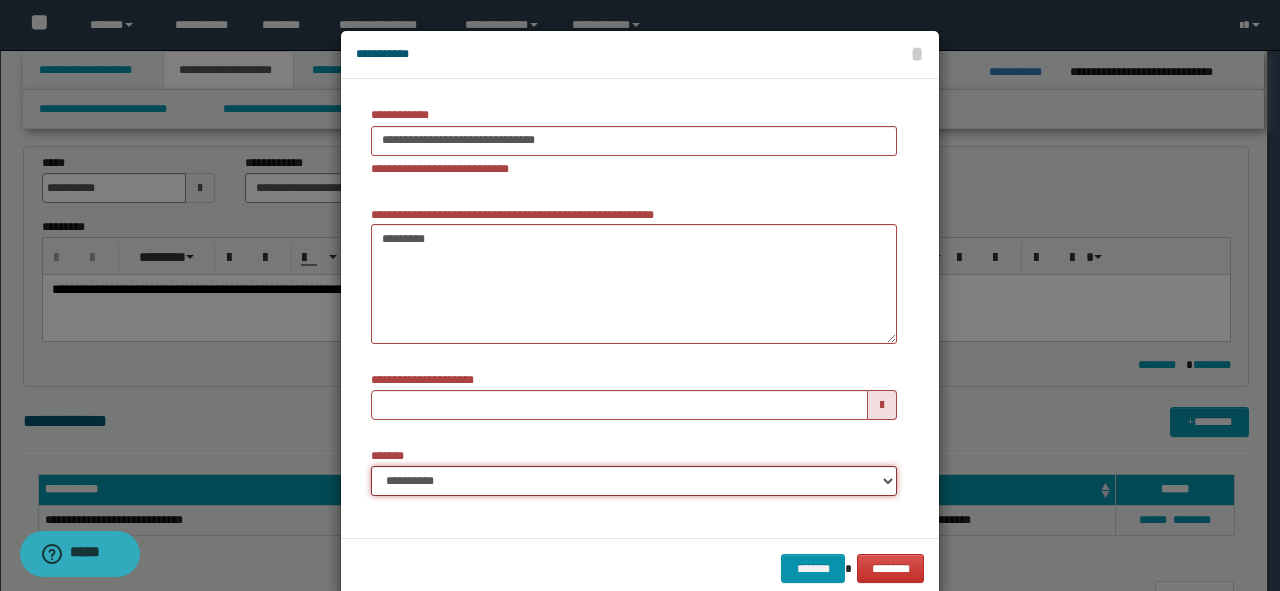 select on "*" 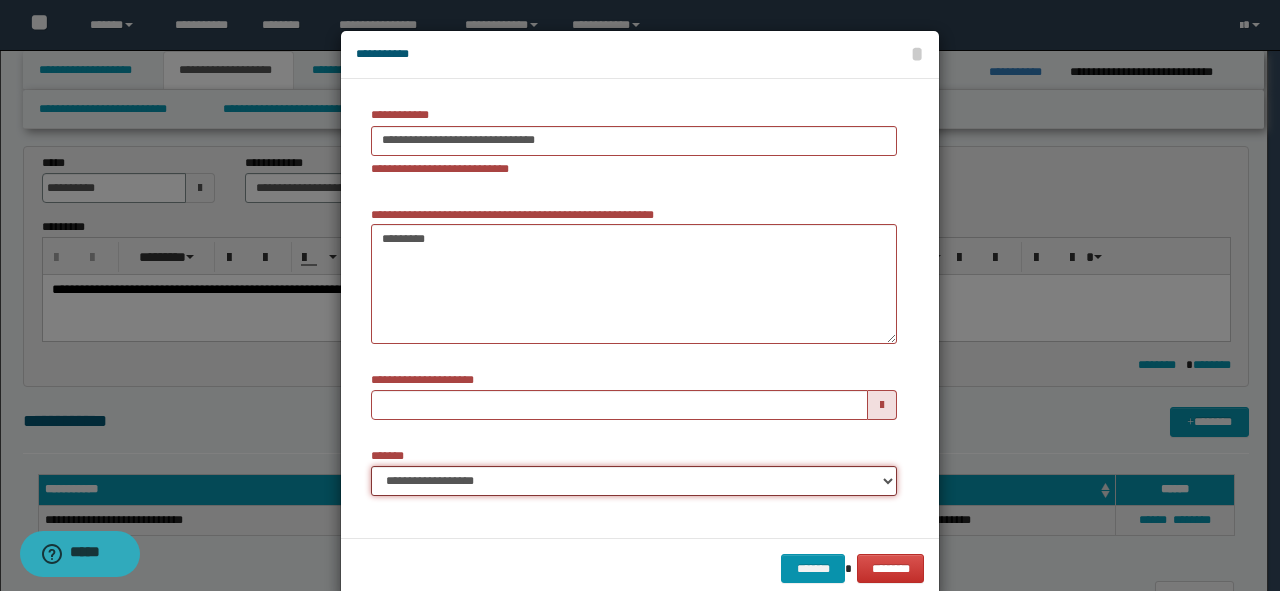 type 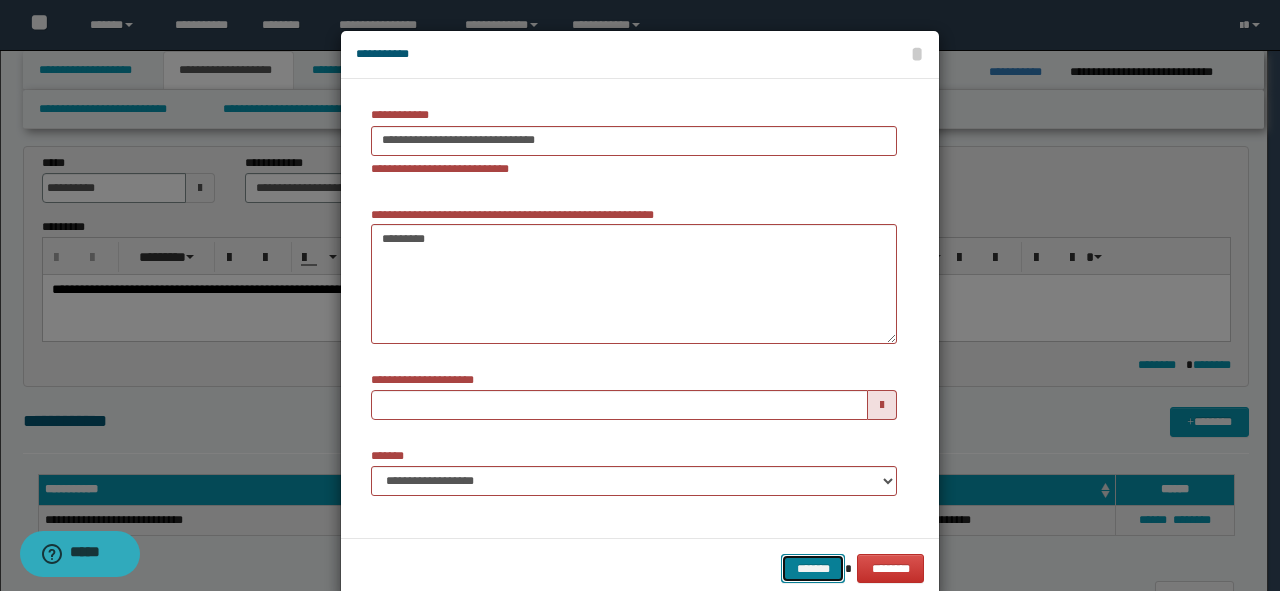 click on "*******" at bounding box center [813, 569] 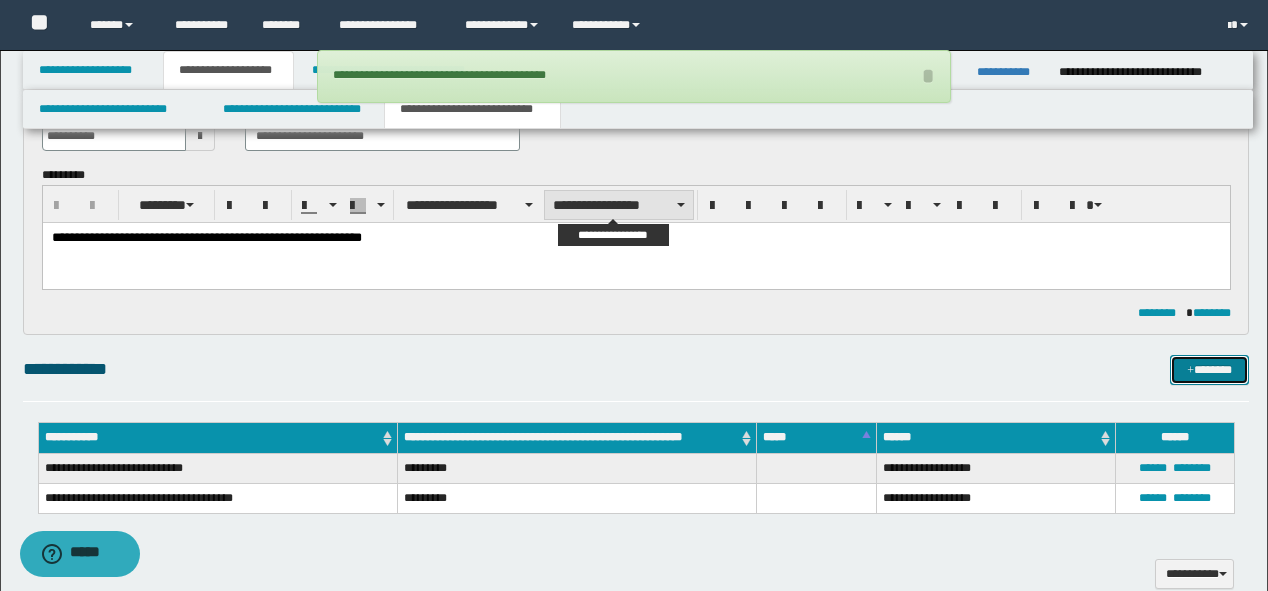scroll, scrollTop: 160, scrollLeft: 0, axis: vertical 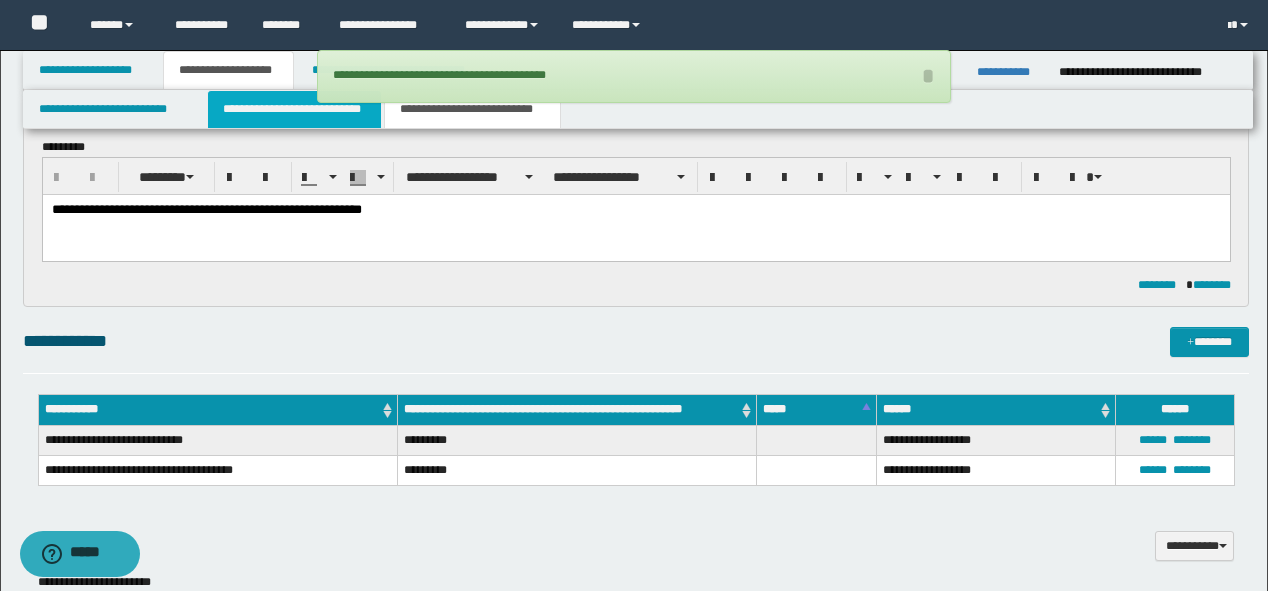 click on "**********" at bounding box center [294, 109] 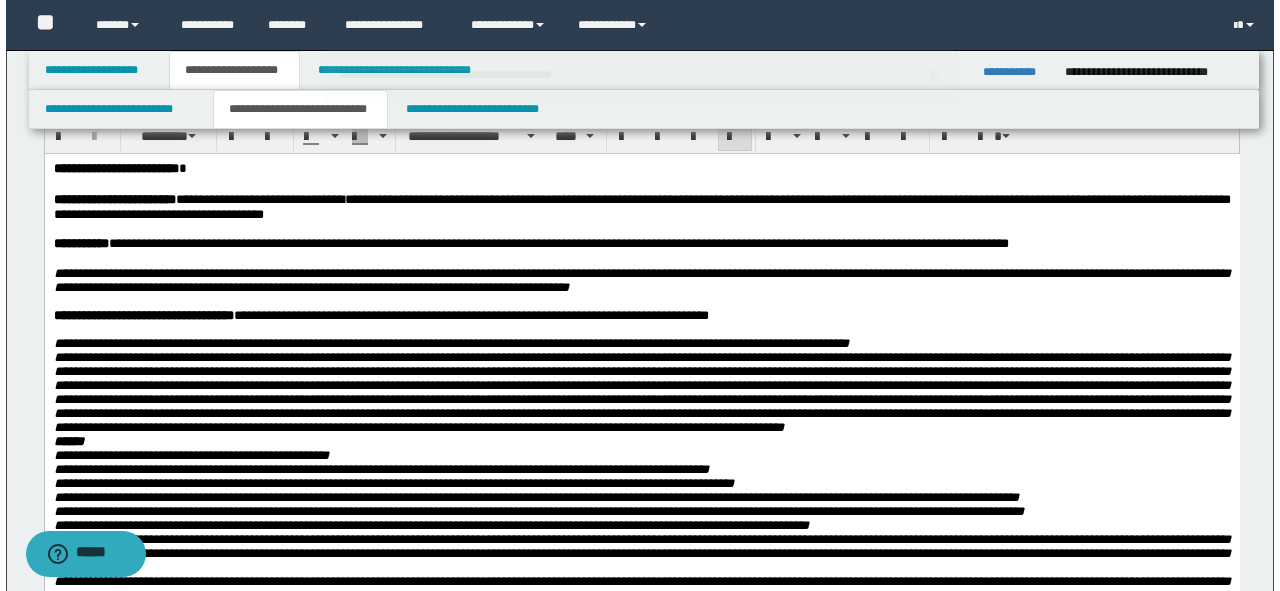 scroll, scrollTop: 0, scrollLeft: 0, axis: both 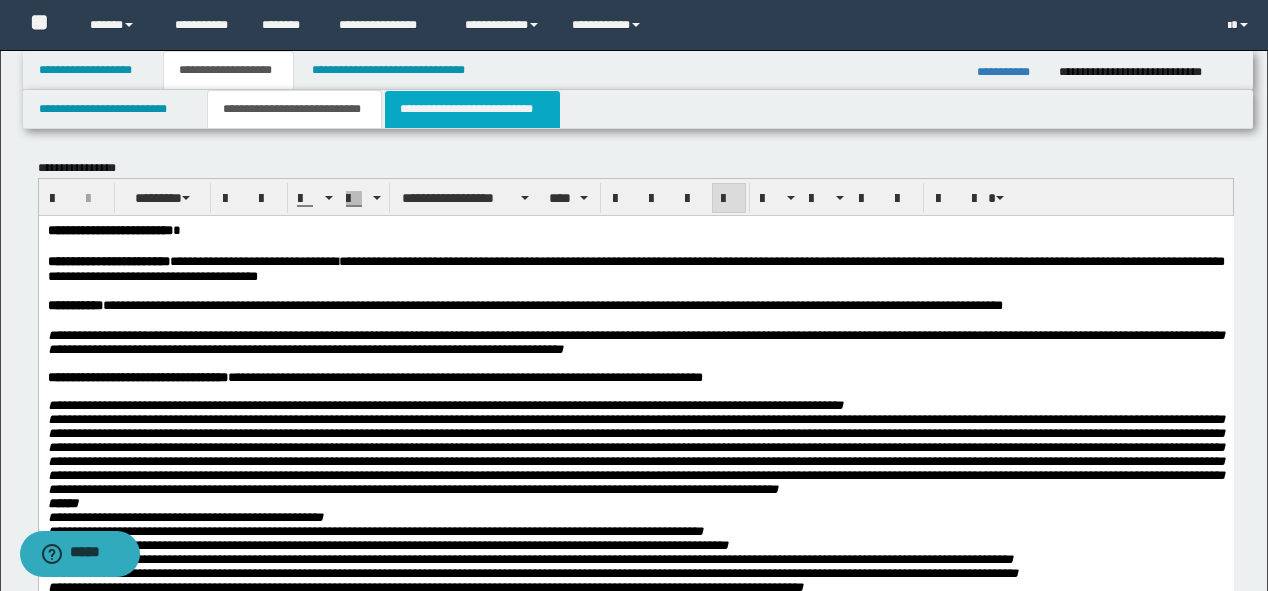 click on "**********" at bounding box center [472, 109] 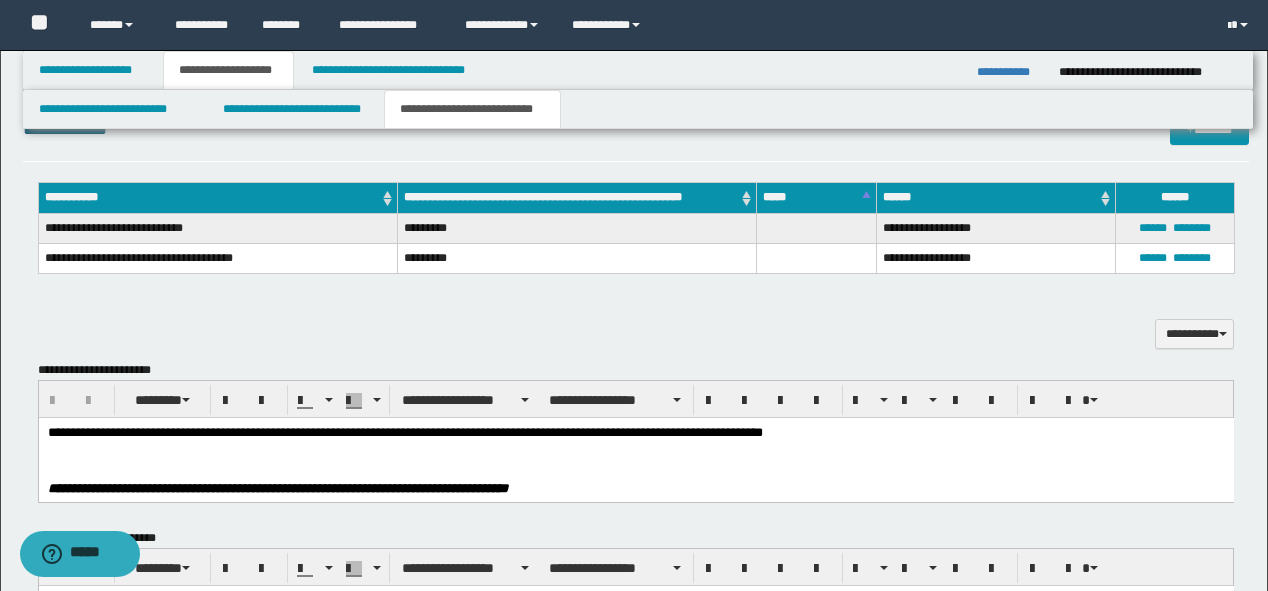 scroll, scrollTop: 400, scrollLeft: 0, axis: vertical 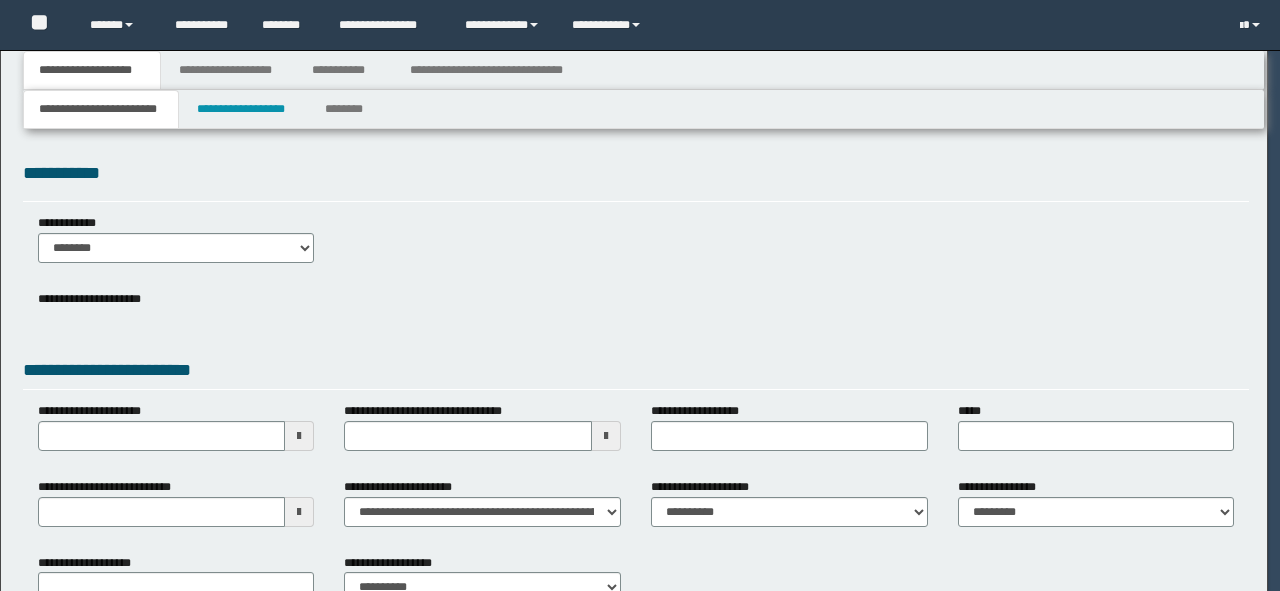 type on "**********" 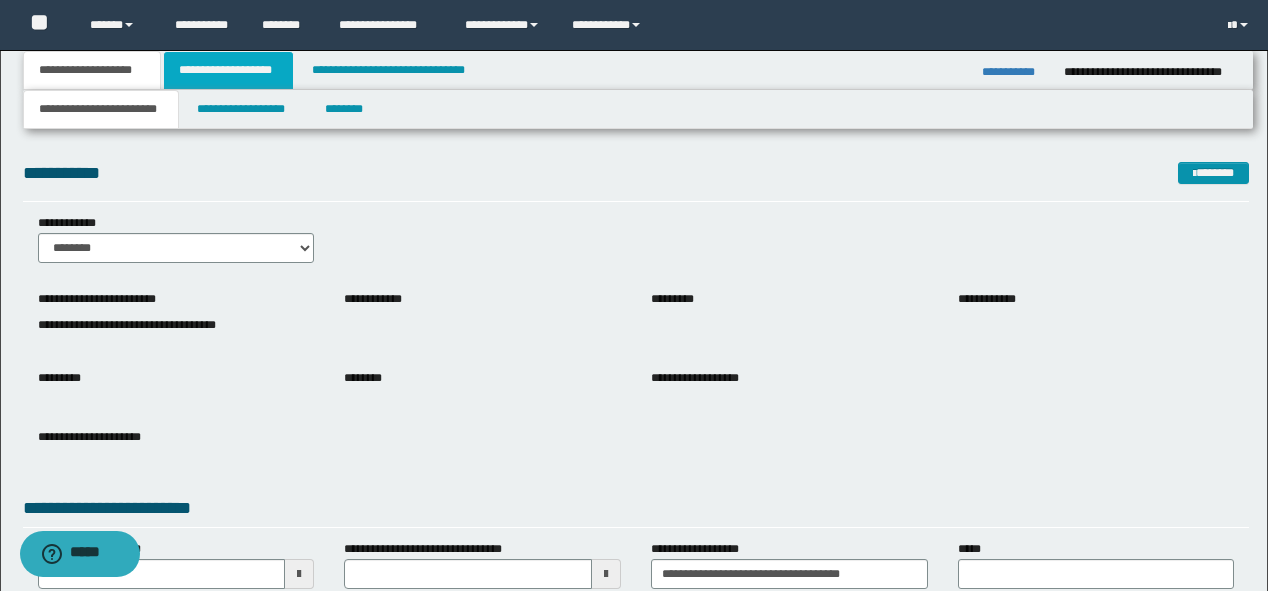 click on "**********" at bounding box center (228, 70) 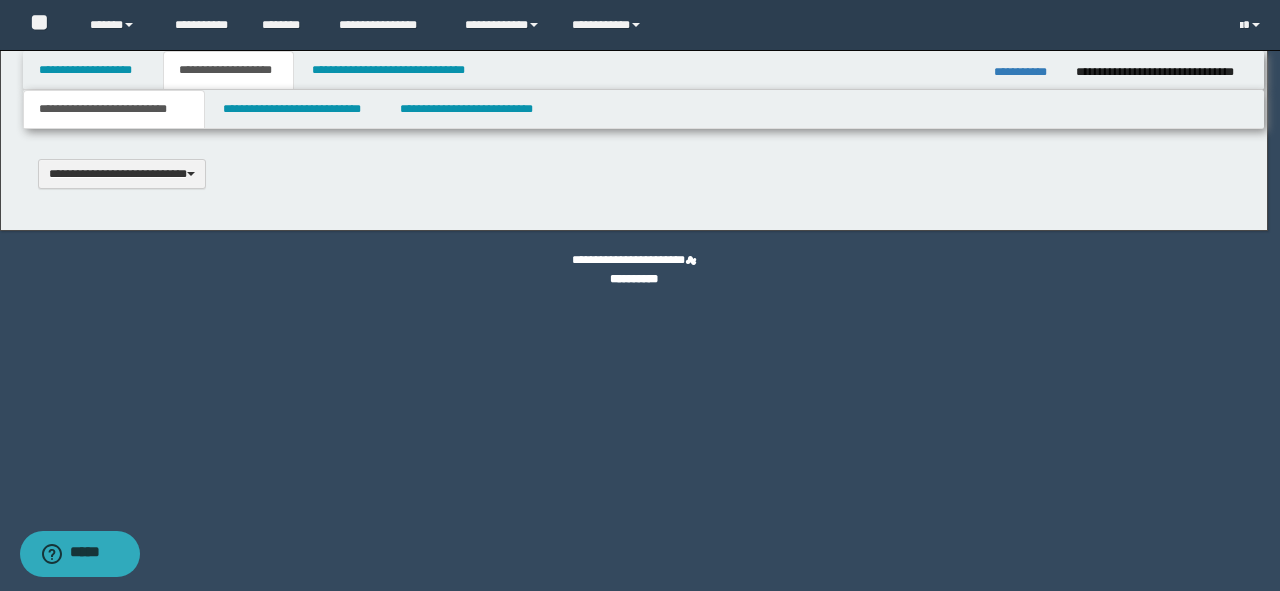 scroll, scrollTop: 0, scrollLeft: 0, axis: both 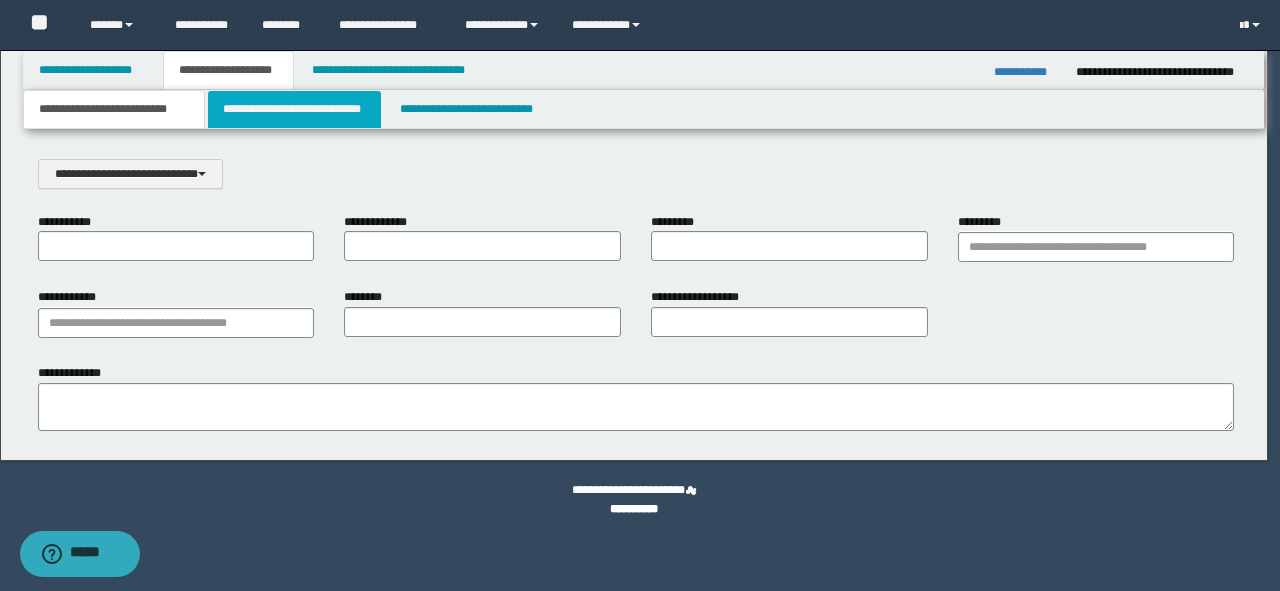 click on "**********" at bounding box center (294, 109) 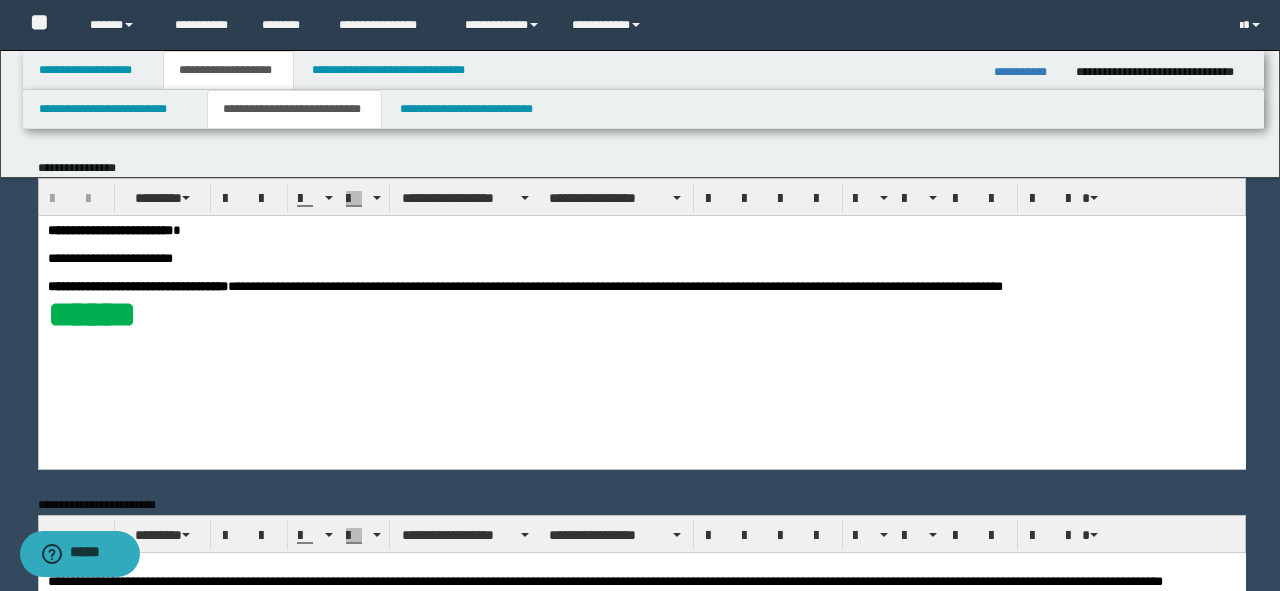 scroll, scrollTop: 0, scrollLeft: 0, axis: both 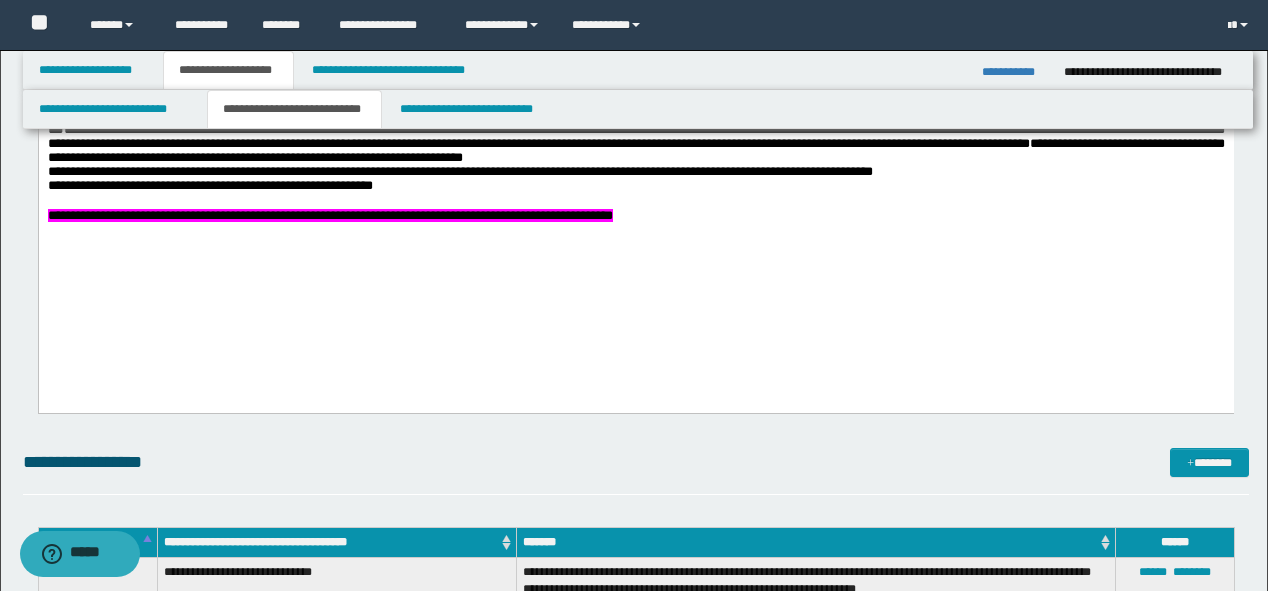 click on "**********" at bounding box center (1015, 72) 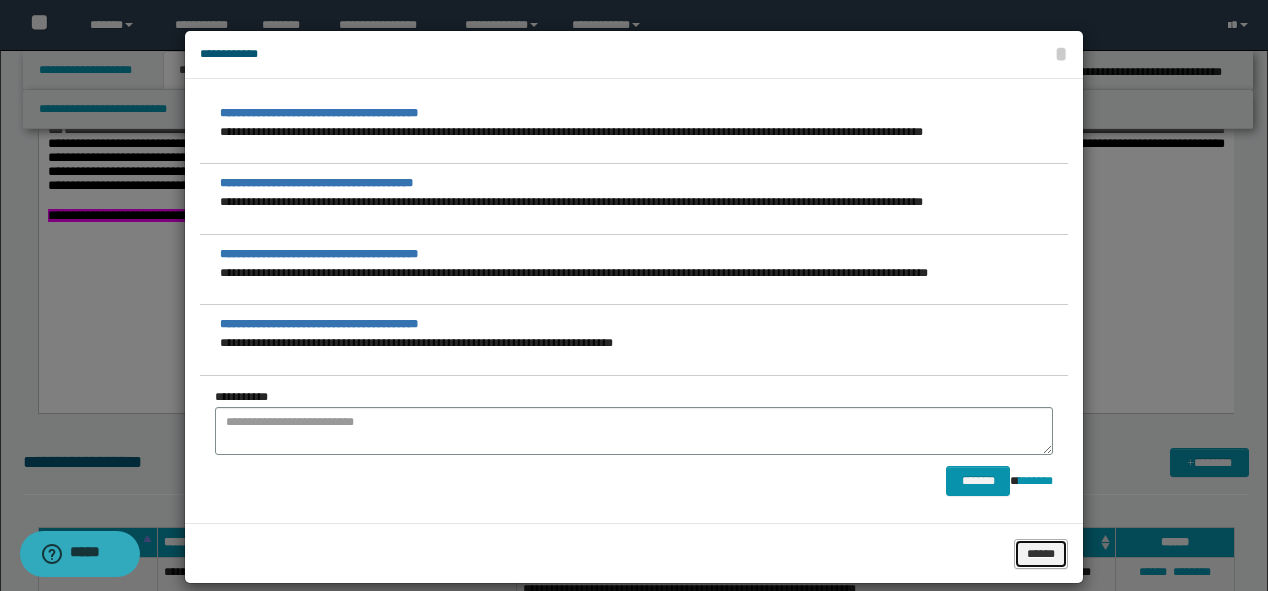 click on "******" at bounding box center [1041, 554] 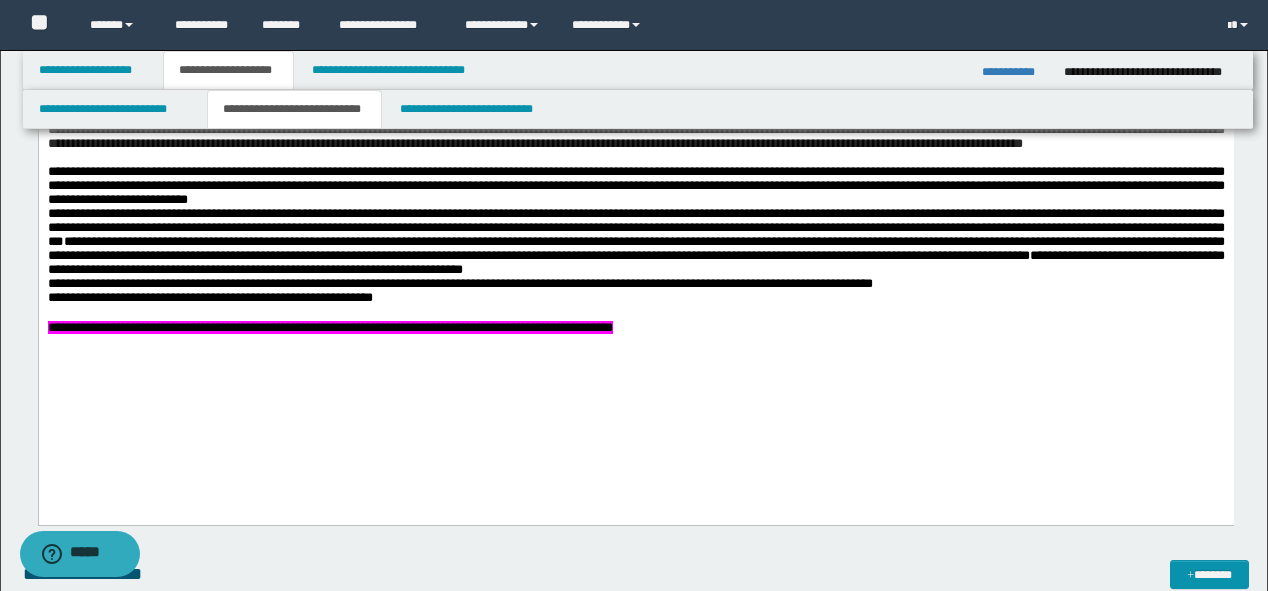 scroll, scrollTop: 640, scrollLeft: 0, axis: vertical 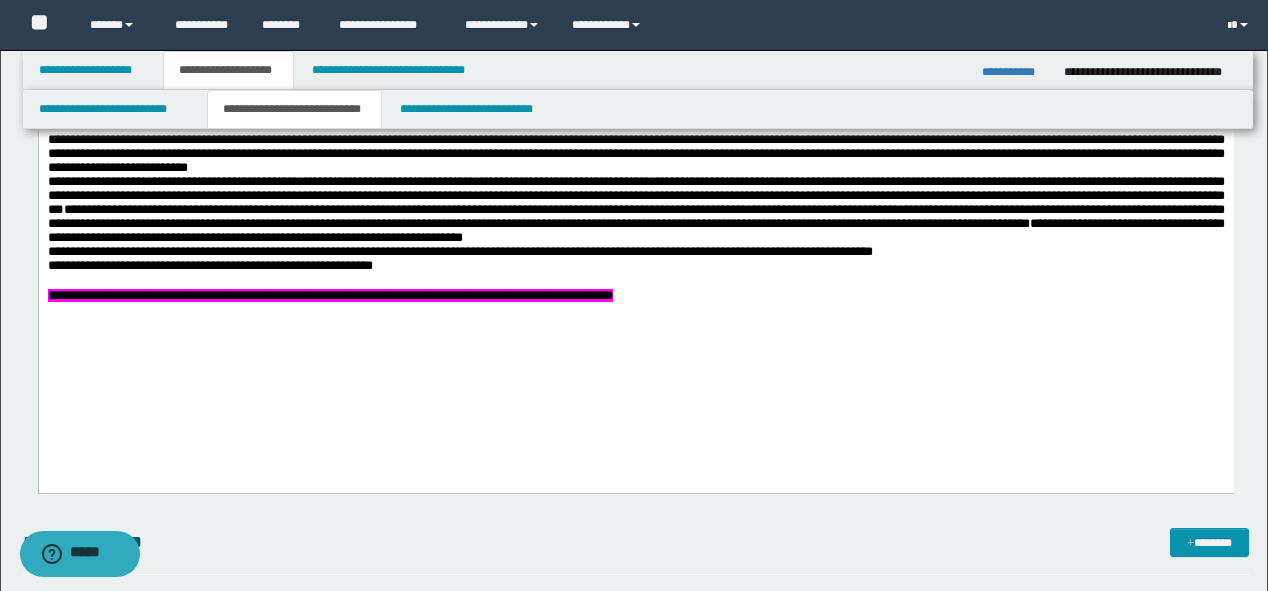 click on "**********" at bounding box center (638, 70) 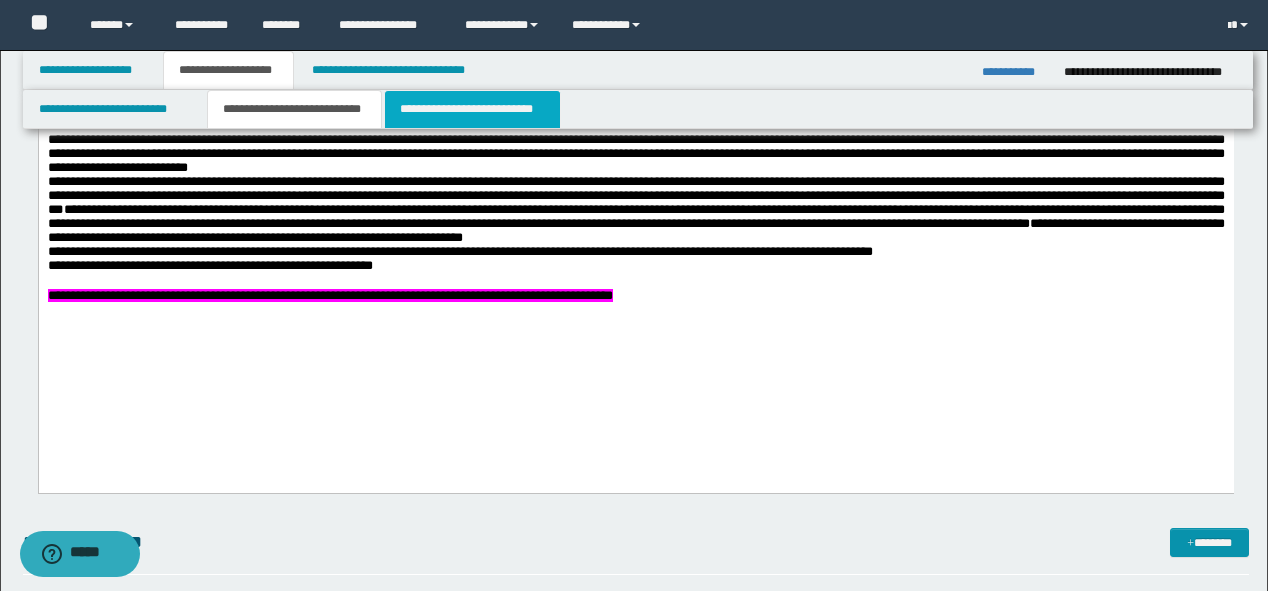 click on "**********" at bounding box center [472, 109] 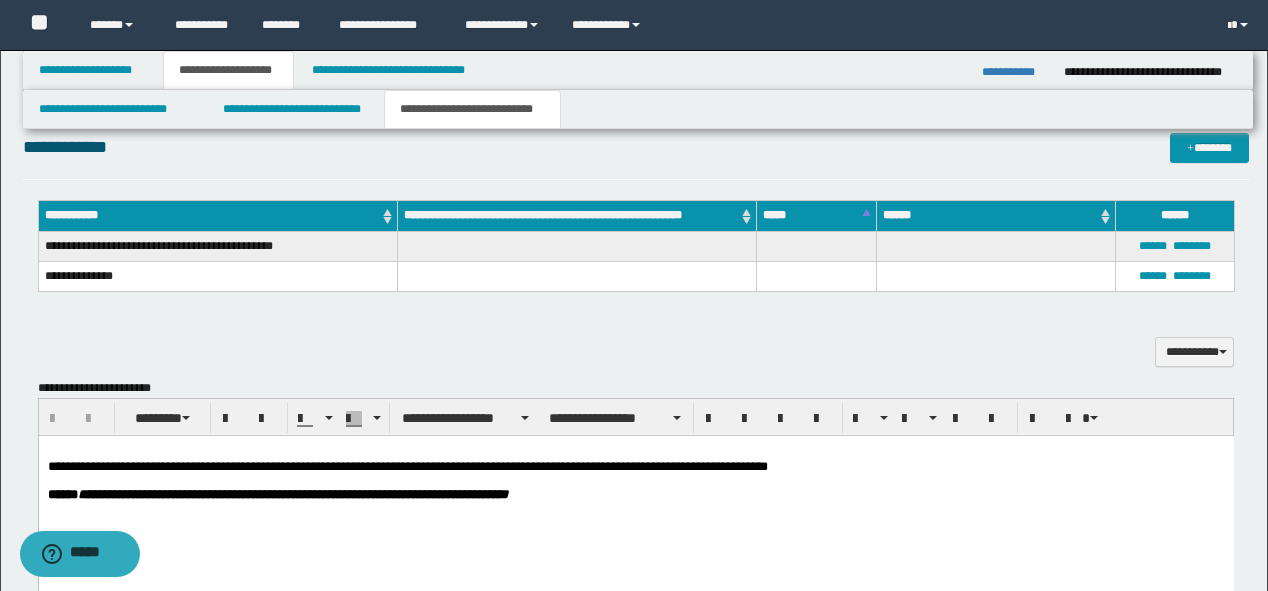 scroll, scrollTop: 480, scrollLeft: 0, axis: vertical 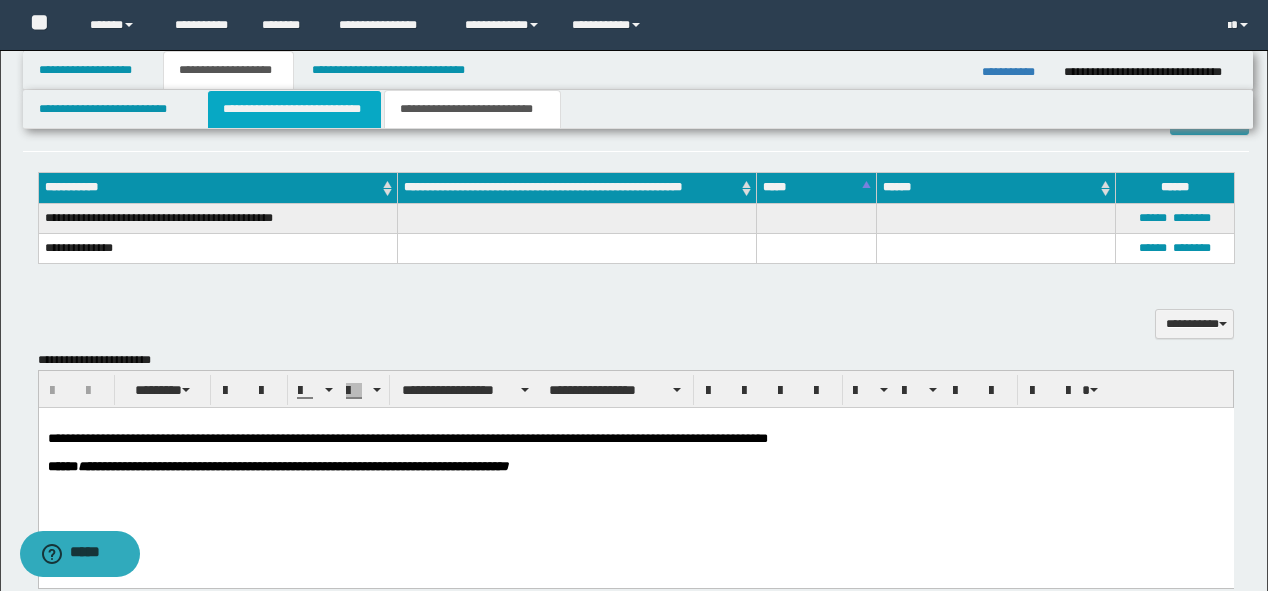 click on "**********" at bounding box center [294, 109] 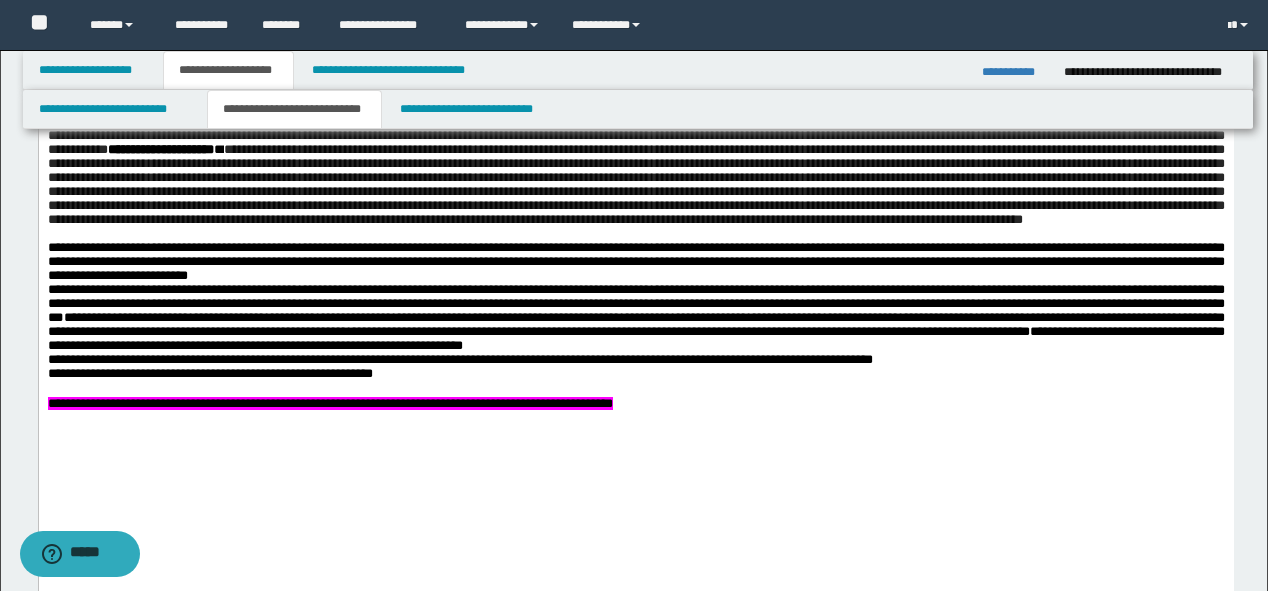 scroll, scrollTop: 560, scrollLeft: 0, axis: vertical 